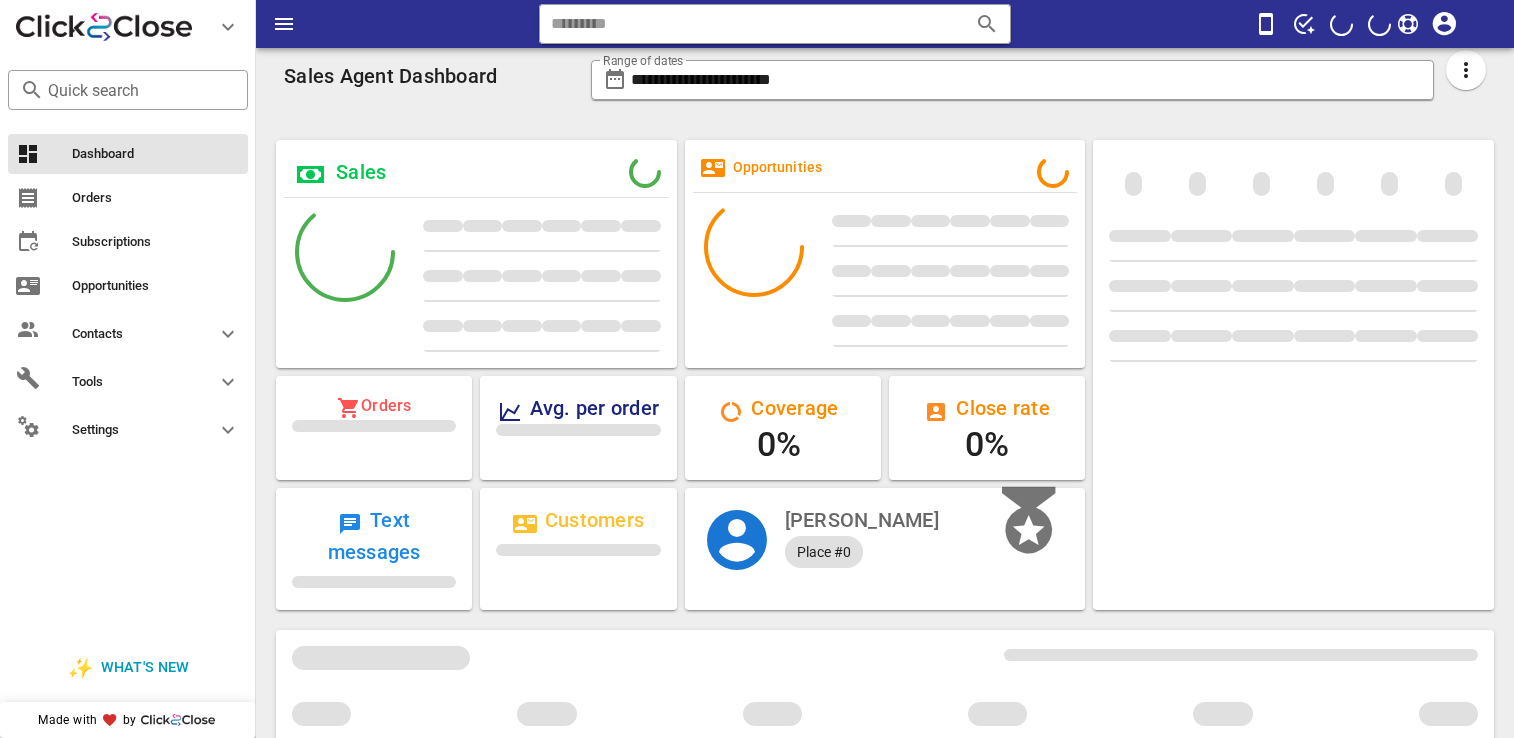 scroll, scrollTop: 0, scrollLeft: 0, axis: both 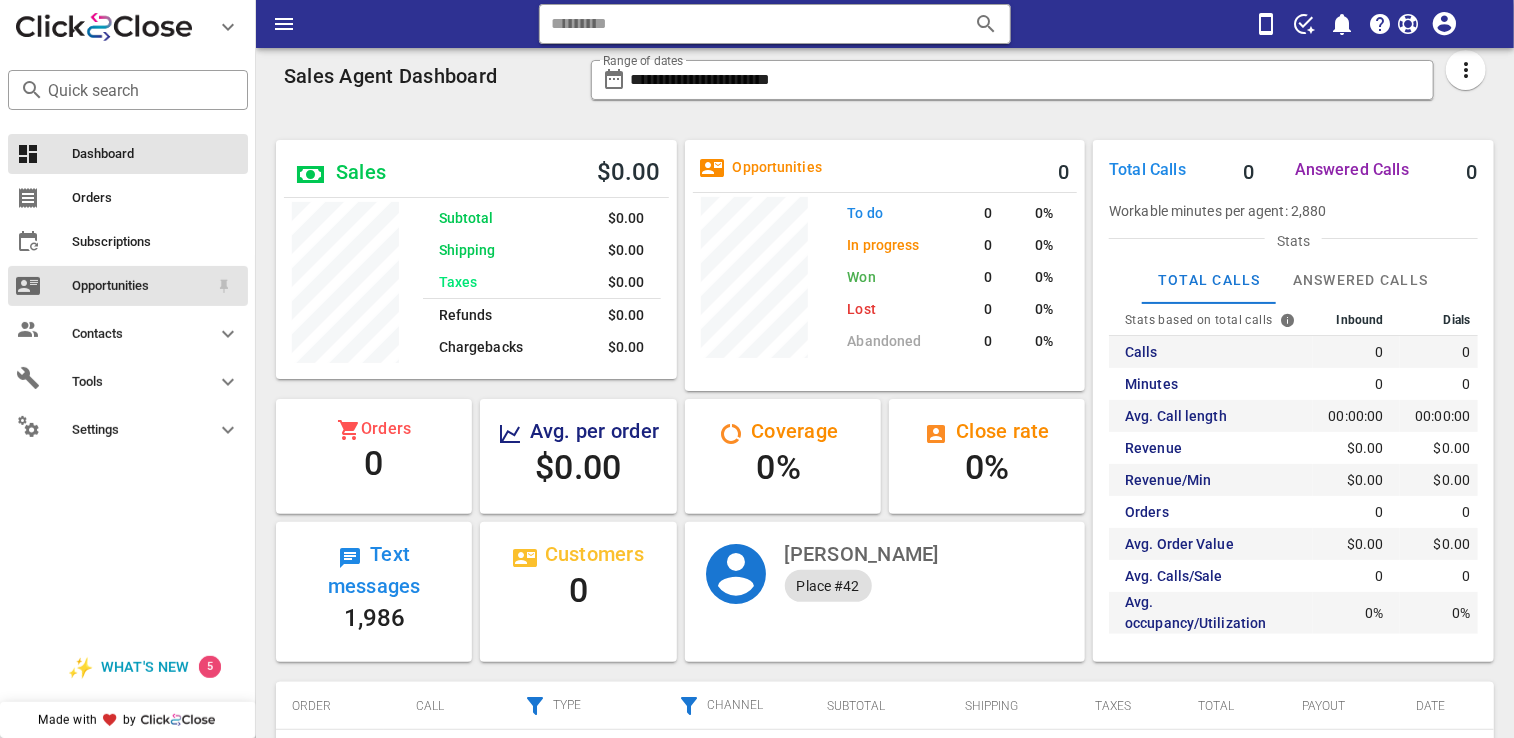 click on "Opportunities" at bounding box center (140, 286) 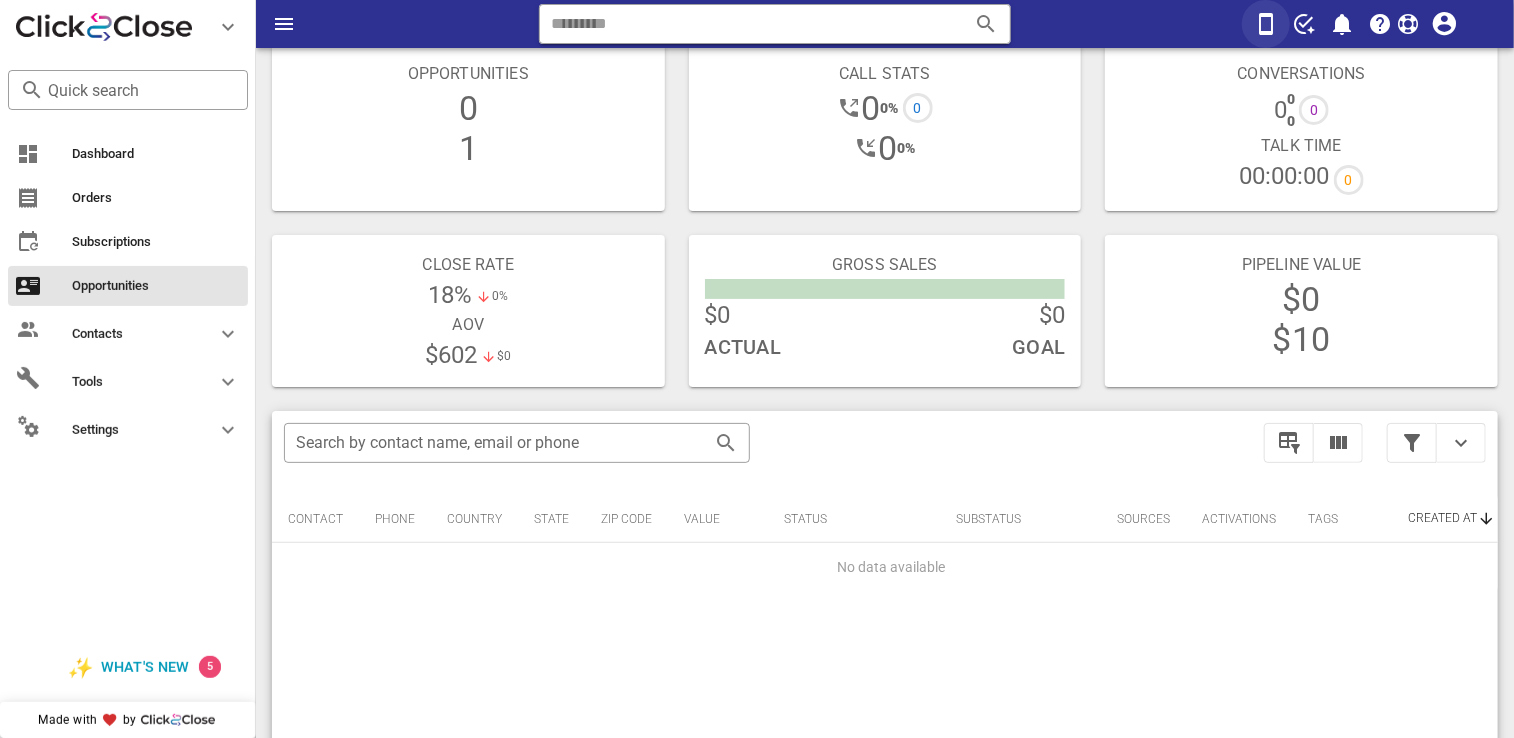 scroll, scrollTop: 0, scrollLeft: 0, axis: both 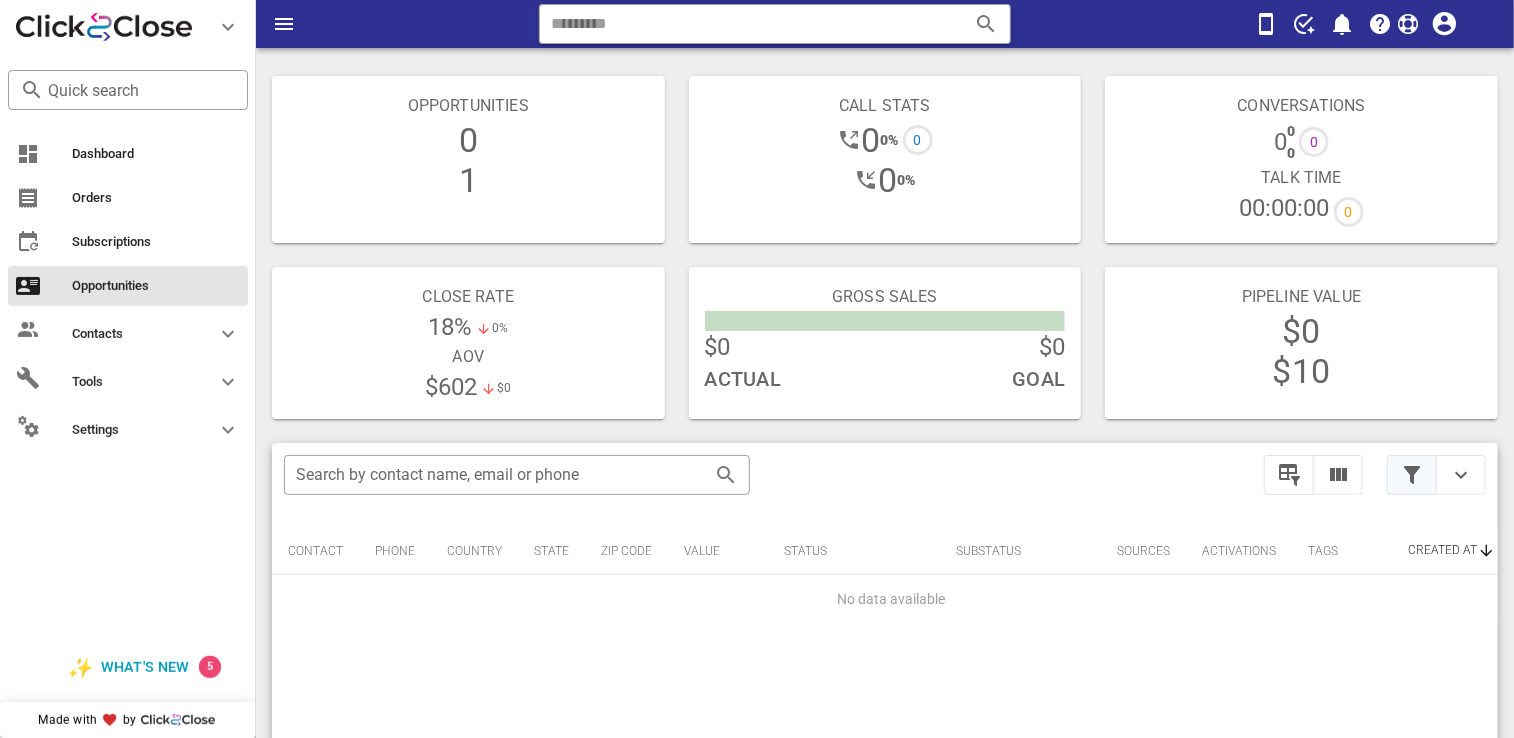 click at bounding box center [1412, 475] 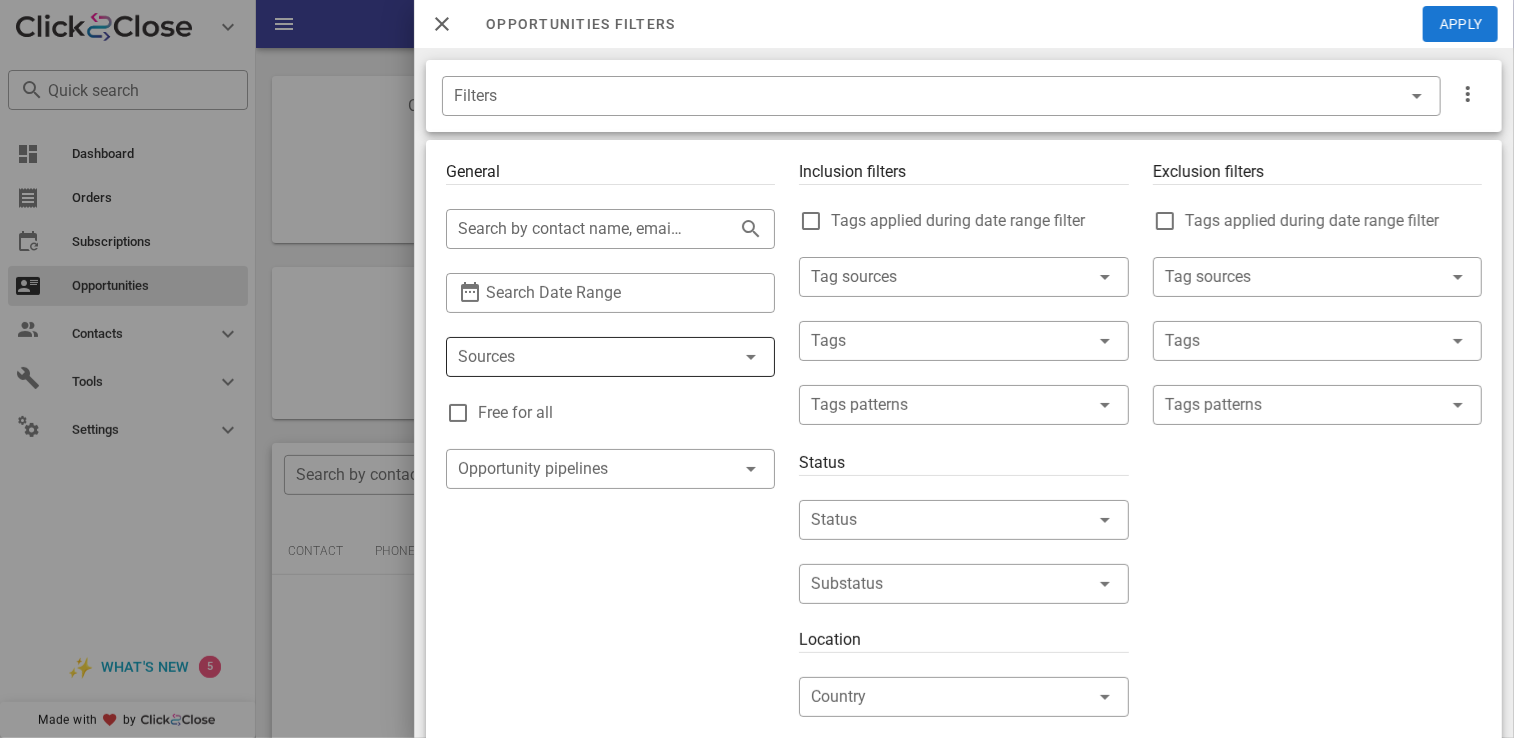 click at bounding box center (582, 357) 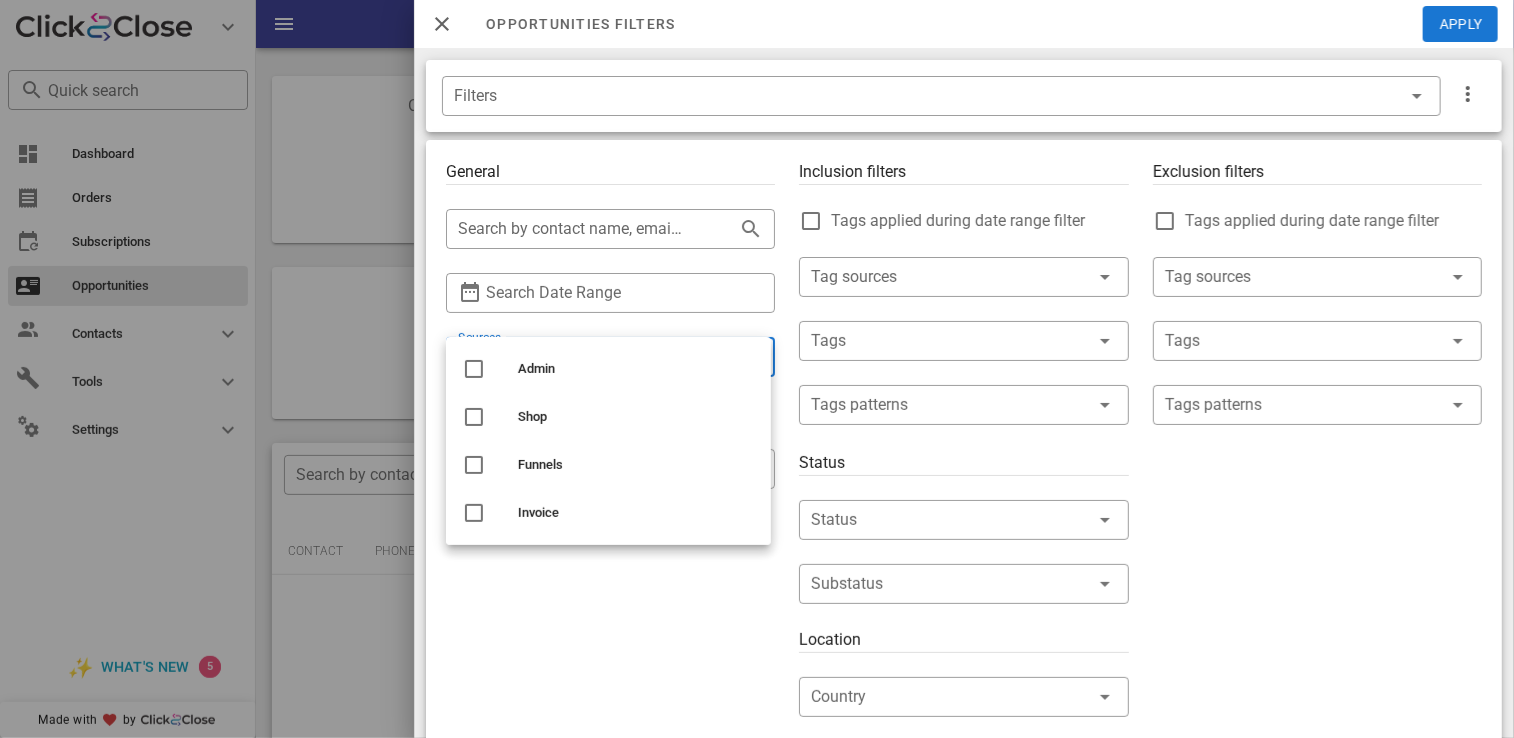 click on "General ​ Search by contact name, email or phone ​ Search Date Range ​ Sources Free for all ​ Opportunity pipelines" at bounding box center (610, 709) 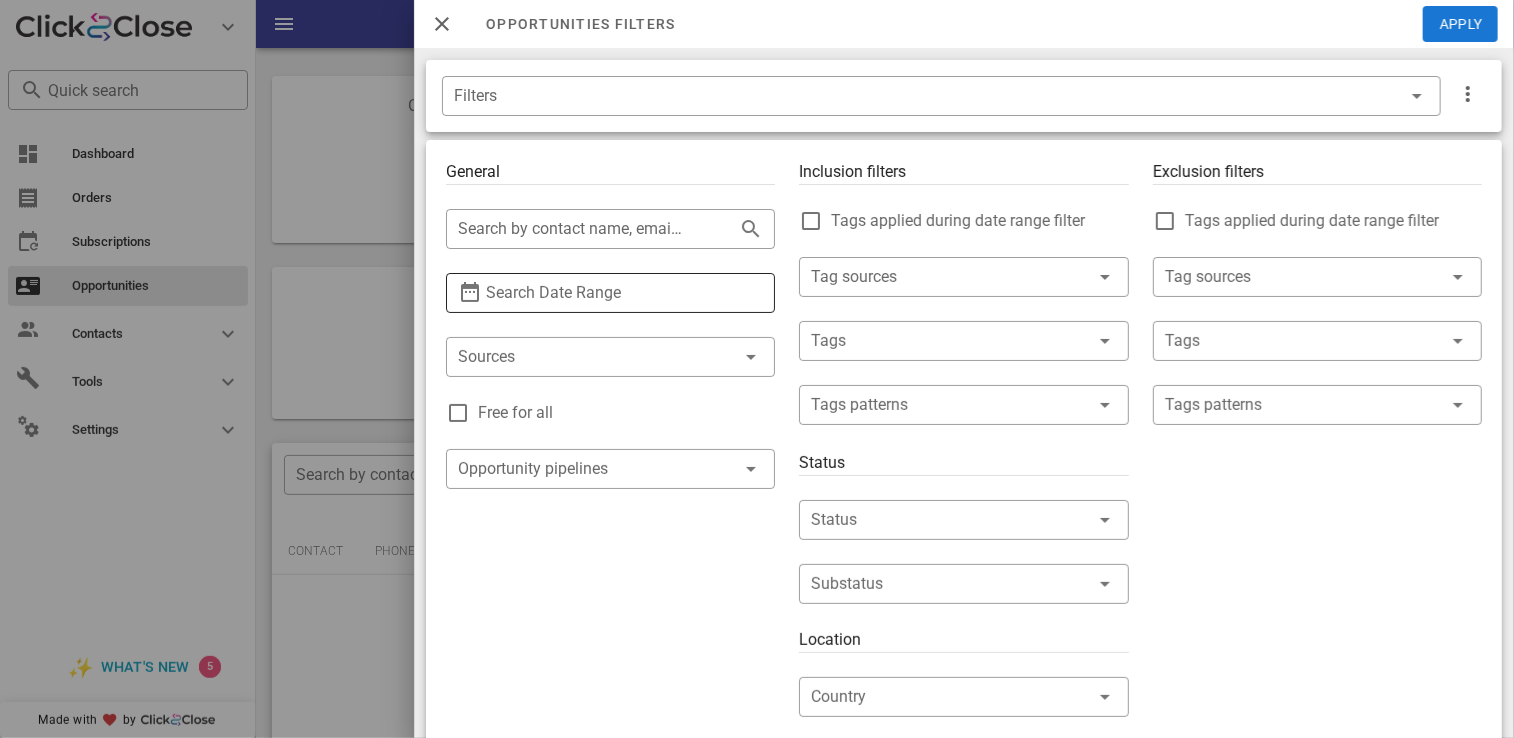 click on "Search Date Range" at bounding box center (610, 293) 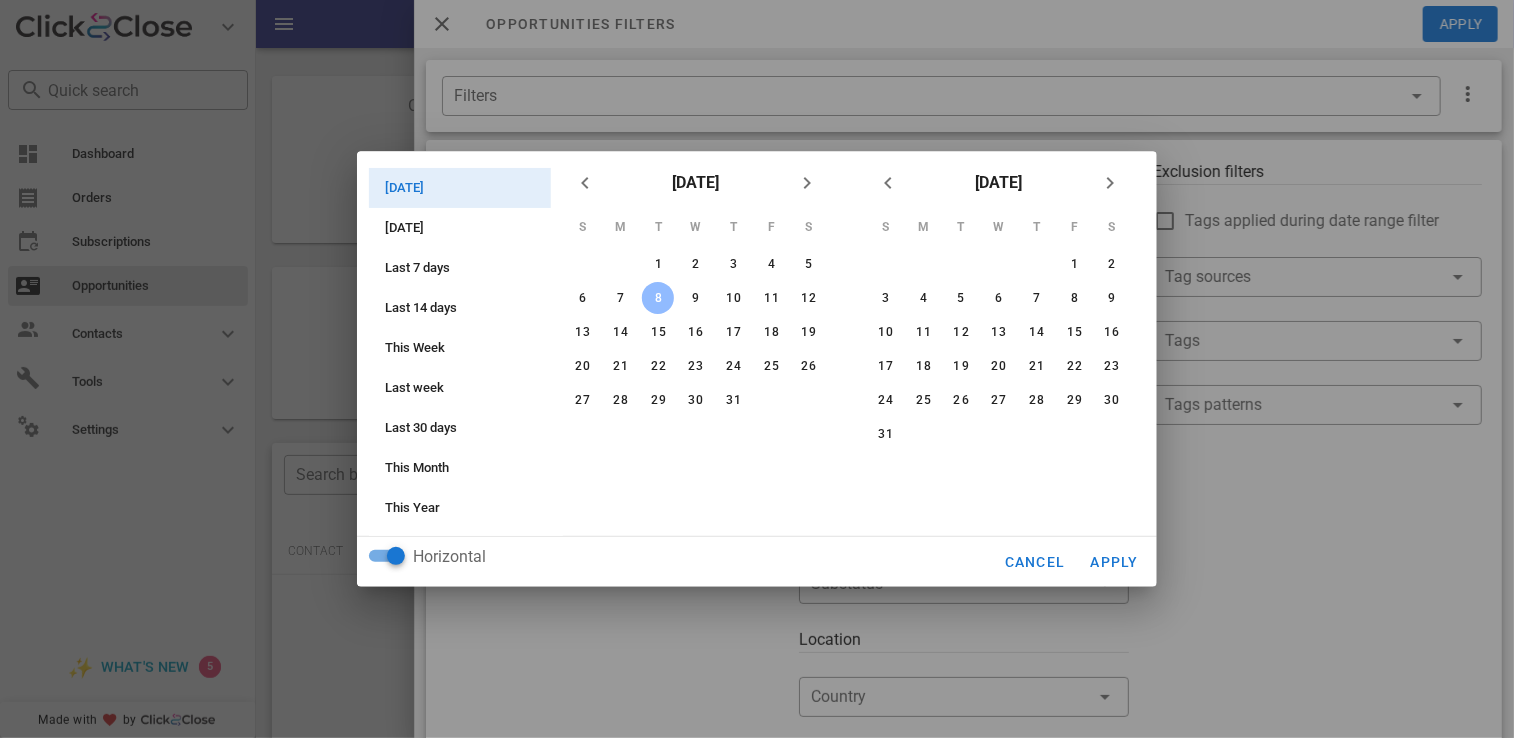 drag, startPoint x: 768, startPoint y: 671, endPoint x: 756, endPoint y: 651, distance: 23.323807 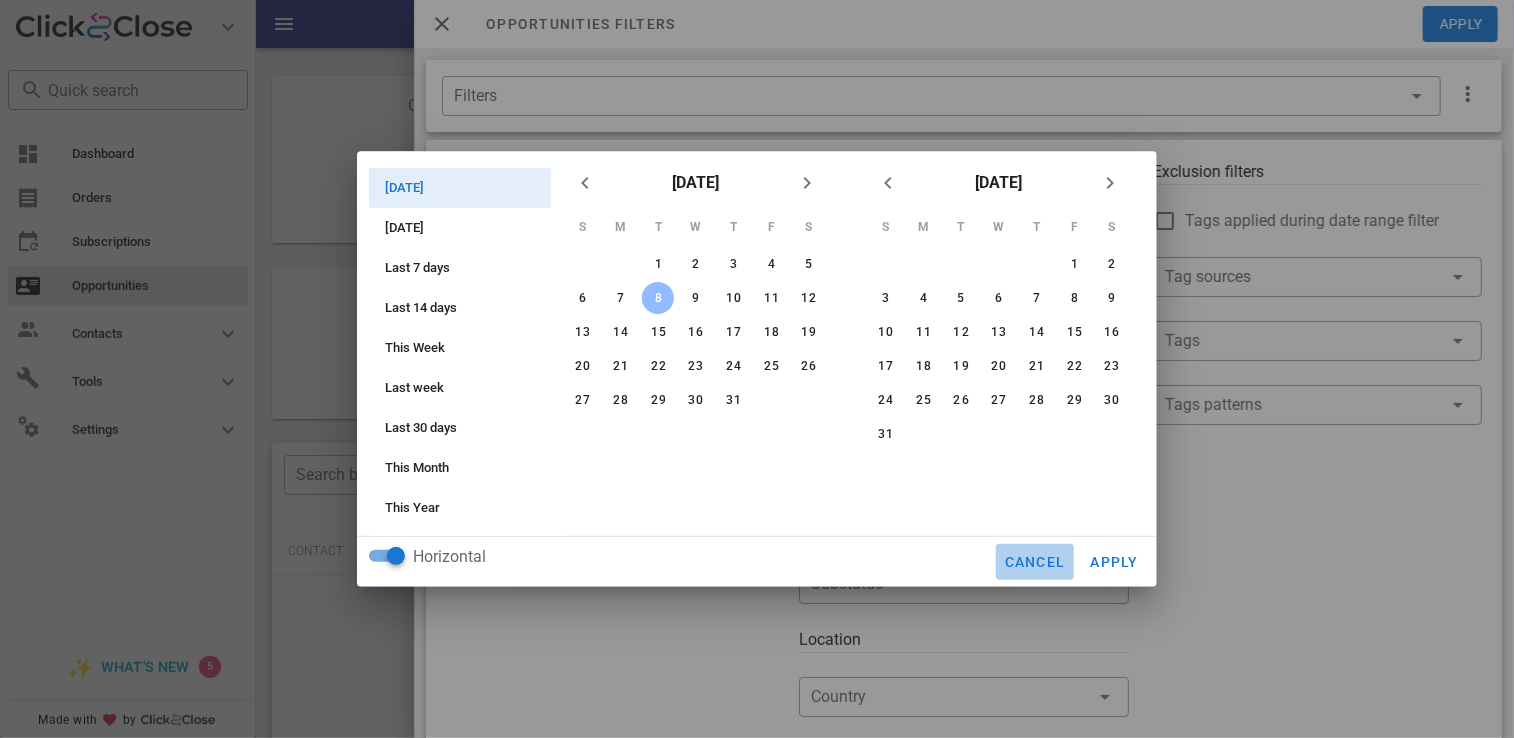 click on "Cancel" at bounding box center [1035, 562] 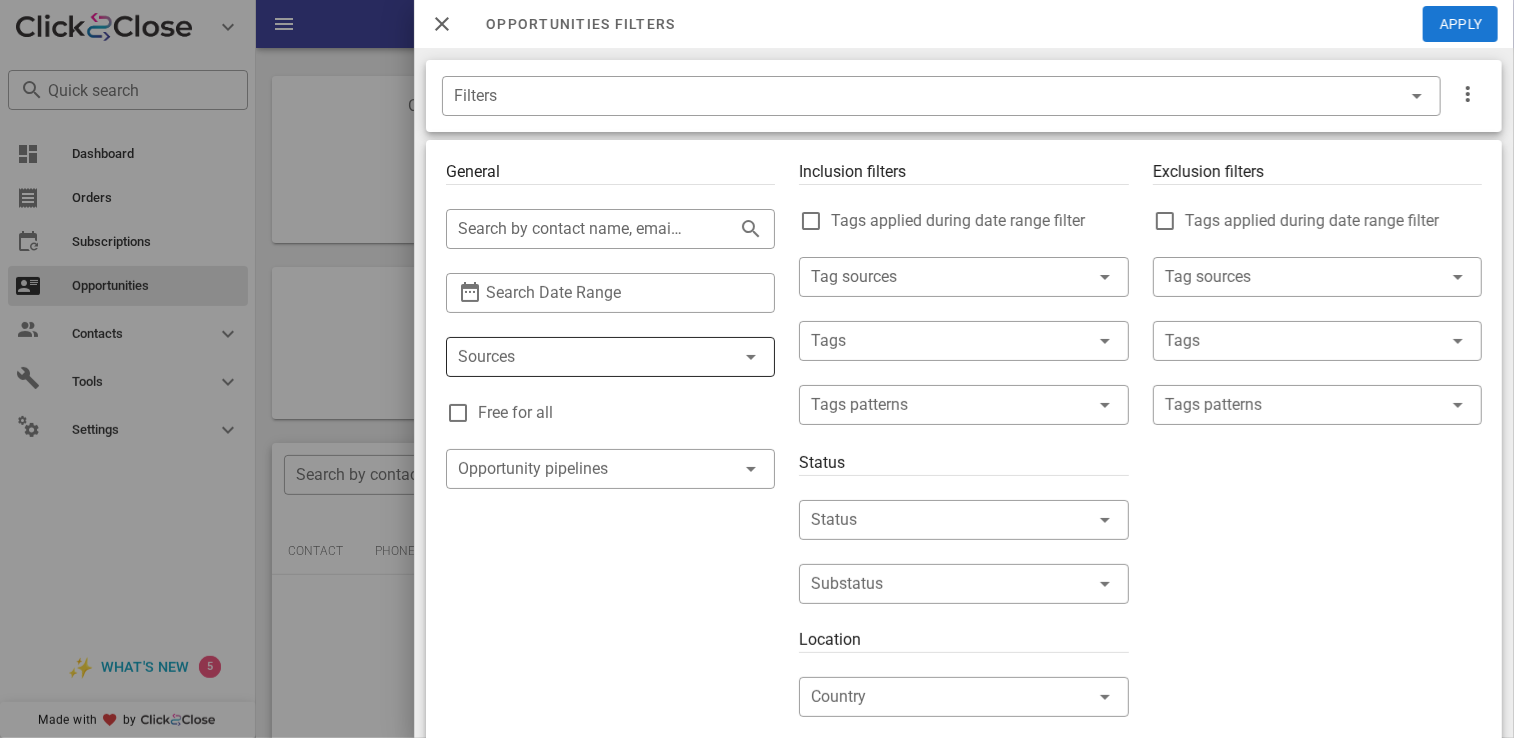 click at bounding box center [582, 357] 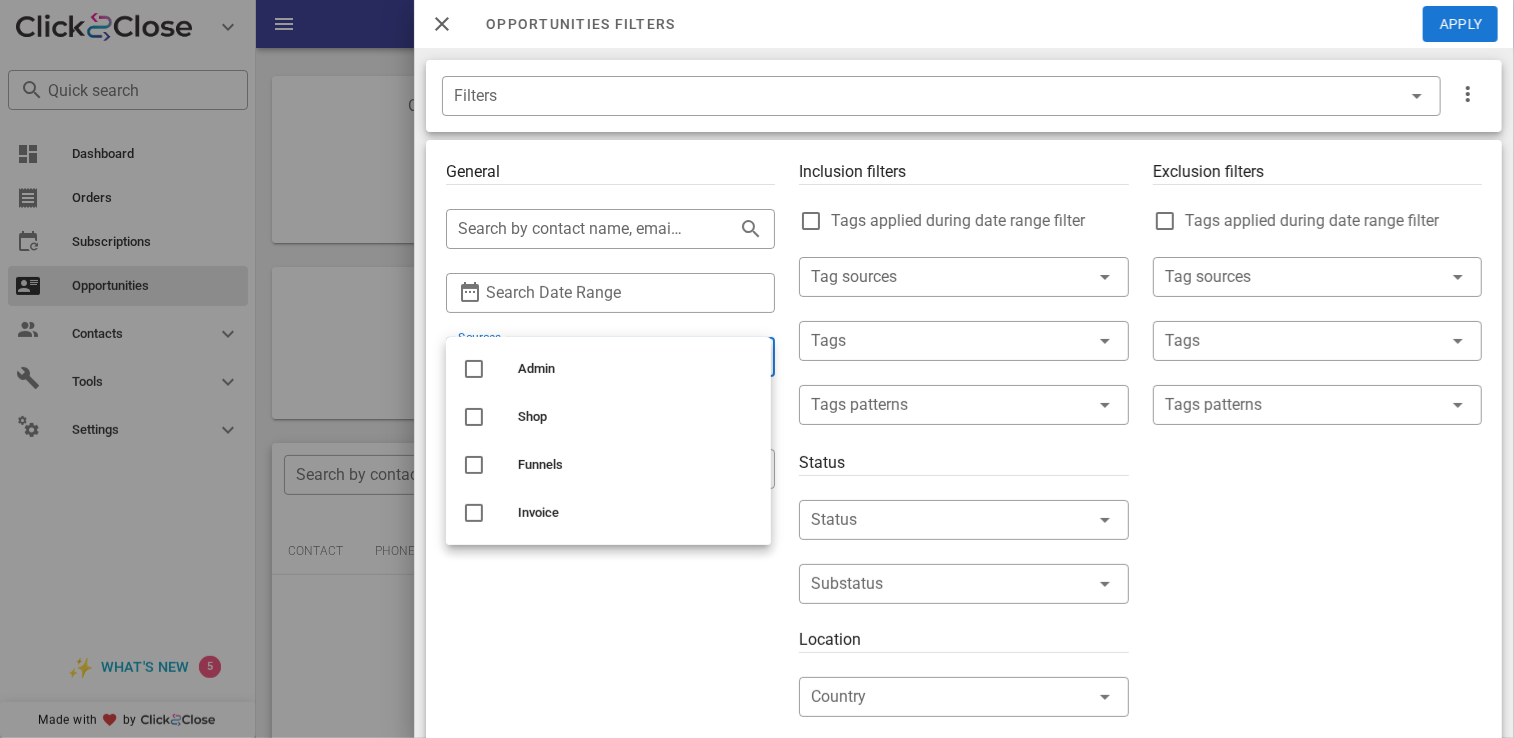 click on "General ​ Search by contact name, email or phone ​ Search Date Range ​ Sources Free for all ​ Opportunity pipelines" at bounding box center [610, 709] 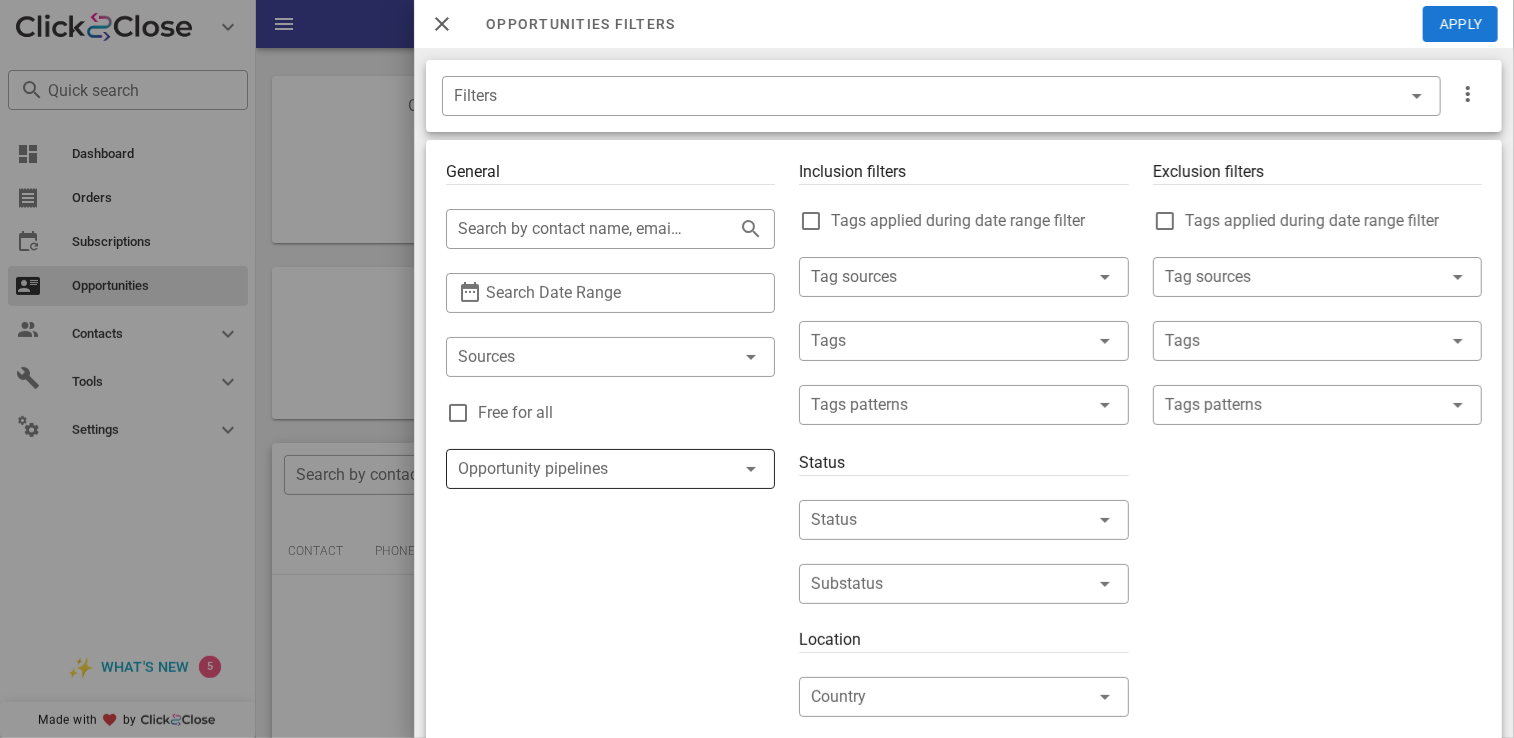 click at bounding box center [751, 469] 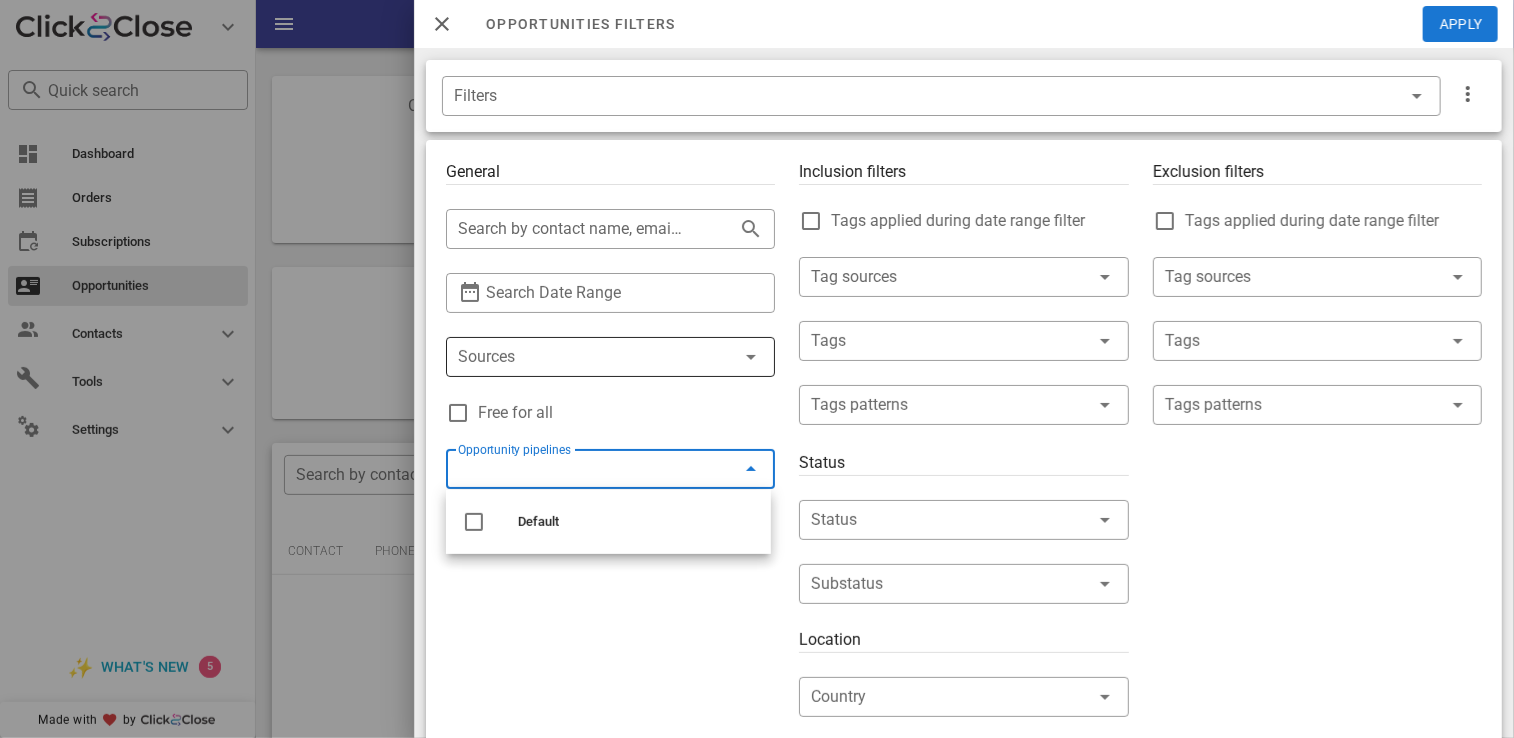 click at bounding box center (723, 357) 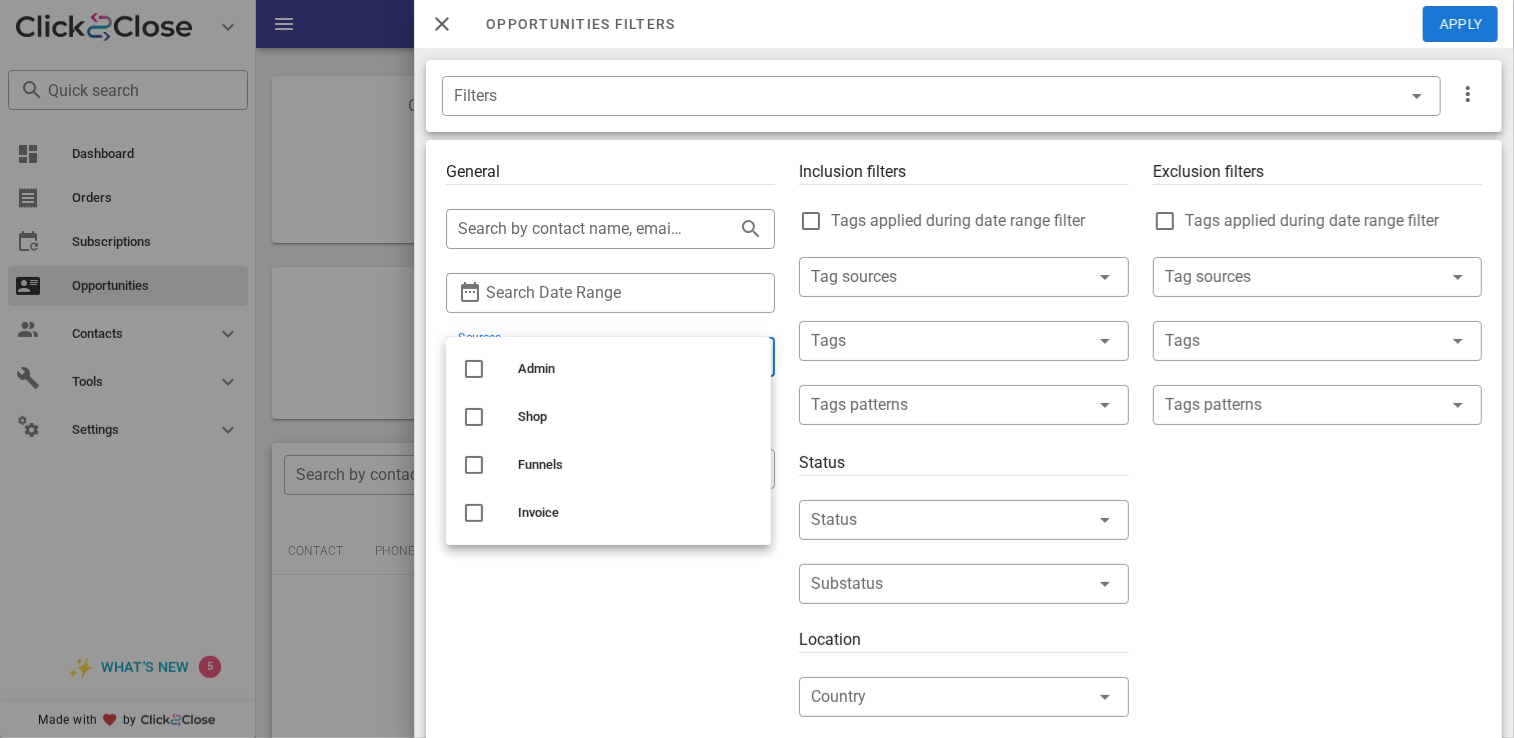 click on "General ​ Search by contact name, email or phone ​ Search Date Range ​ Sources Free for all ​ Opportunity pipelines" at bounding box center [610, 709] 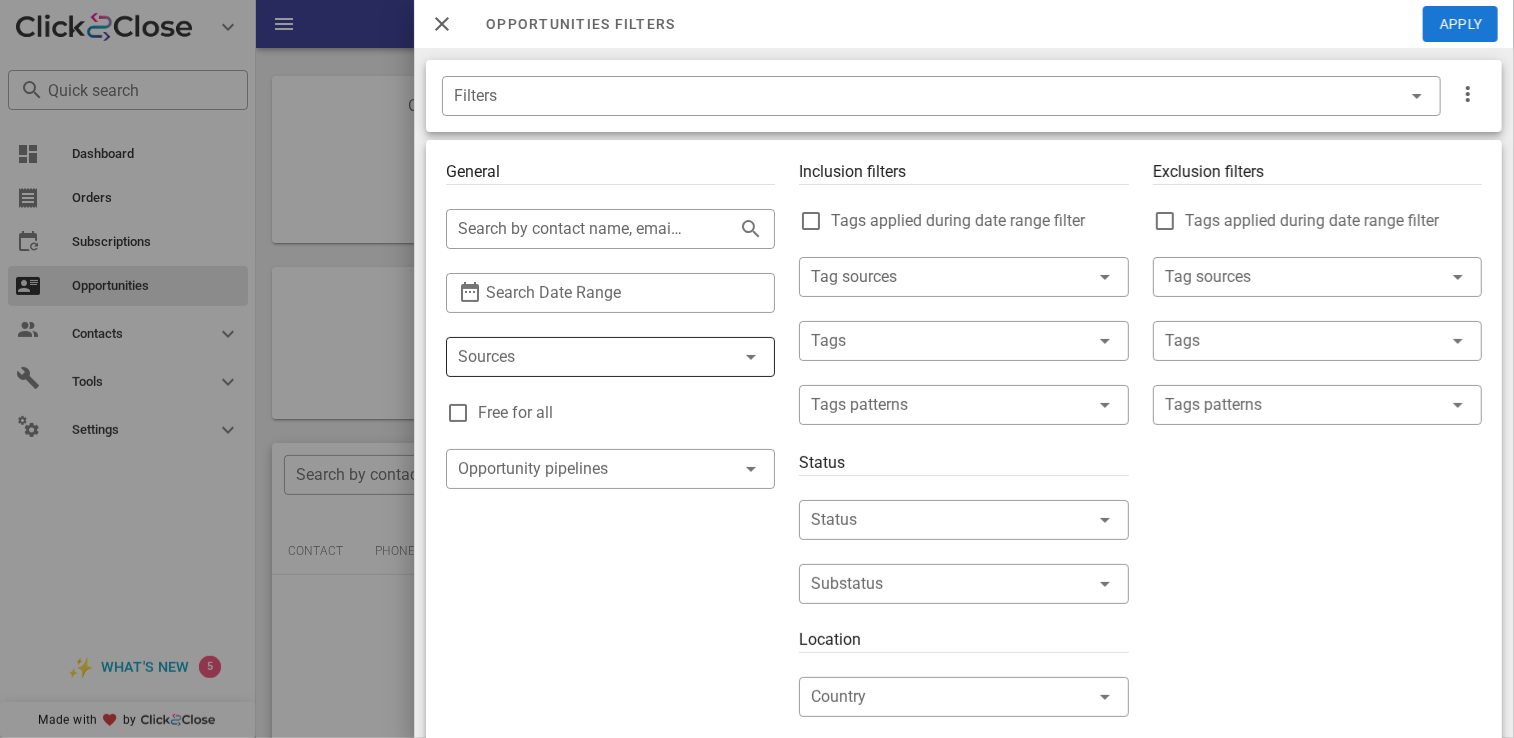 click at bounding box center [582, 357] 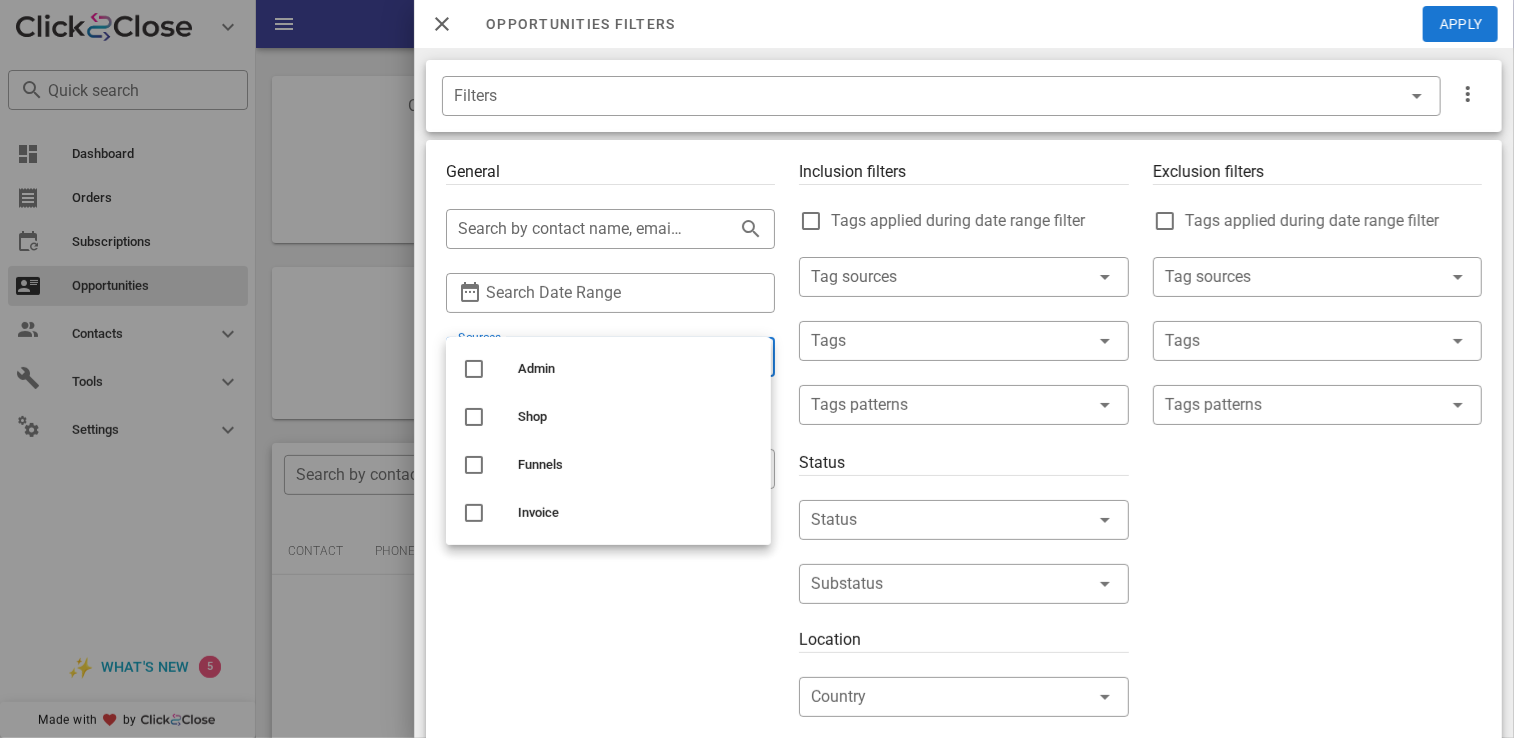 click on "General ​ Search by contact name, email or phone ​ Search Date Range ​ Sources Free for all ​ Opportunity pipelines" at bounding box center (610, 709) 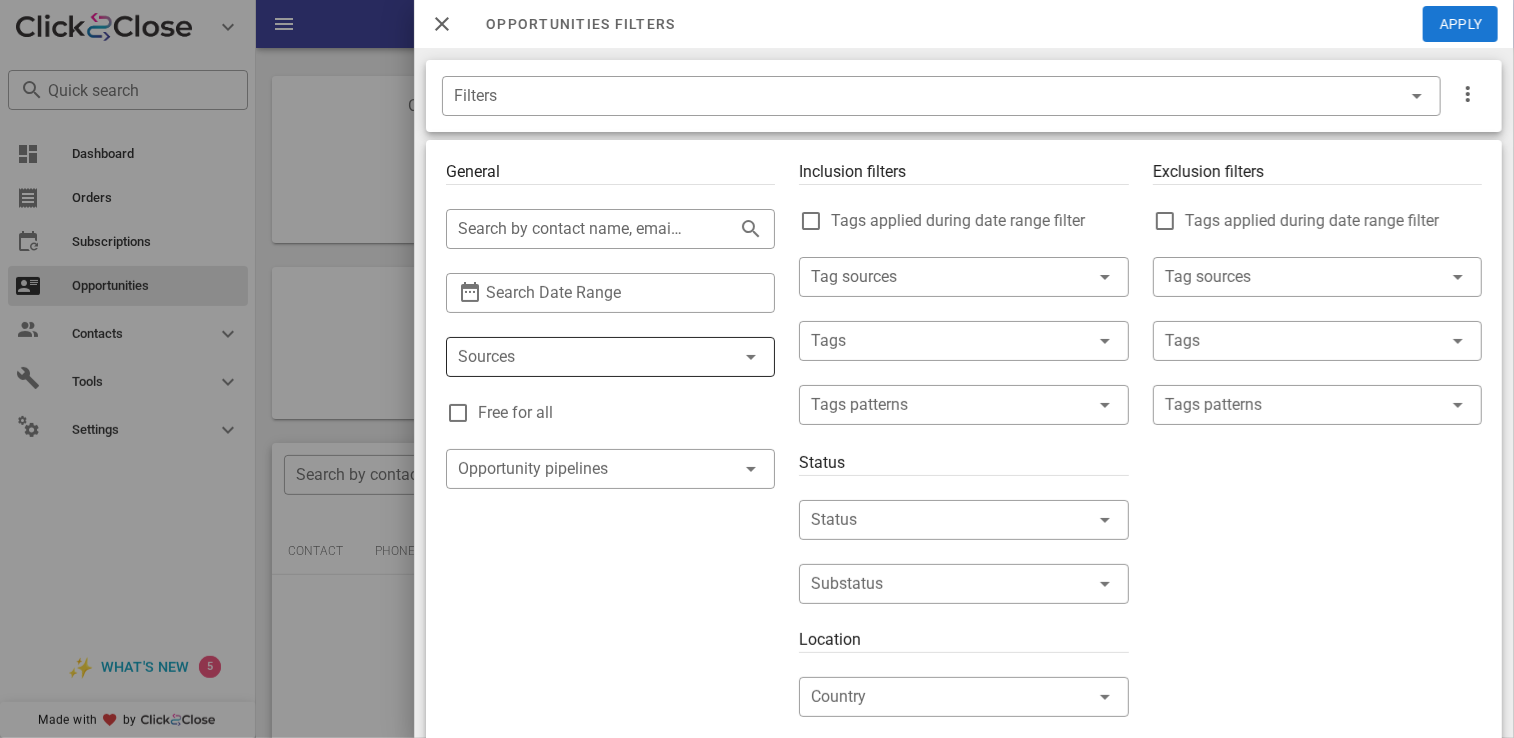 click at bounding box center (582, 357) 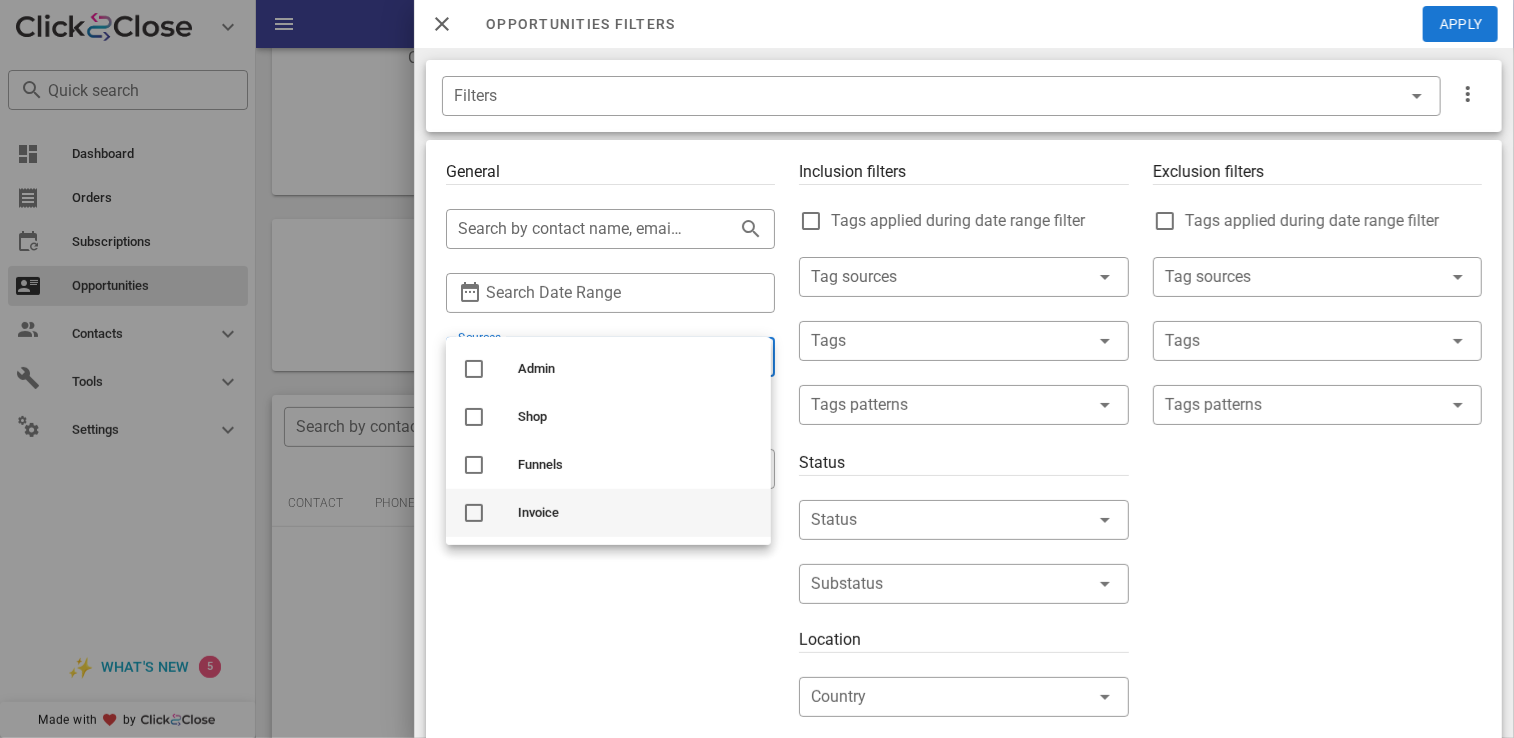 scroll, scrollTop: 0, scrollLeft: 0, axis: both 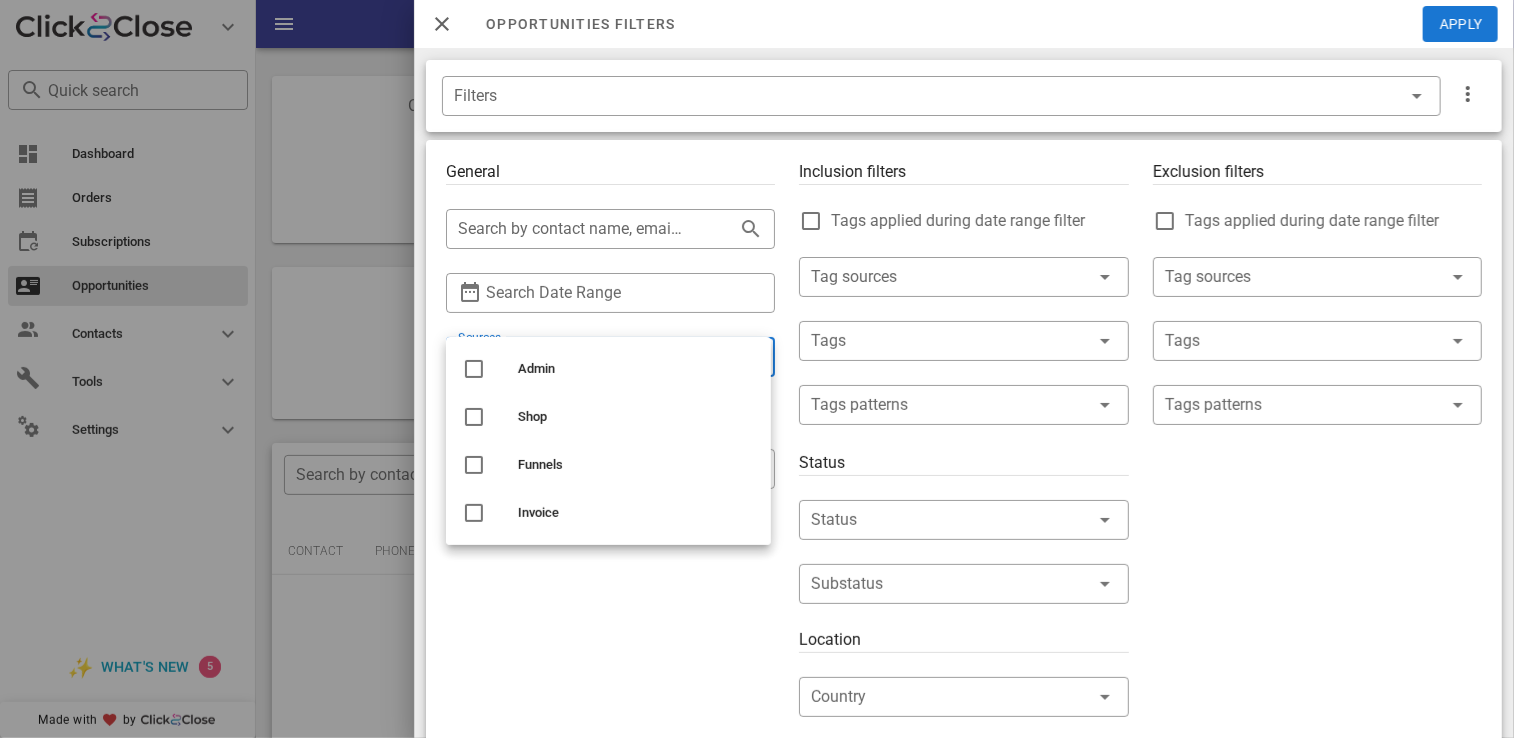 click on "General ​ Search by contact name, email or phone ​ Search Date Range ​ Sources Free for all ​ Opportunity pipelines" at bounding box center (610, 709) 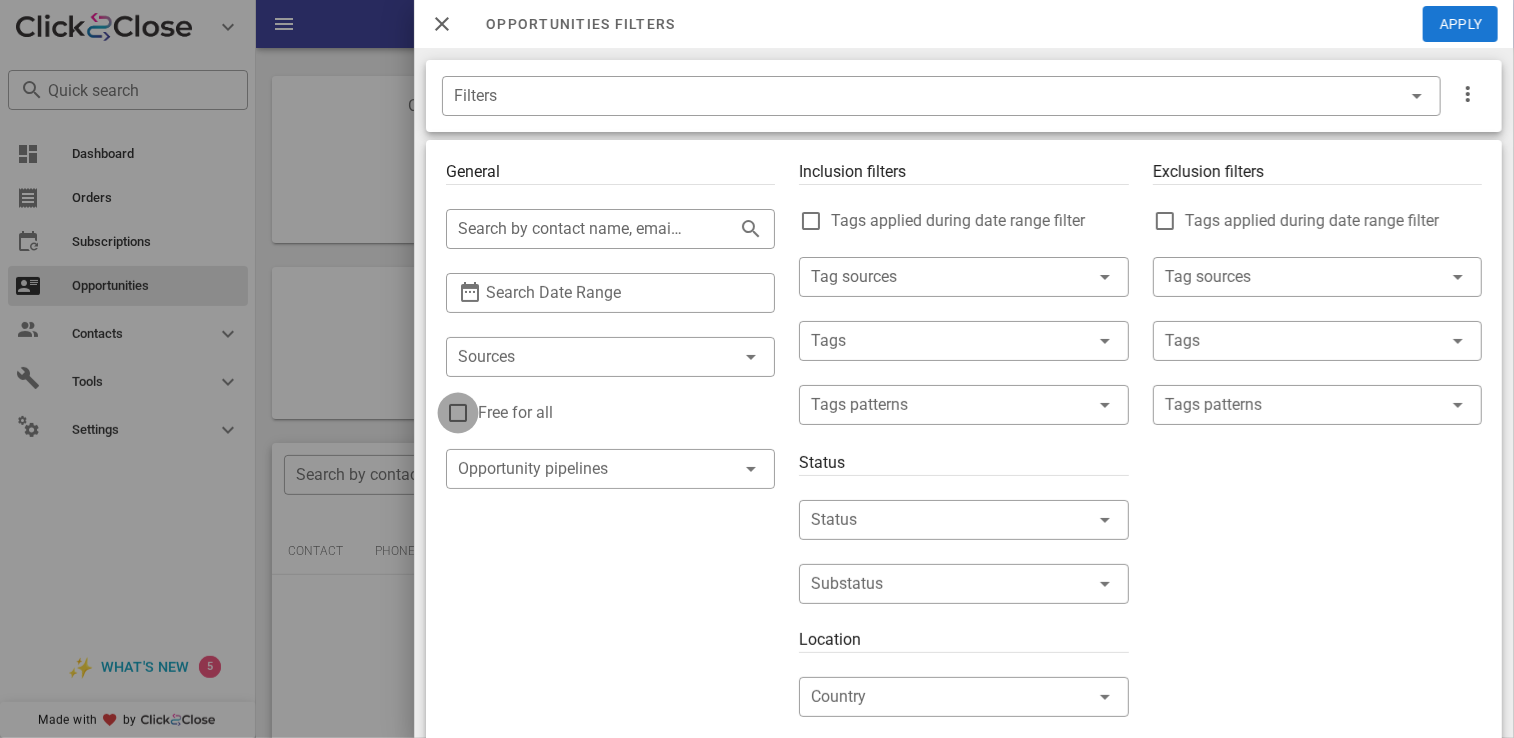 click at bounding box center (458, 413) 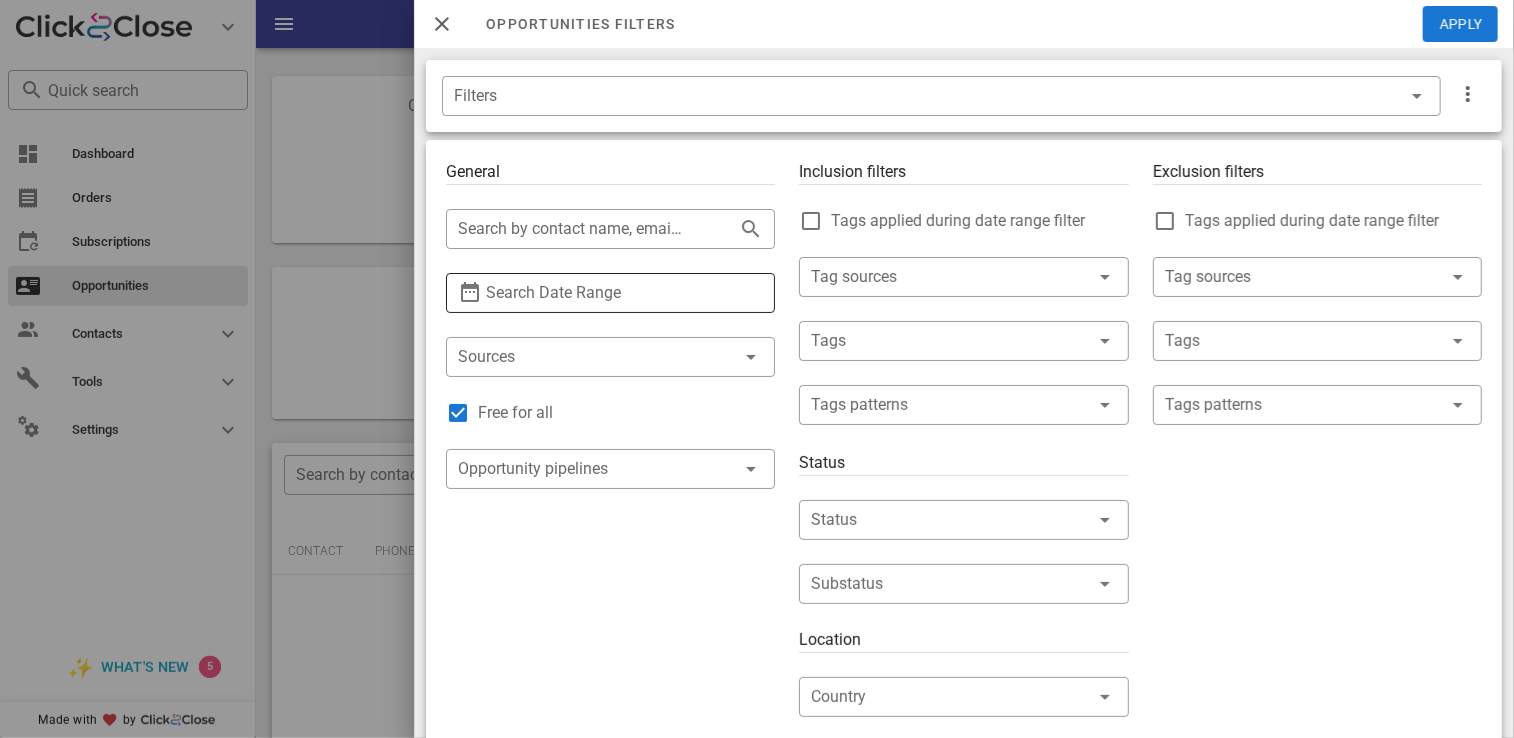 click on "General ​ Search by contact name, email or phone ​ Search Date Range ​ Sources Free for all ​ Opportunity pipelines" at bounding box center (610, 709) 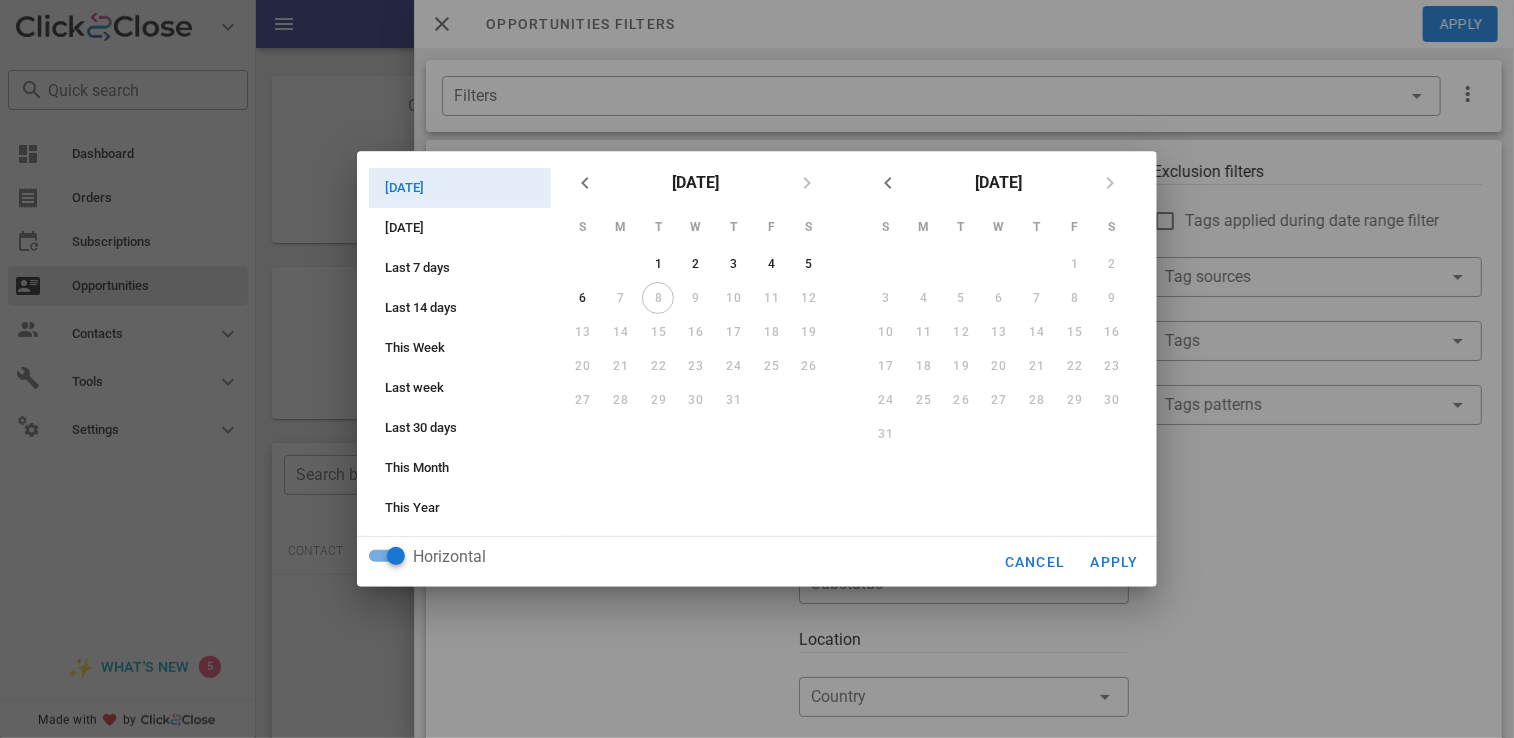 click at bounding box center (757, 369) 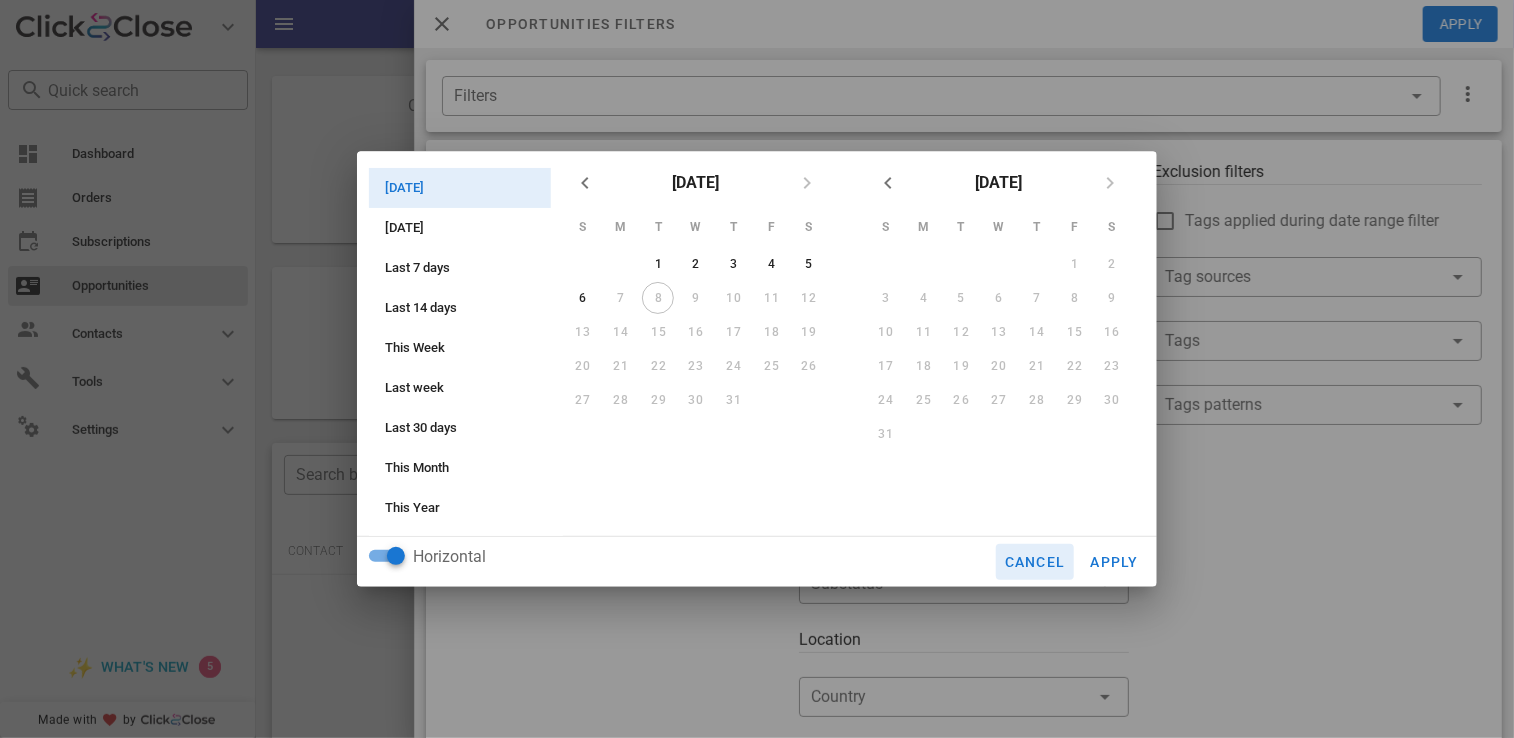 click on "Cancel" at bounding box center [1035, 562] 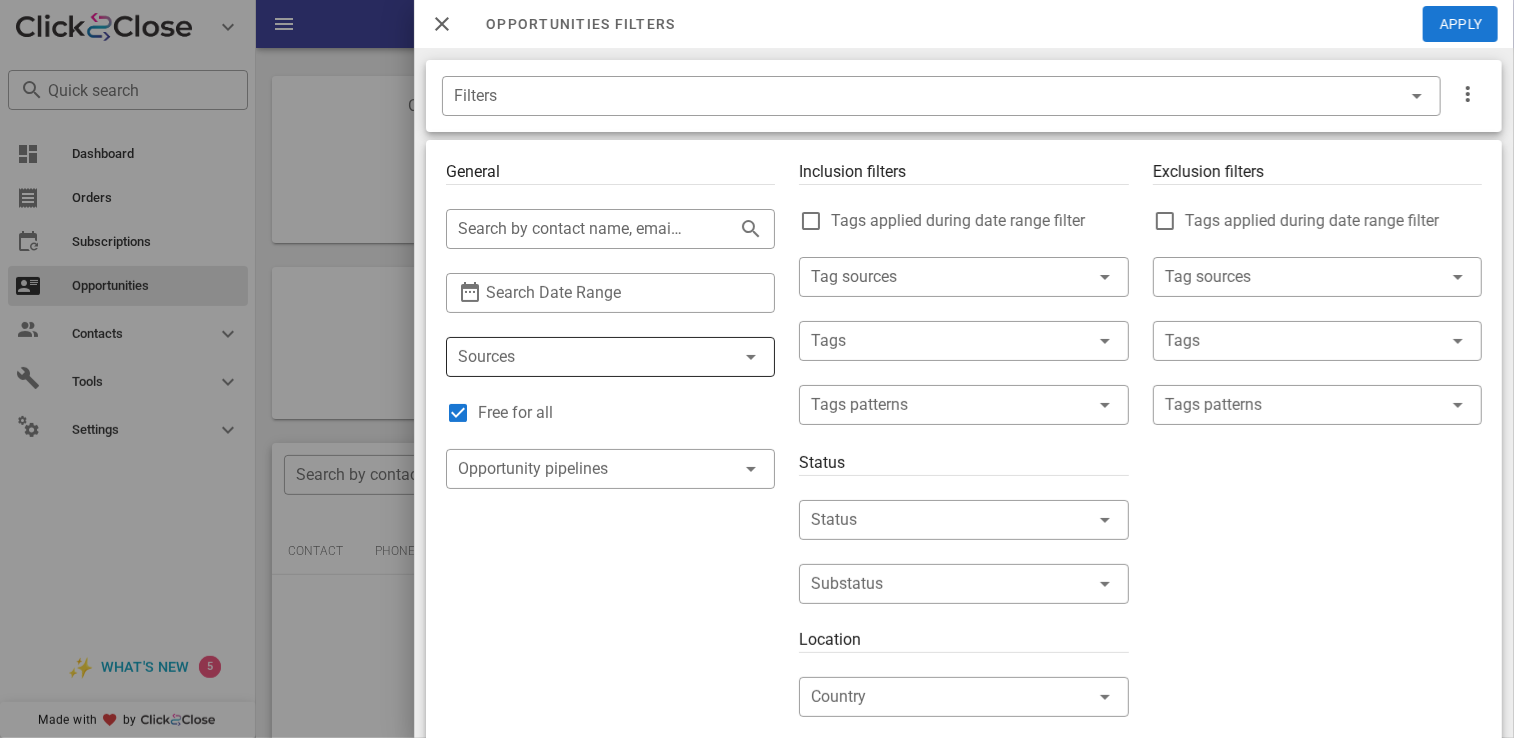 click at bounding box center (582, 357) 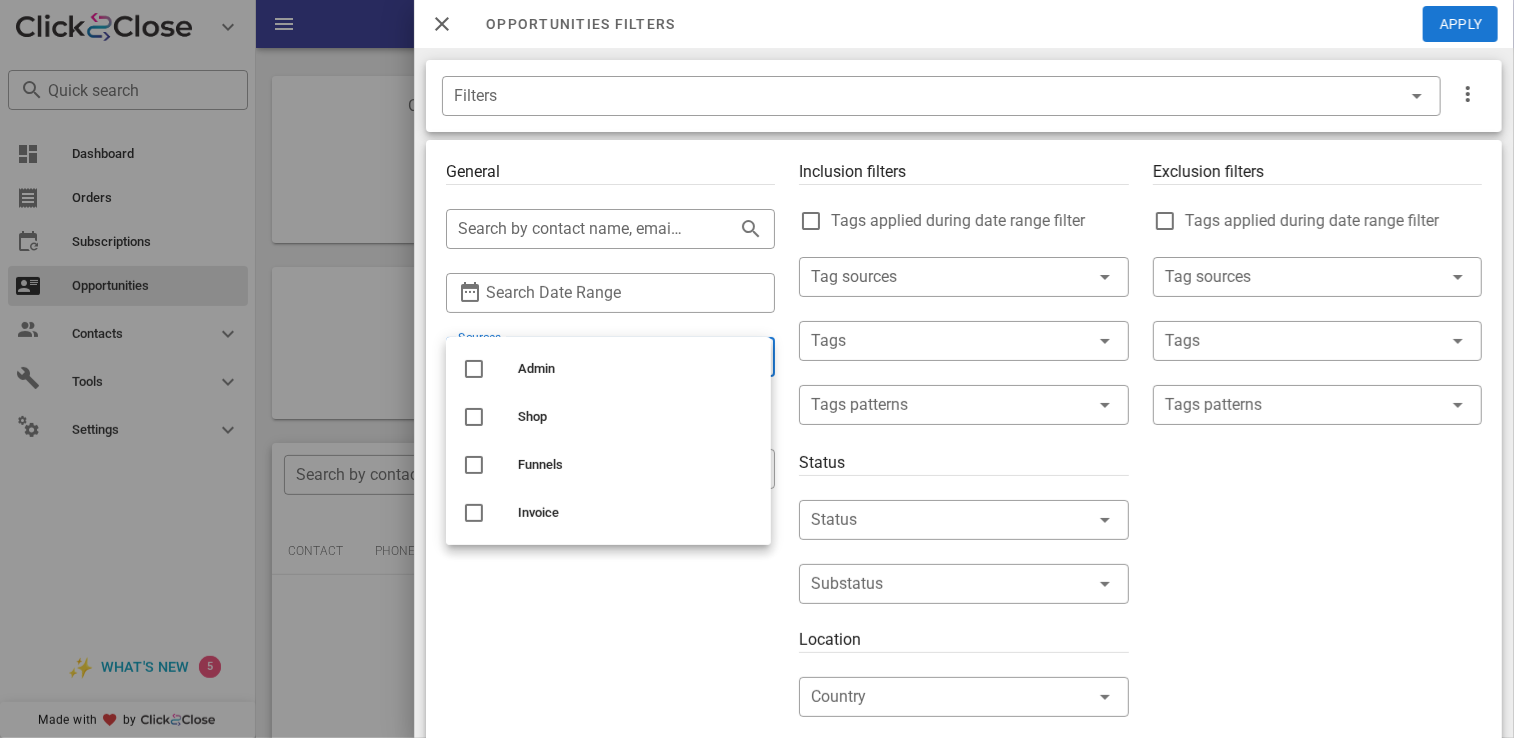 click on "General ​ Search by contact name, email or phone ​ Search Date Range ​ Sources Free for all ​ Opportunity pipelines" at bounding box center [610, 709] 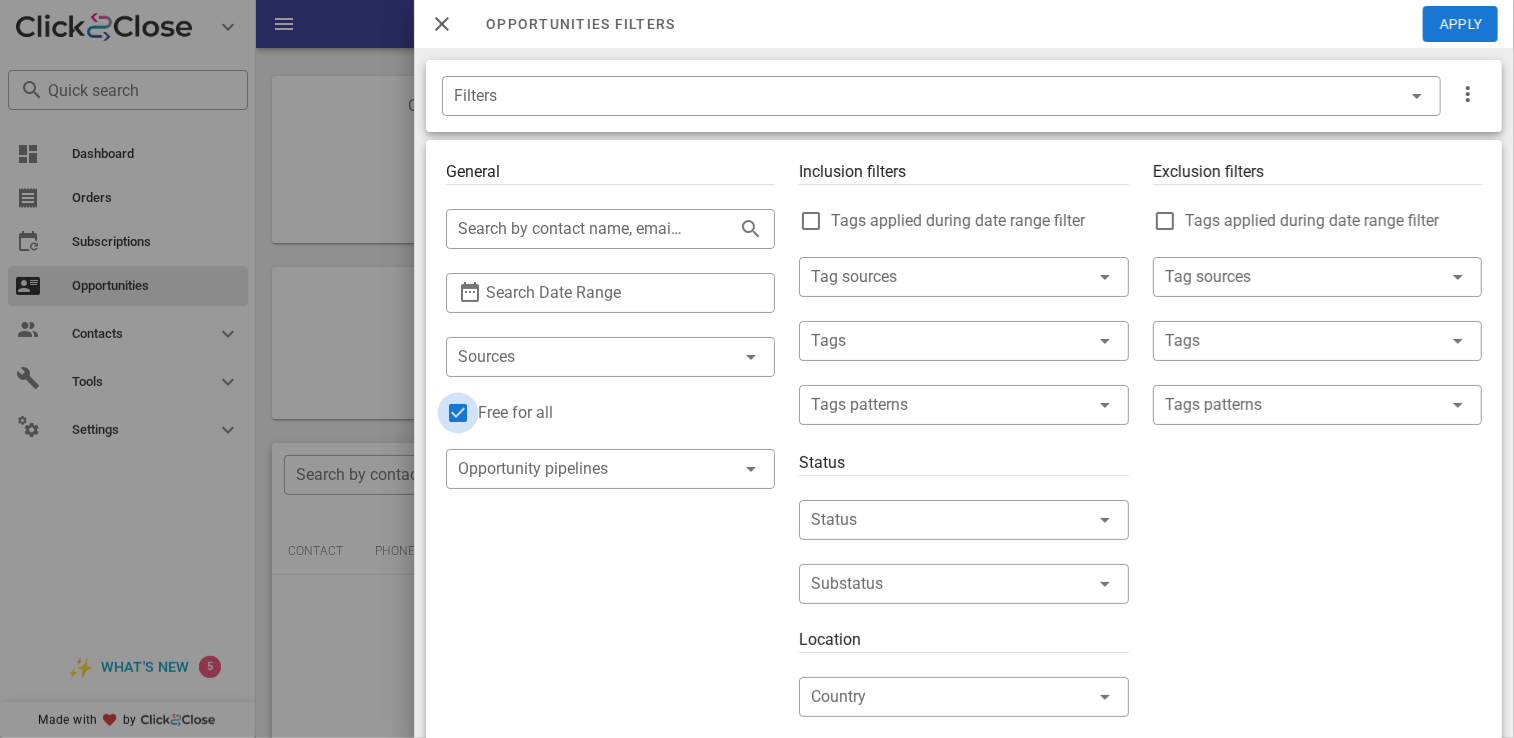 click at bounding box center (458, 413) 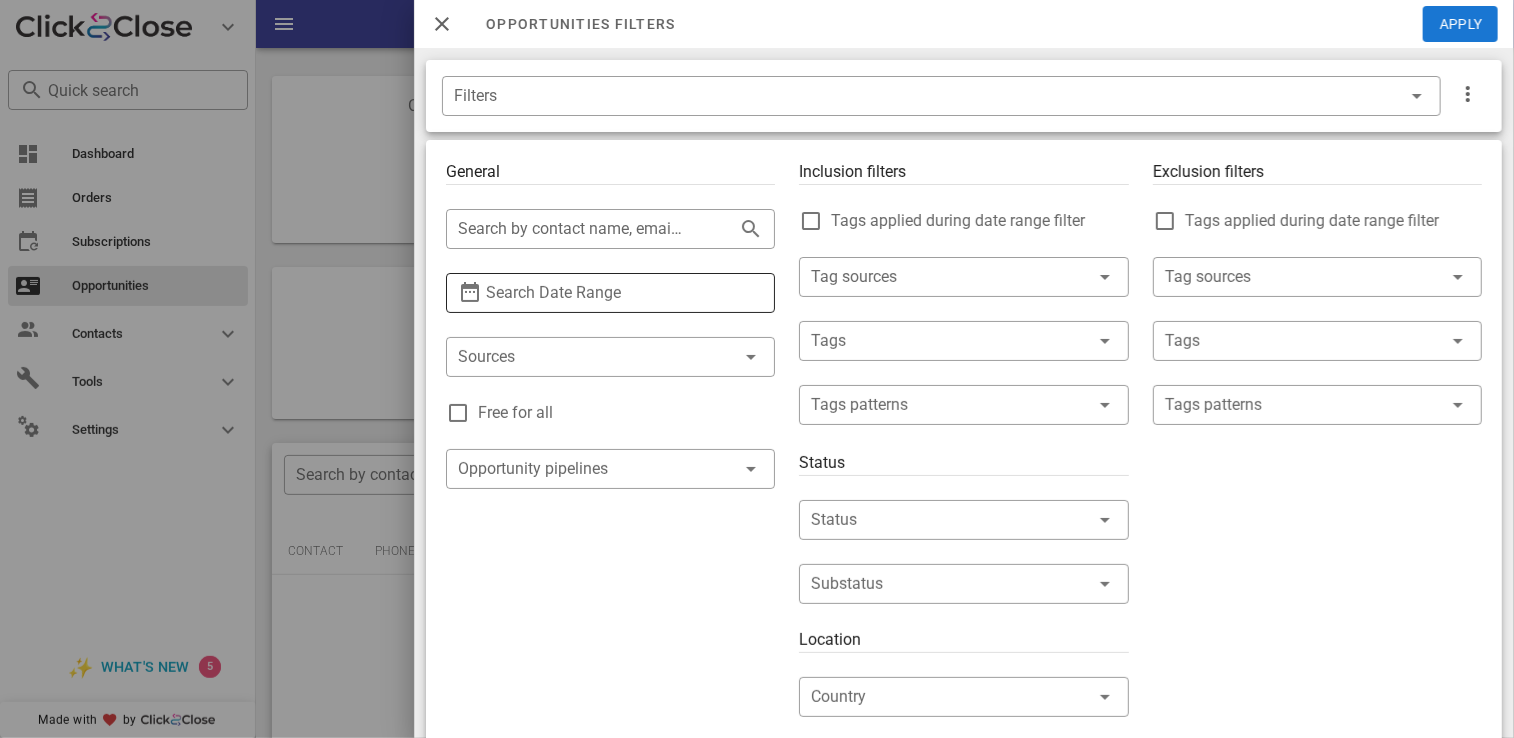 click on "Search Date Range" at bounding box center (610, 293) 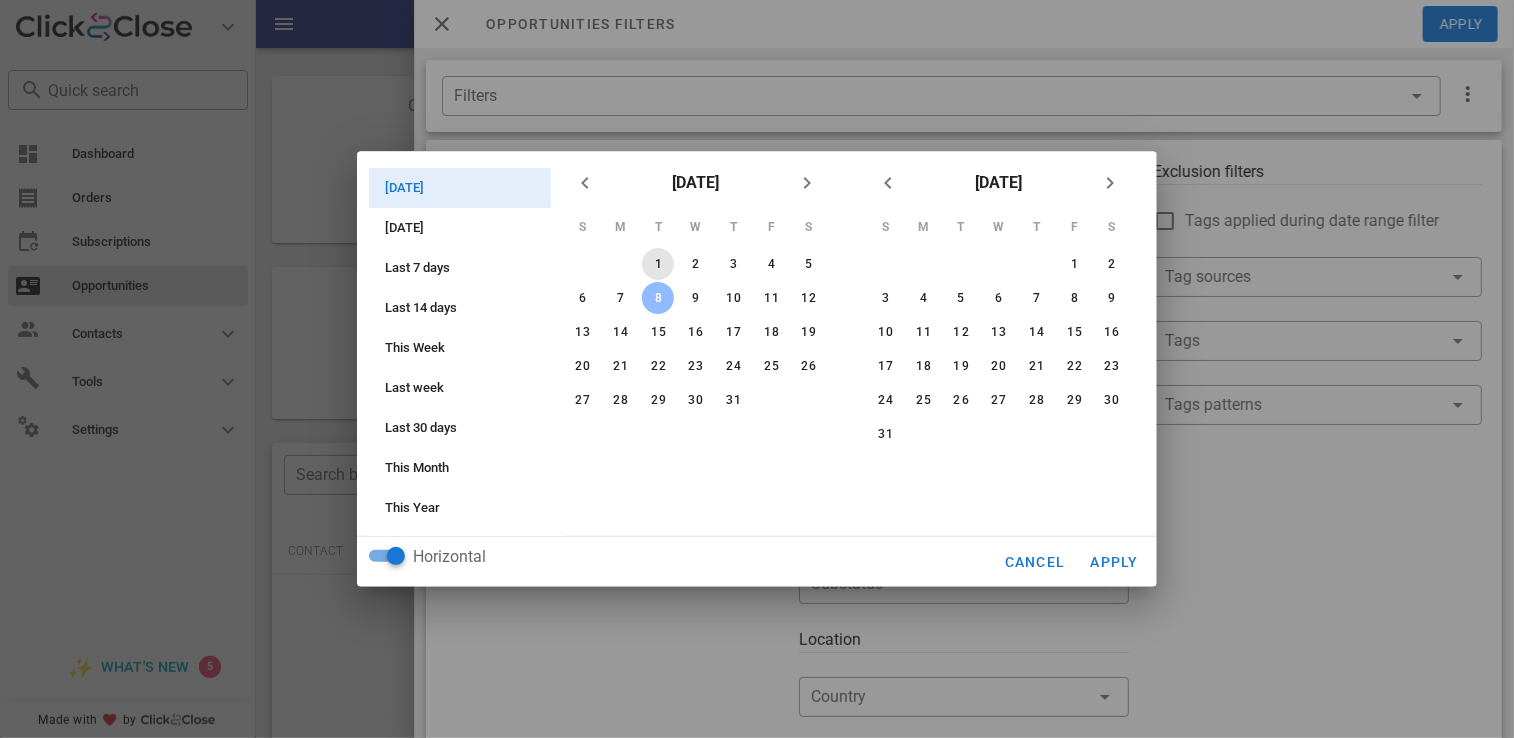 click on "1" at bounding box center [658, 264] 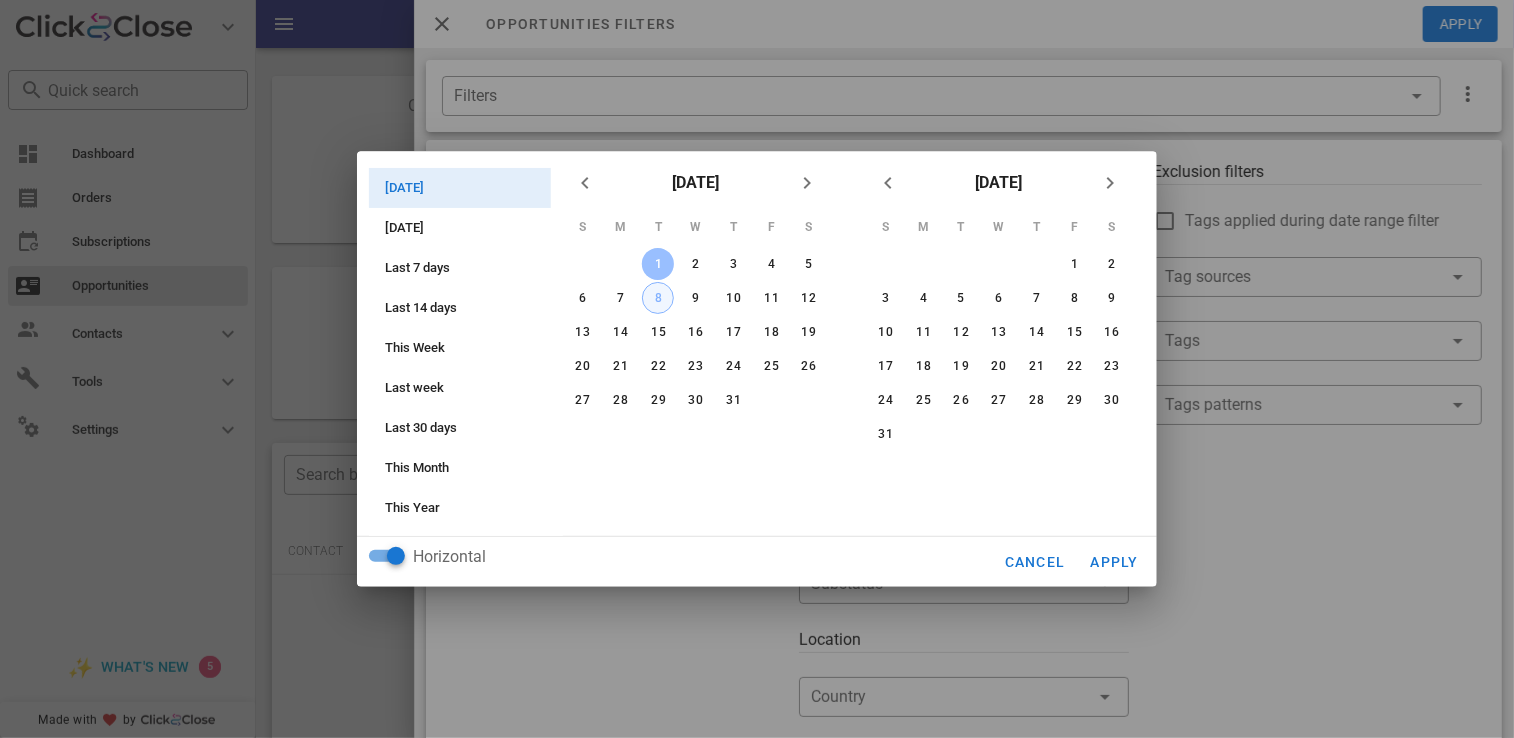 click on "8" at bounding box center [658, 298] 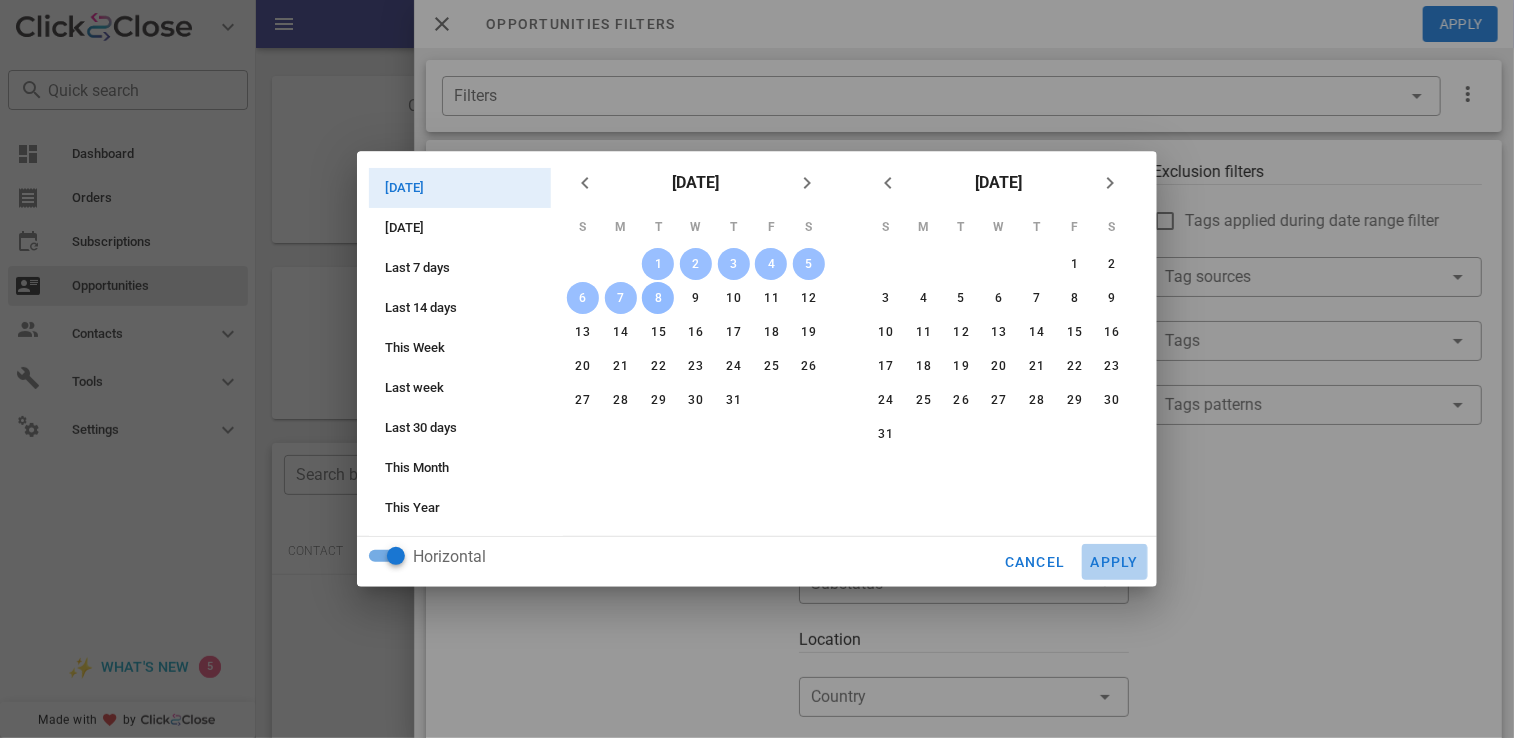 click on "Apply" at bounding box center (1115, 562) 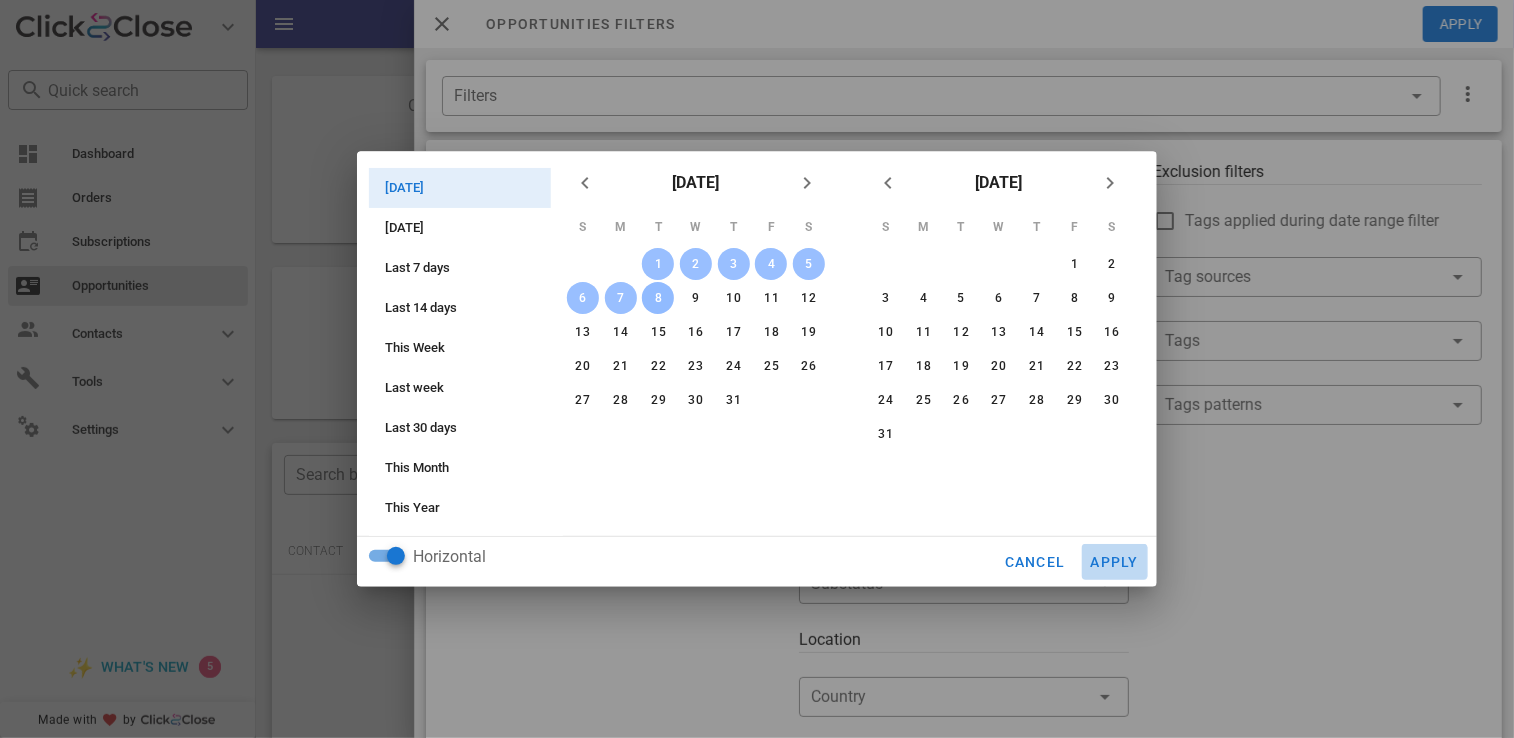 type on "**********" 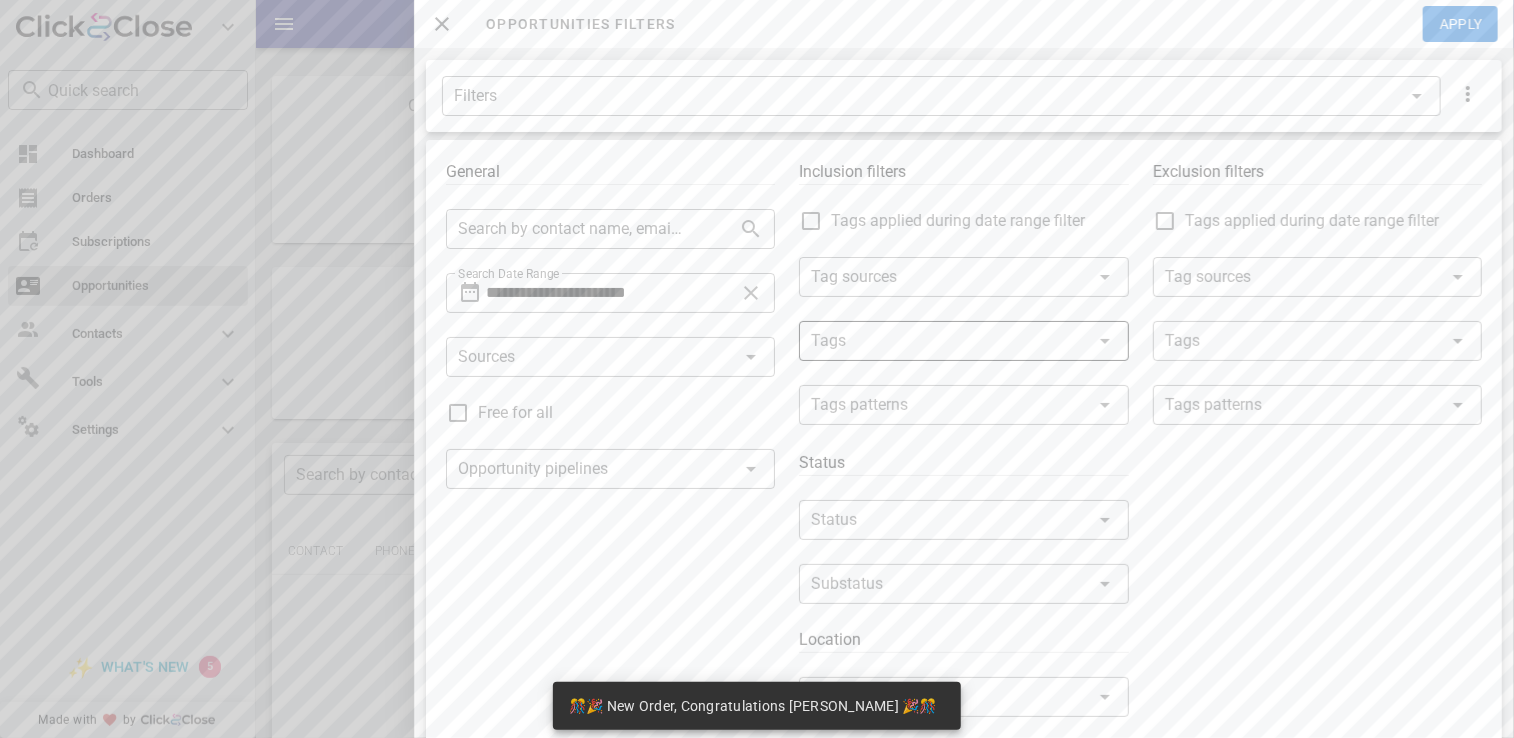 click at bounding box center (935, 341) 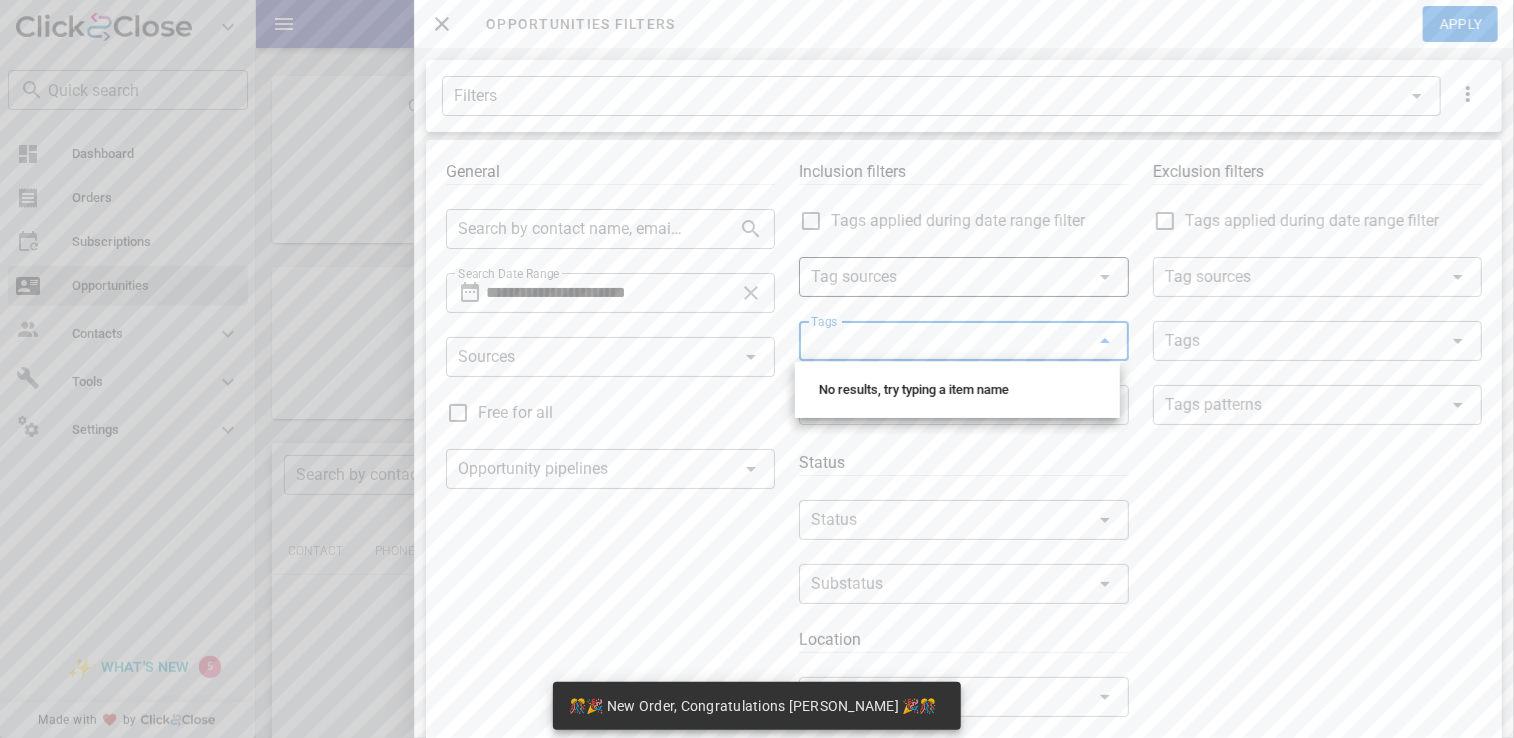 click at bounding box center [935, 277] 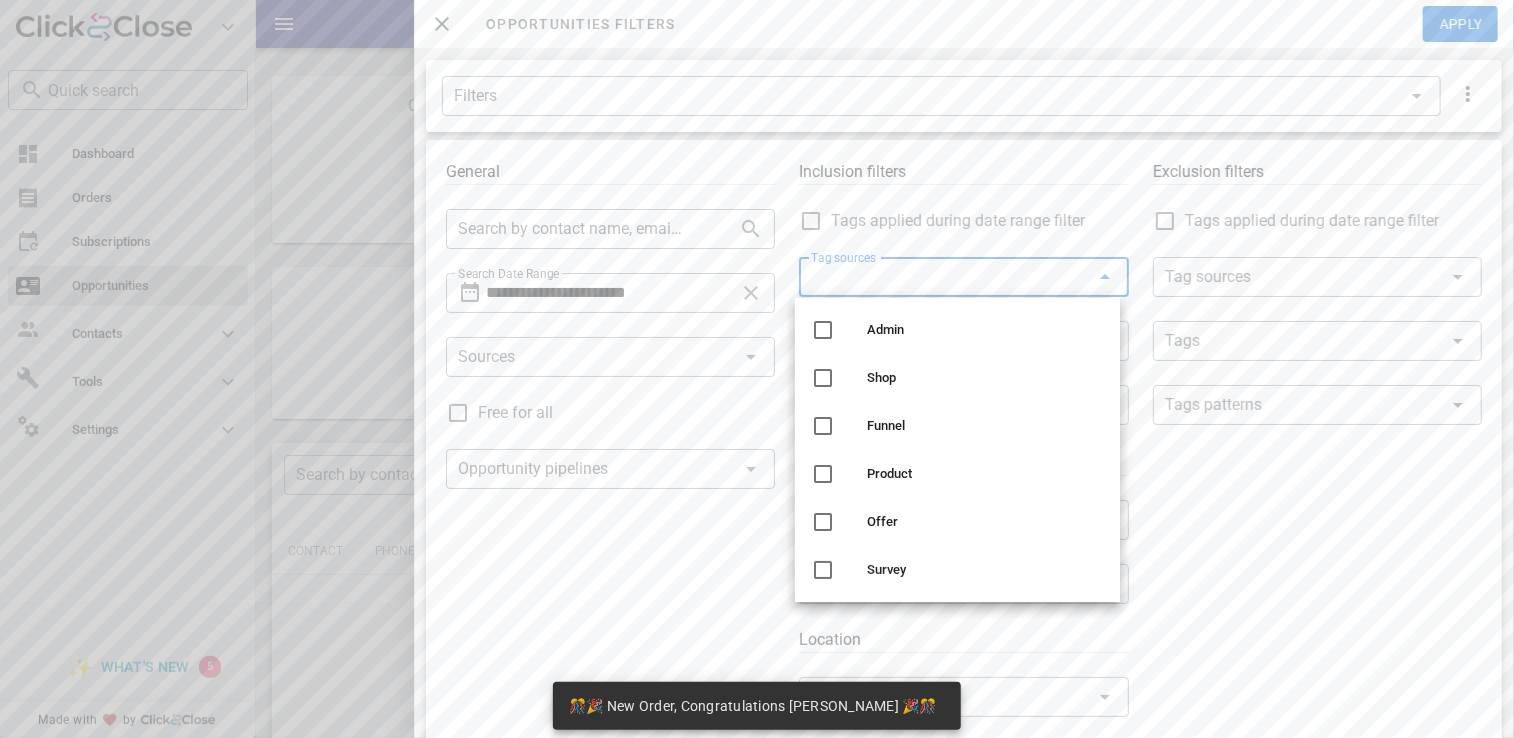 click on "Exclusion filters Tags applied during date range filter ​ Tag sources ​ Tags ​ Tags patterns" at bounding box center (1317, 709) 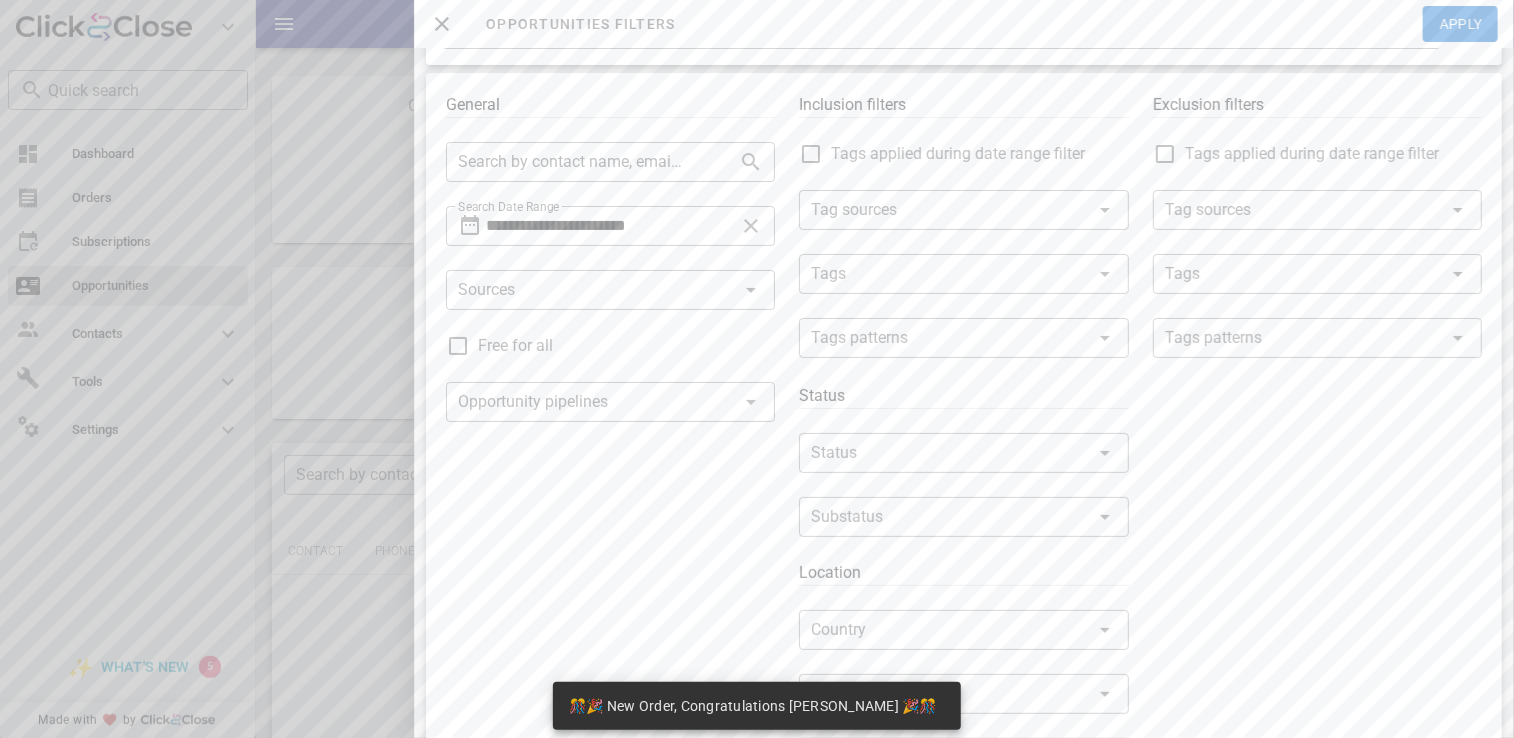 scroll, scrollTop: 100, scrollLeft: 0, axis: vertical 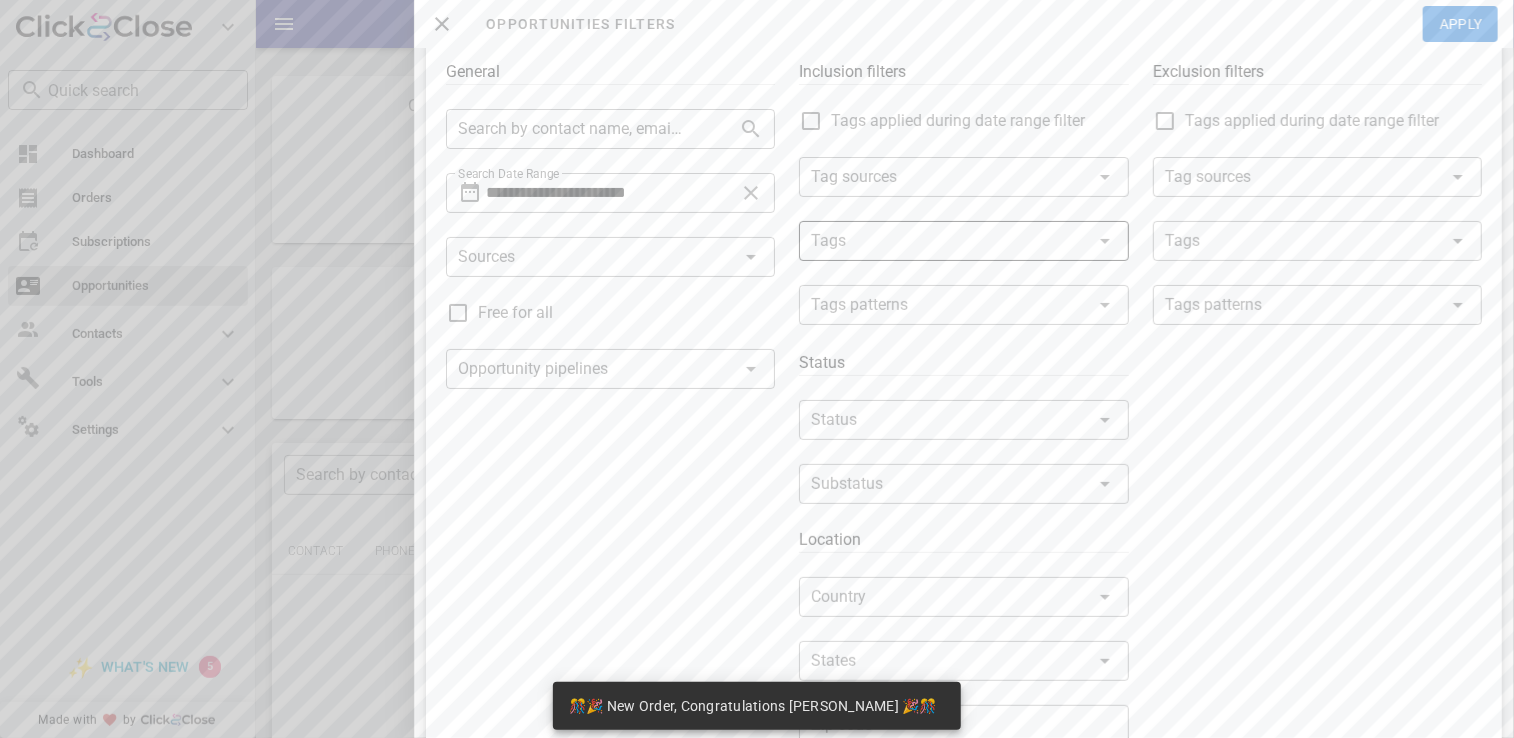 click at bounding box center [1077, 241] 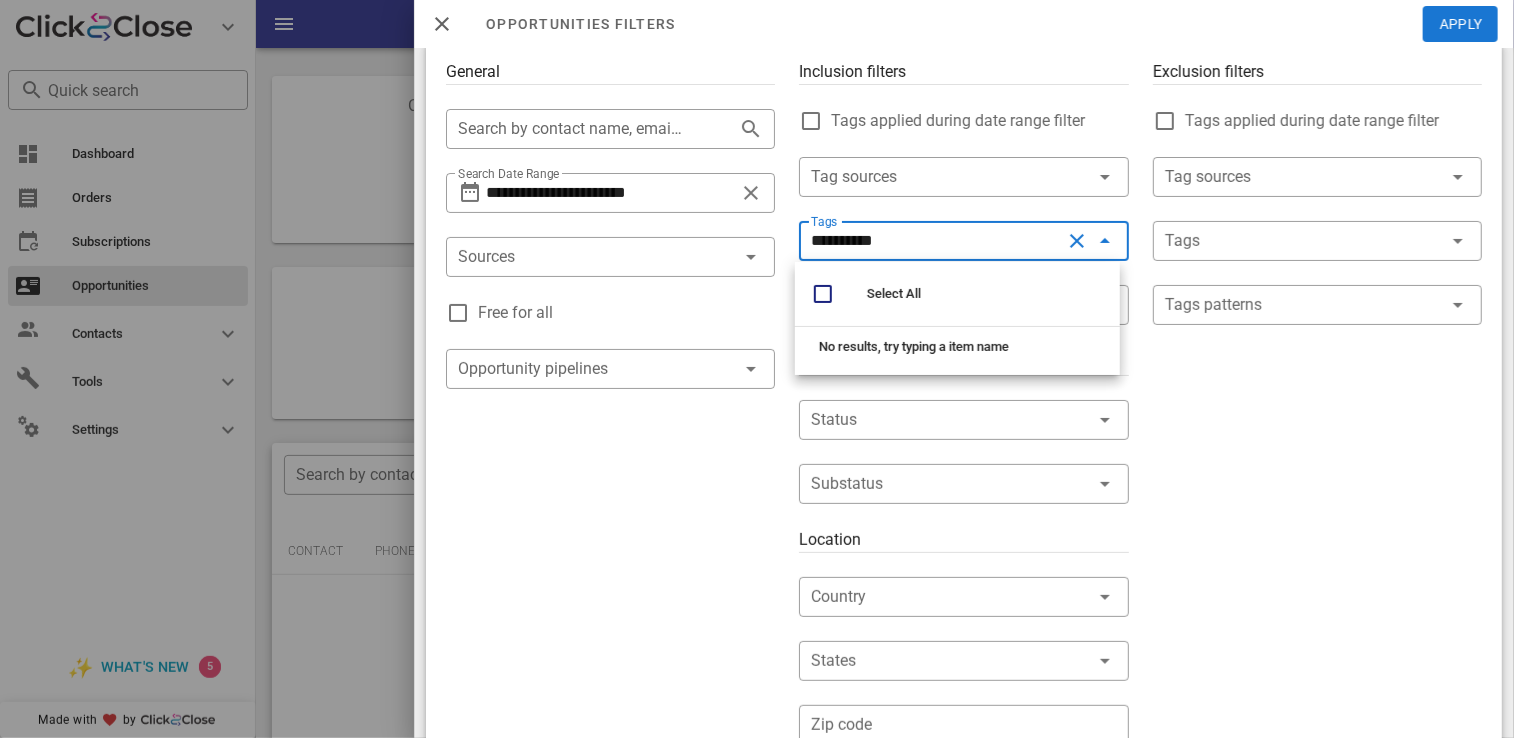 click on "**********" at bounding box center (935, 241) 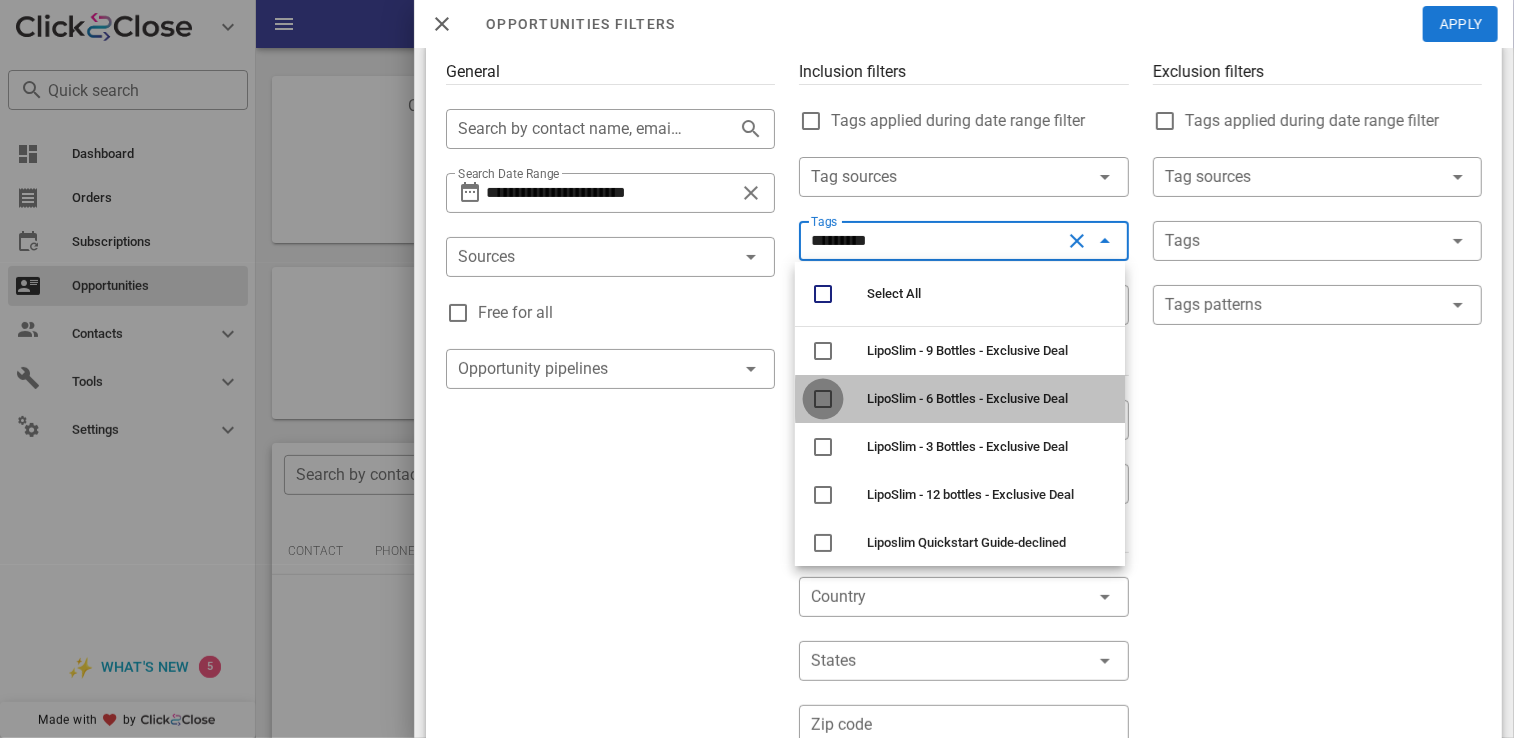 click at bounding box center (823, 399) 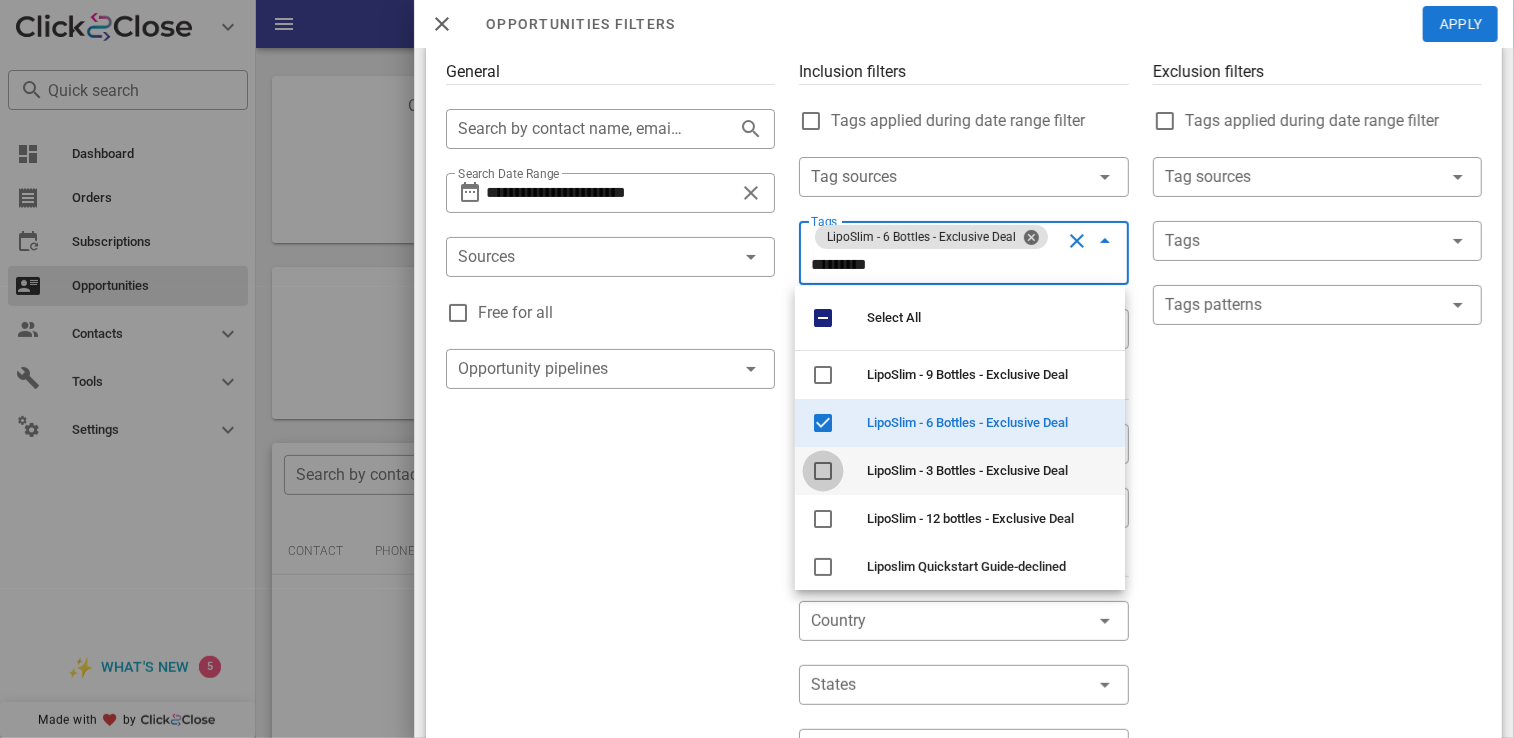 click at bounding box center (823, 471) 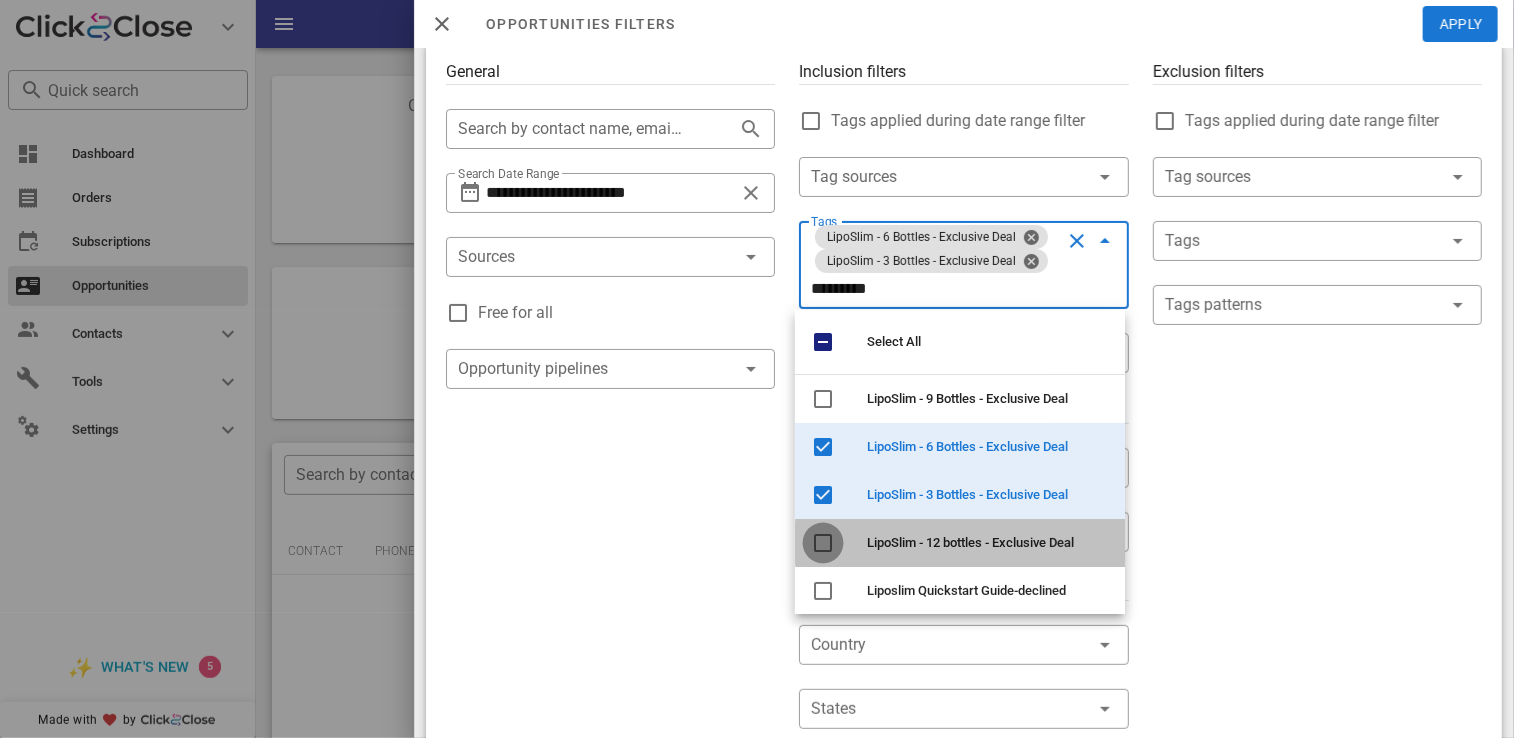 click at bounding box center (823, 543) 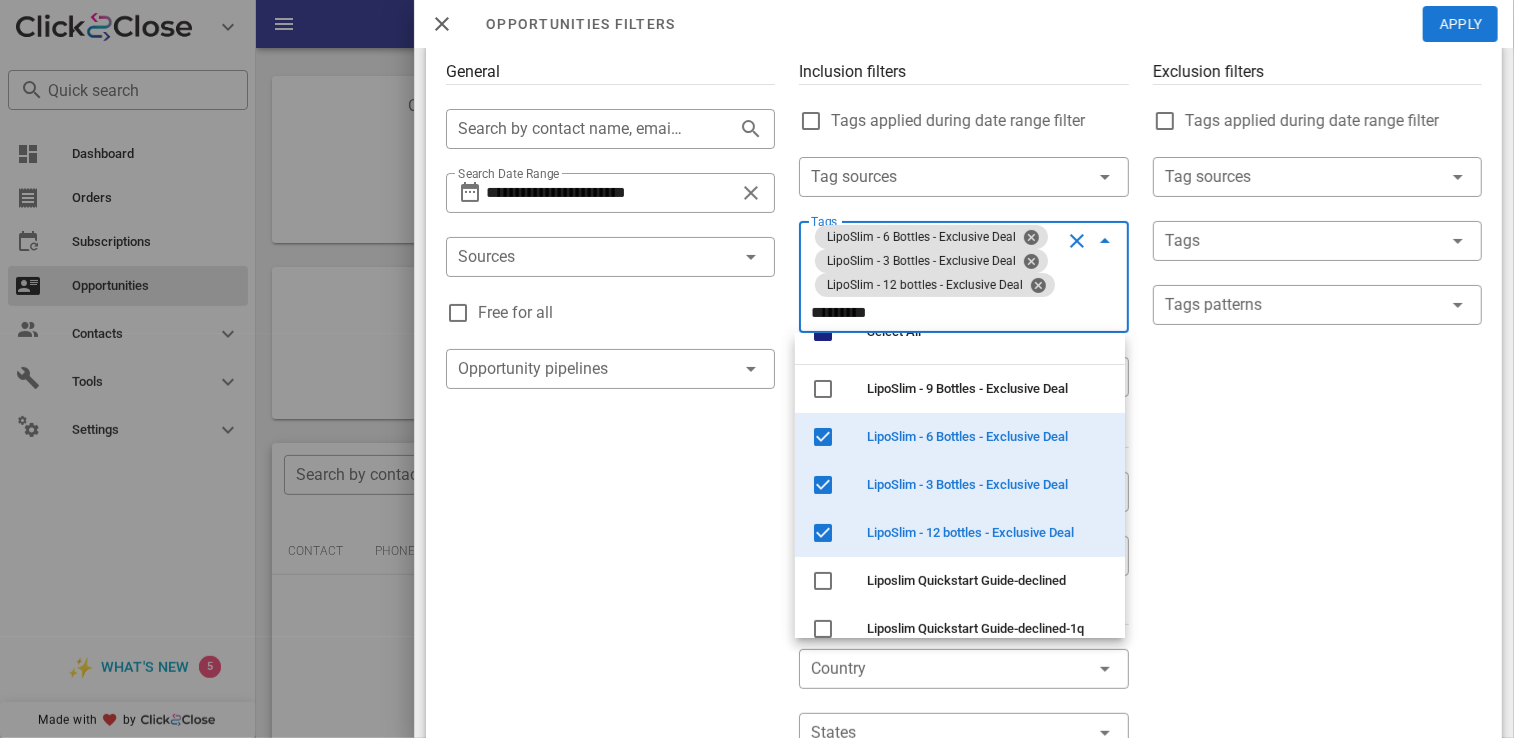 scroll, scrollTop: 0, scrollLeft: 0, axis: both 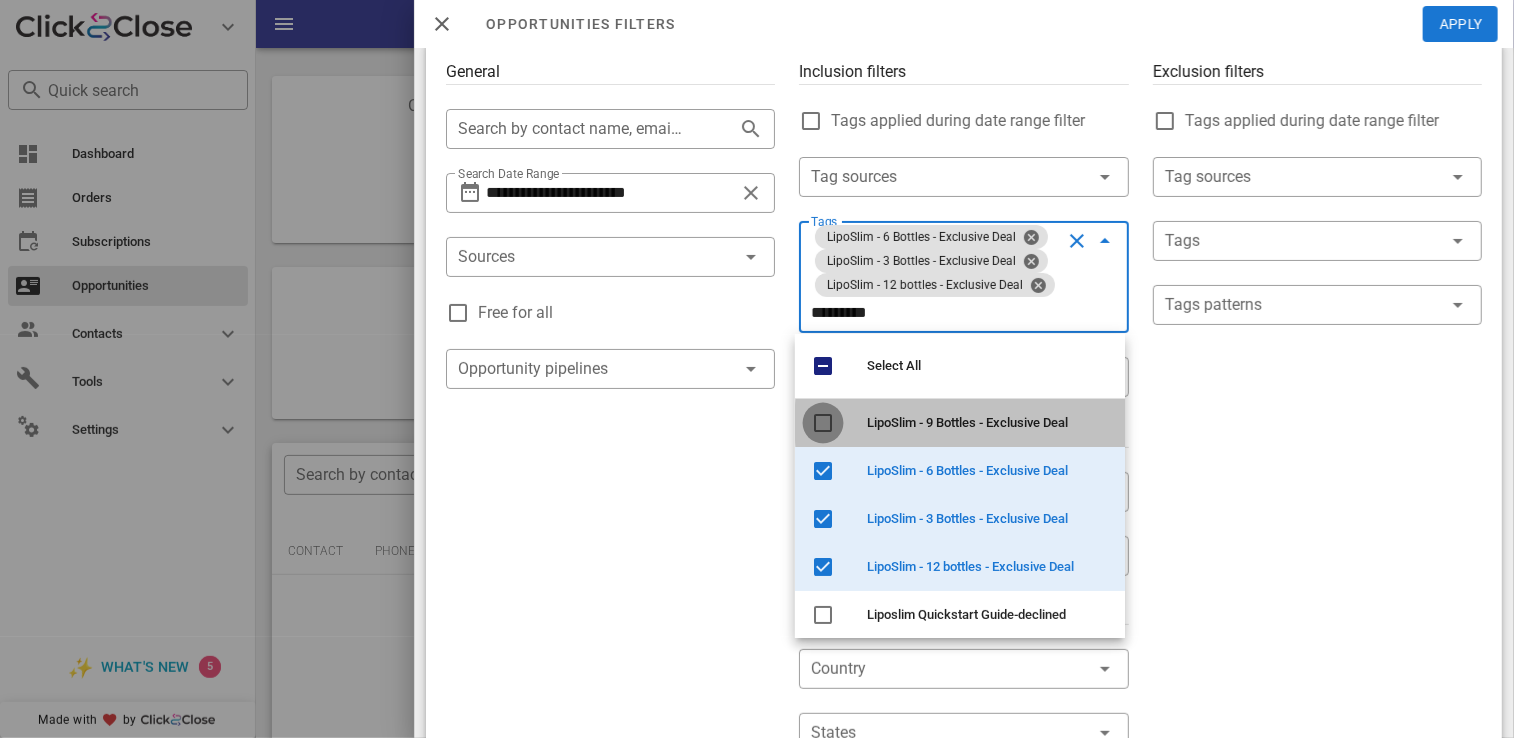 click at bounding box center (823, 423) 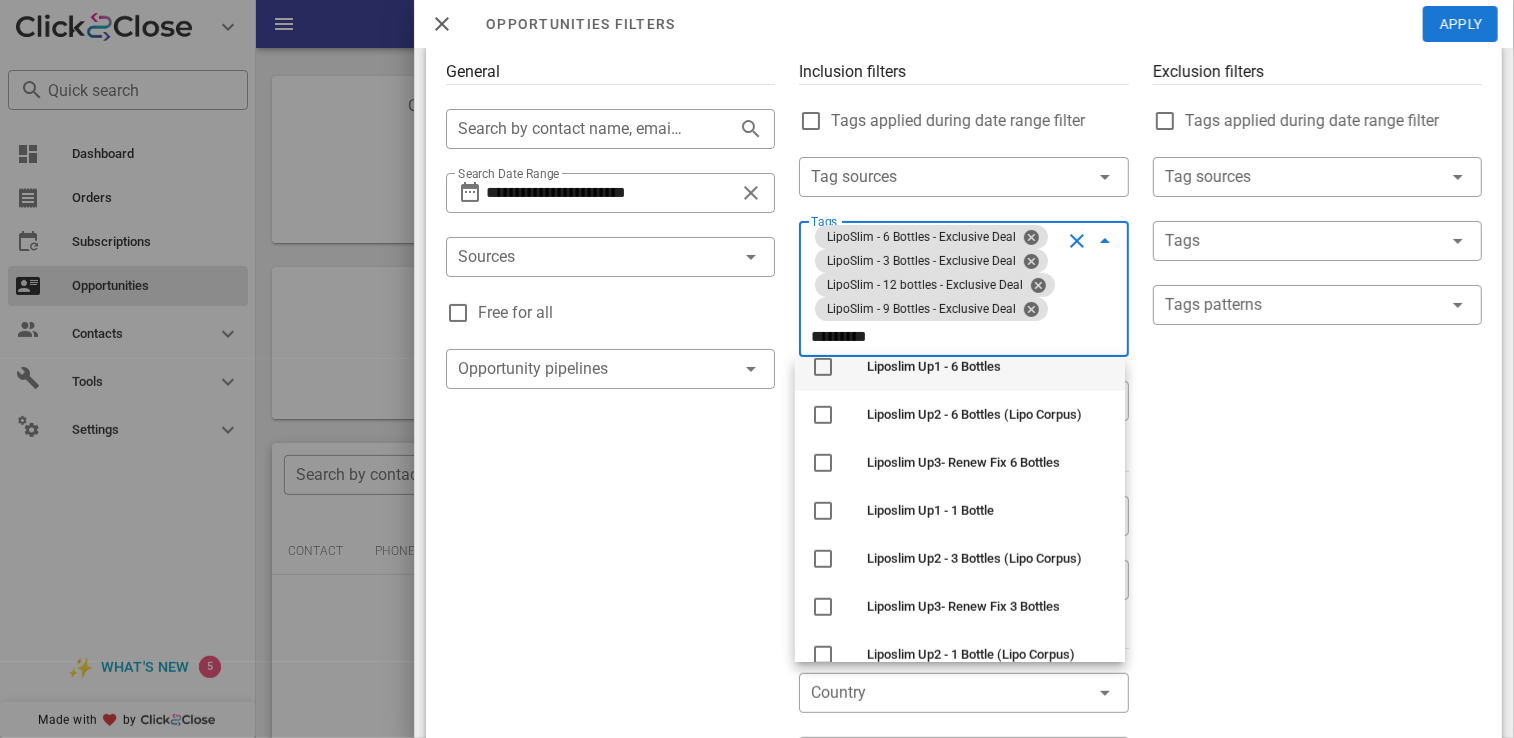 scroll, scrollTop: 680, scrollLeft: 0, axis: vertical 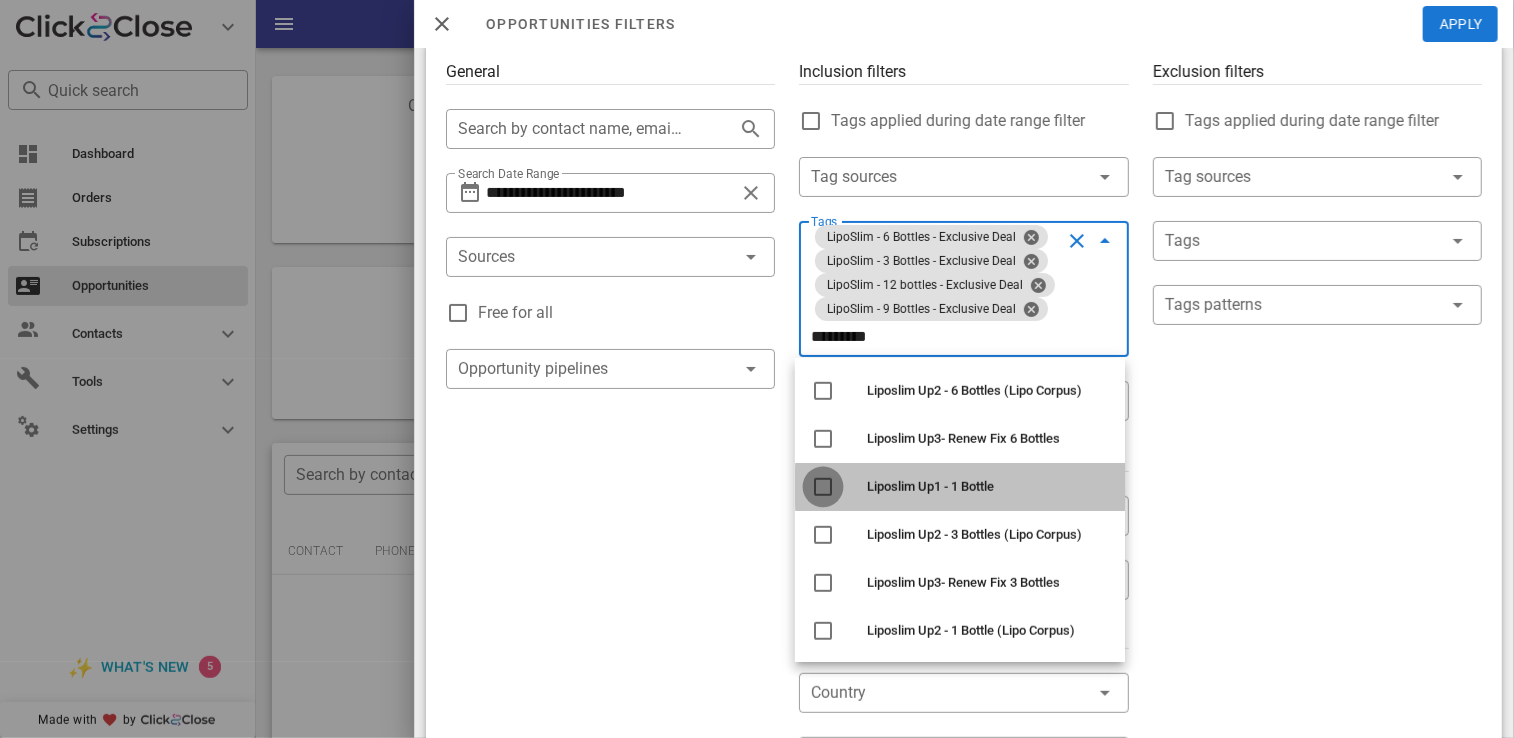 click at bounding box center (823, 487) 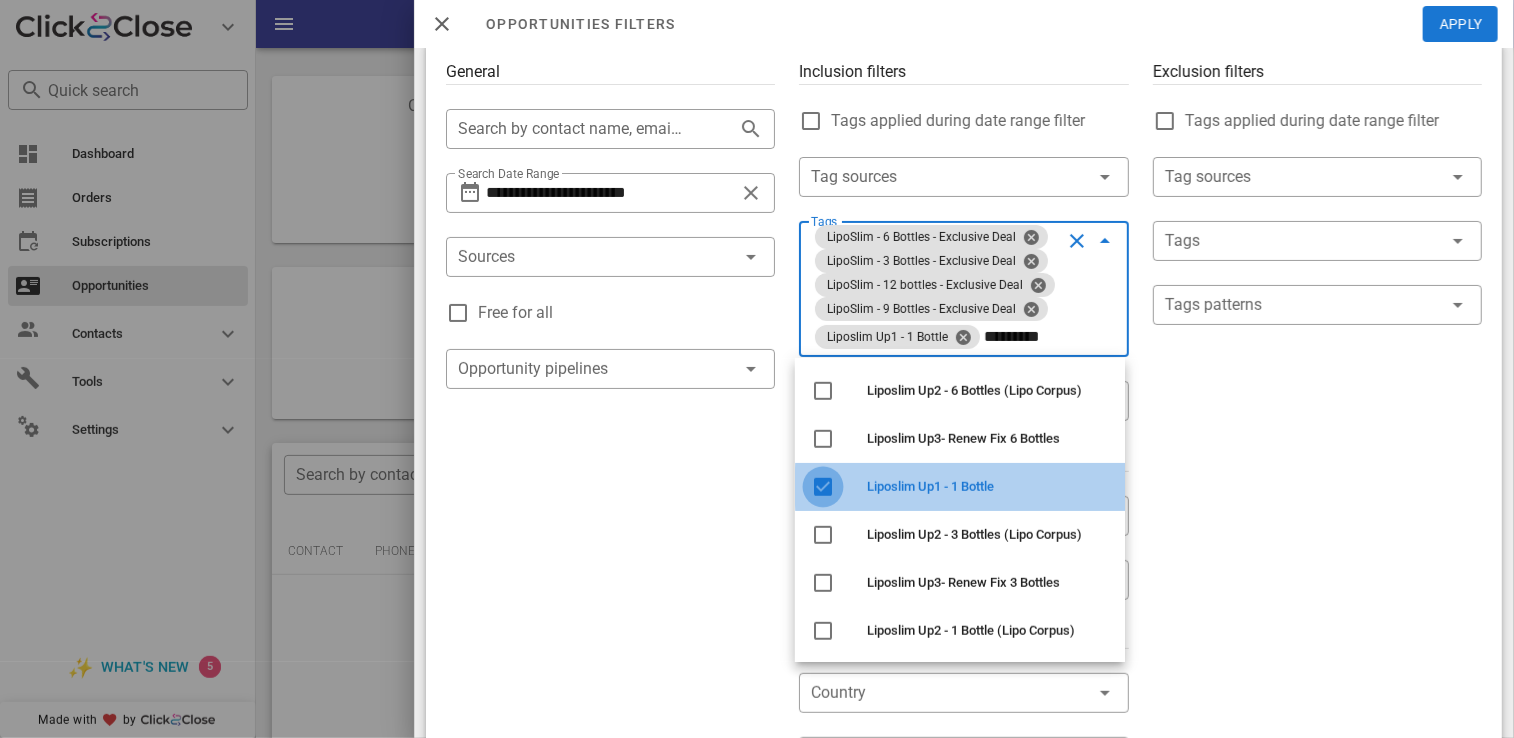 click at bounding box center [823, 487] 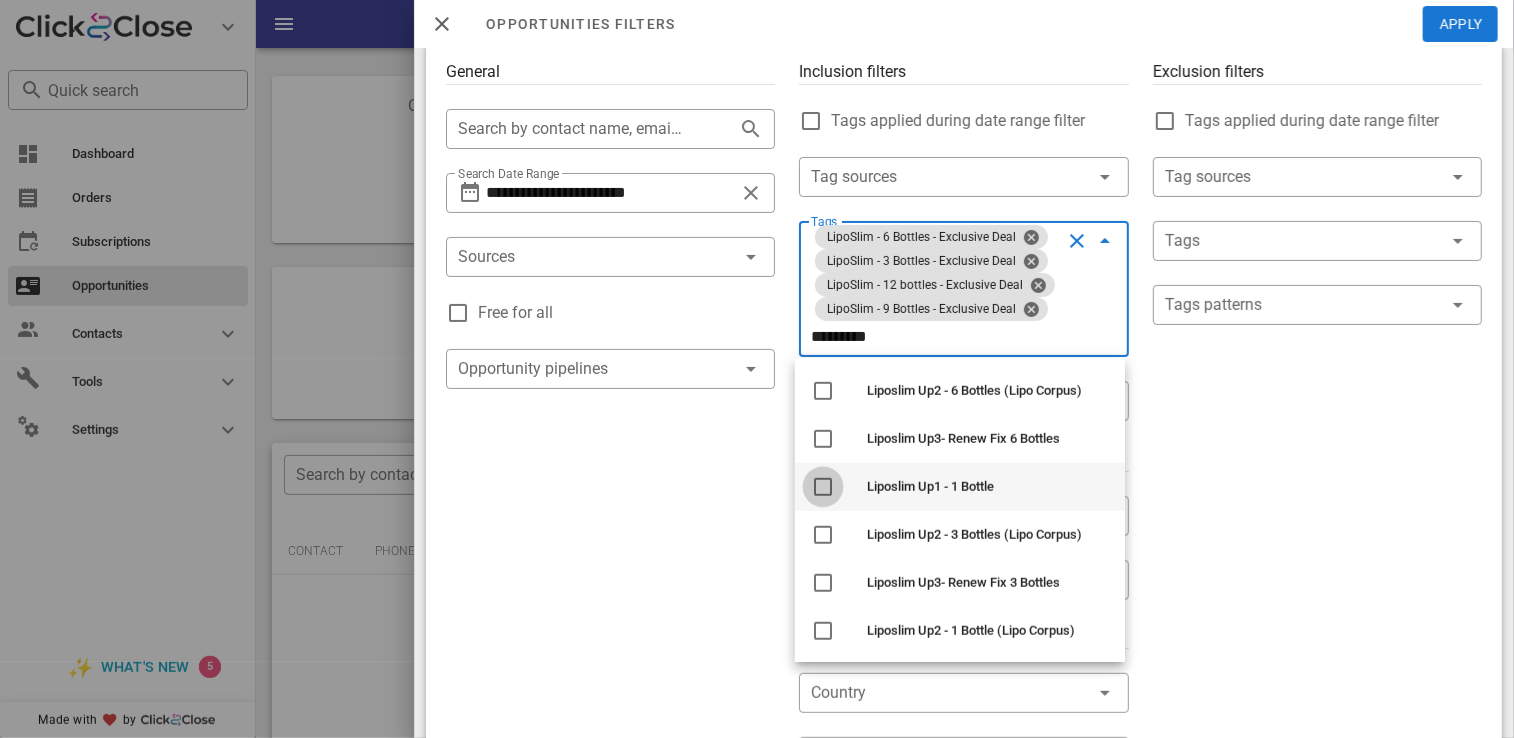 click at bounding box center (823, 487) 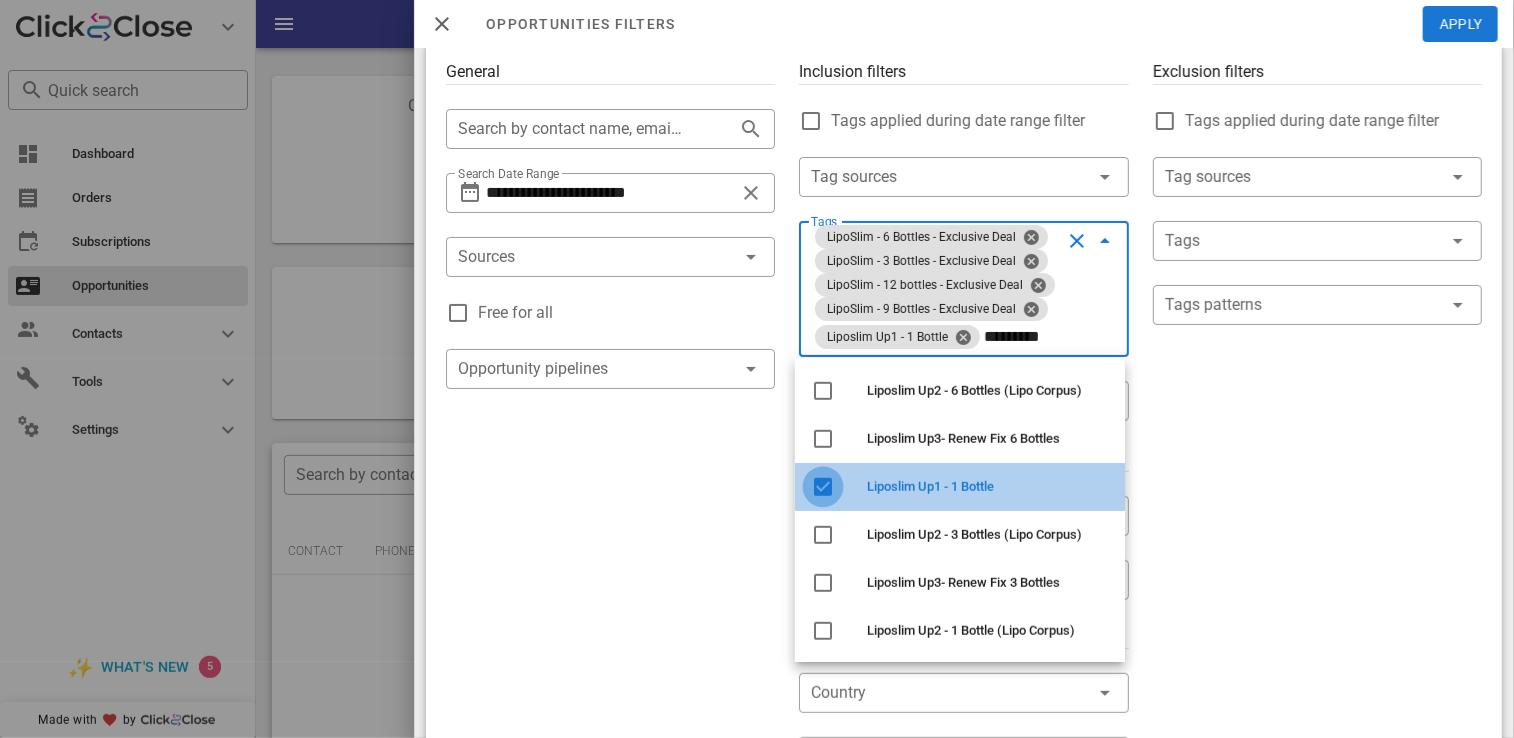 click at bounding box center (823, 487) 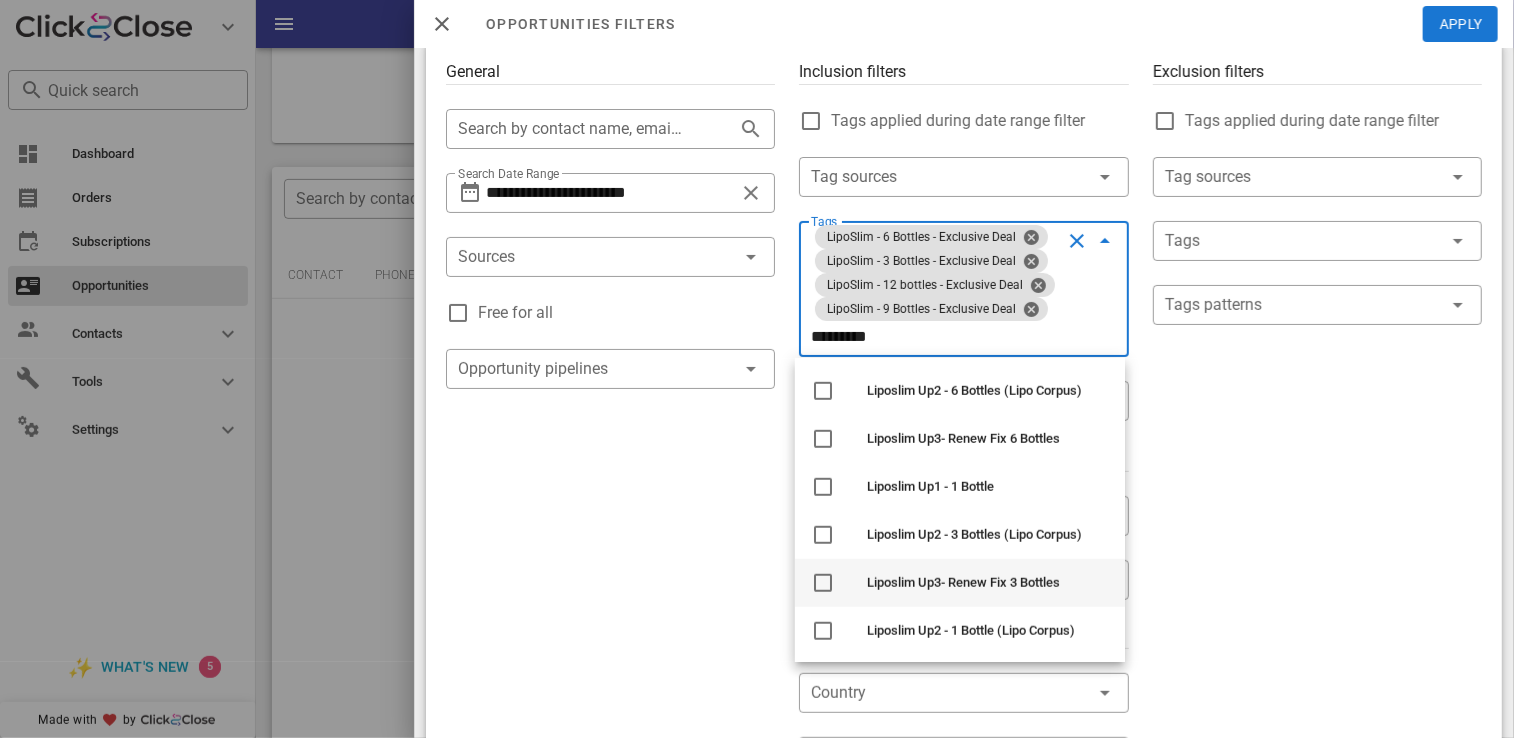 scroll, scrollTop: 379, scrollLeft: 0, axis: vertical 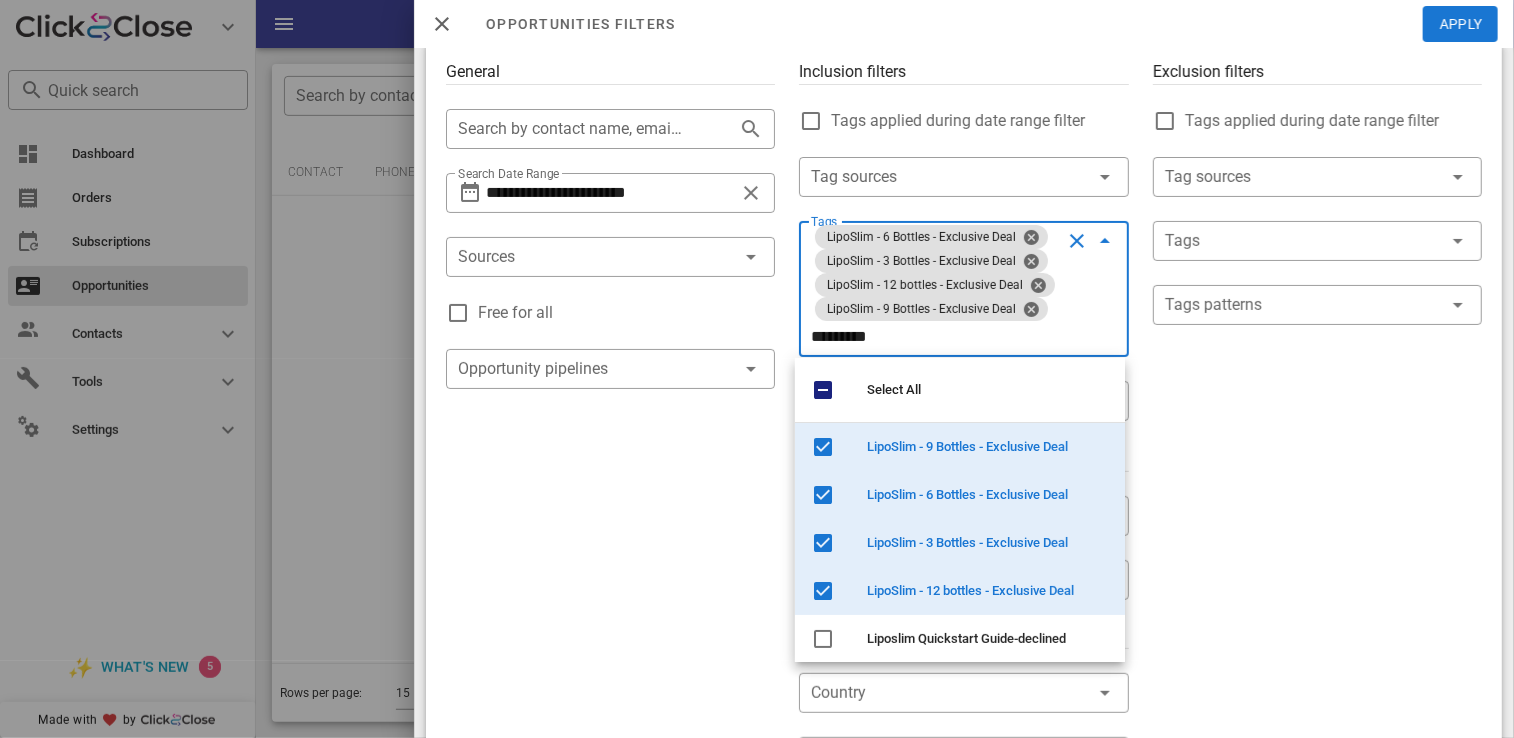 type on "********" 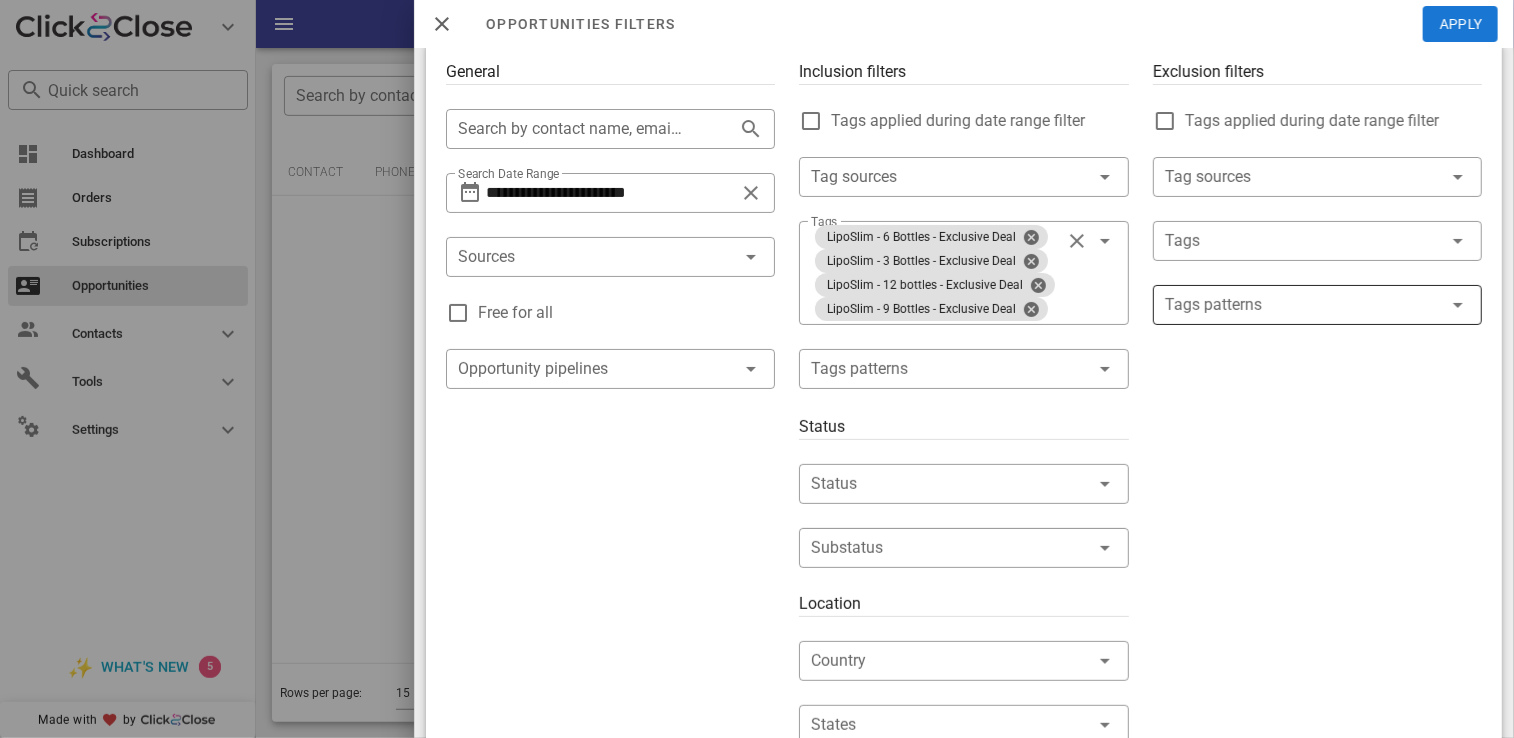 click at bounding box center (1303, 305) 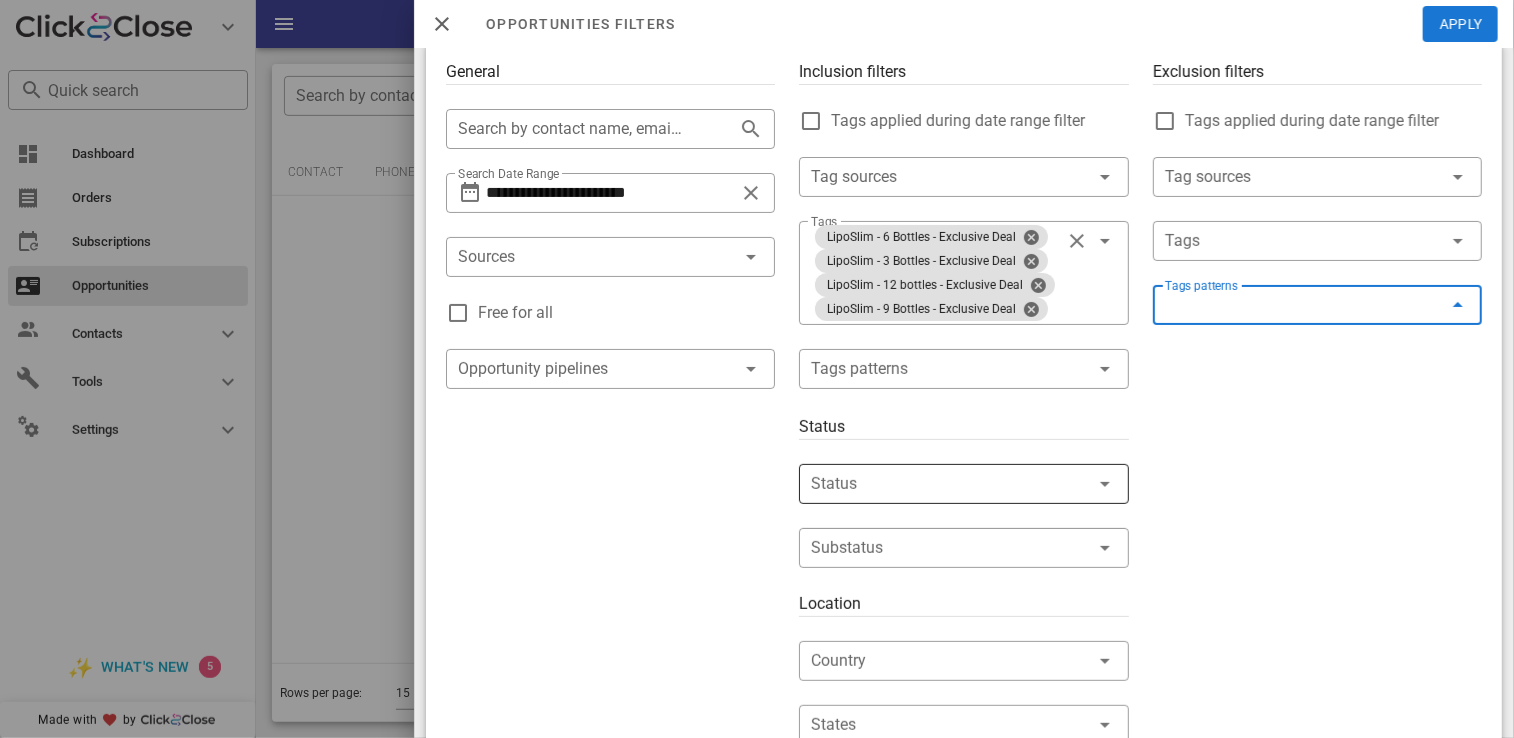 click at bounding box center (935, 484) 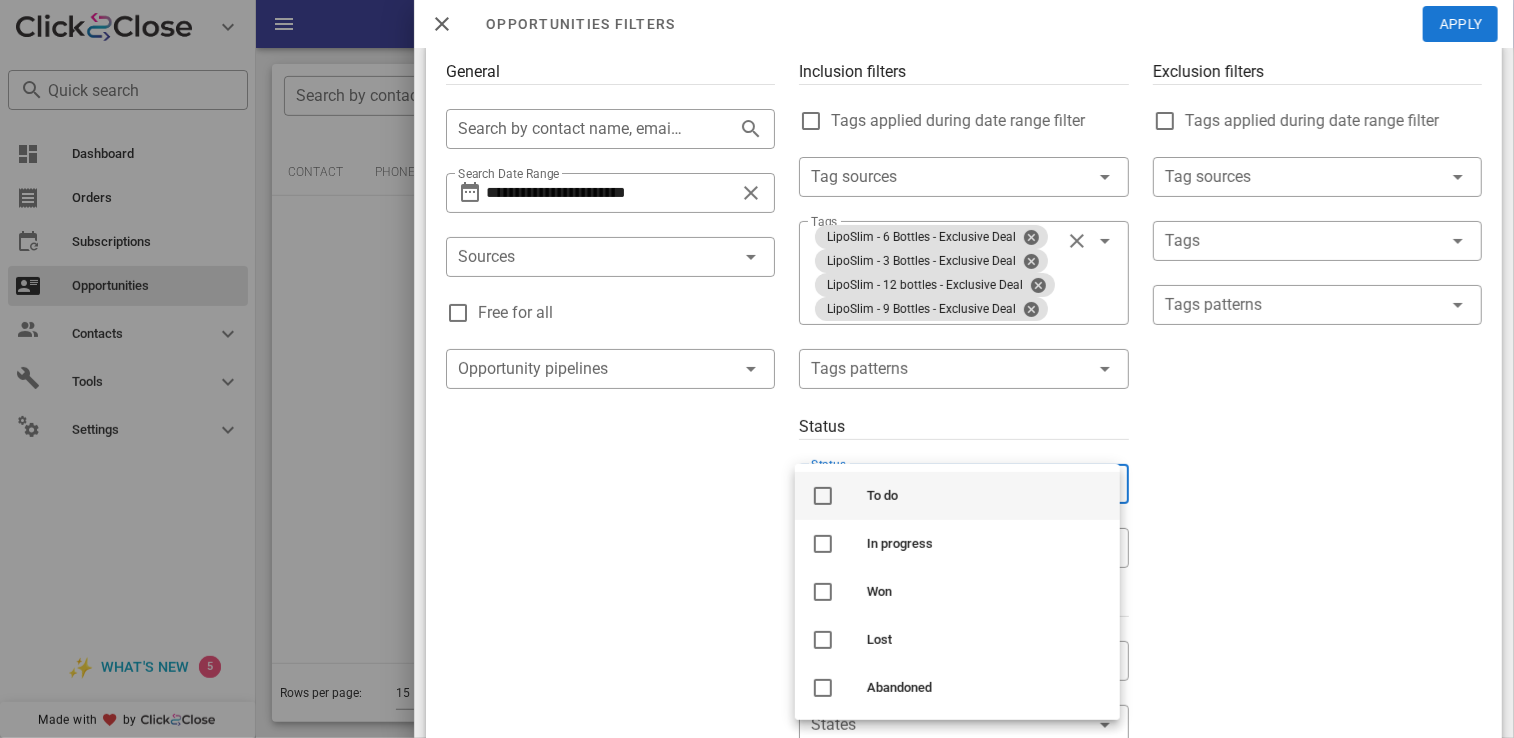 click on "To do" at bounding box center [957, 496] 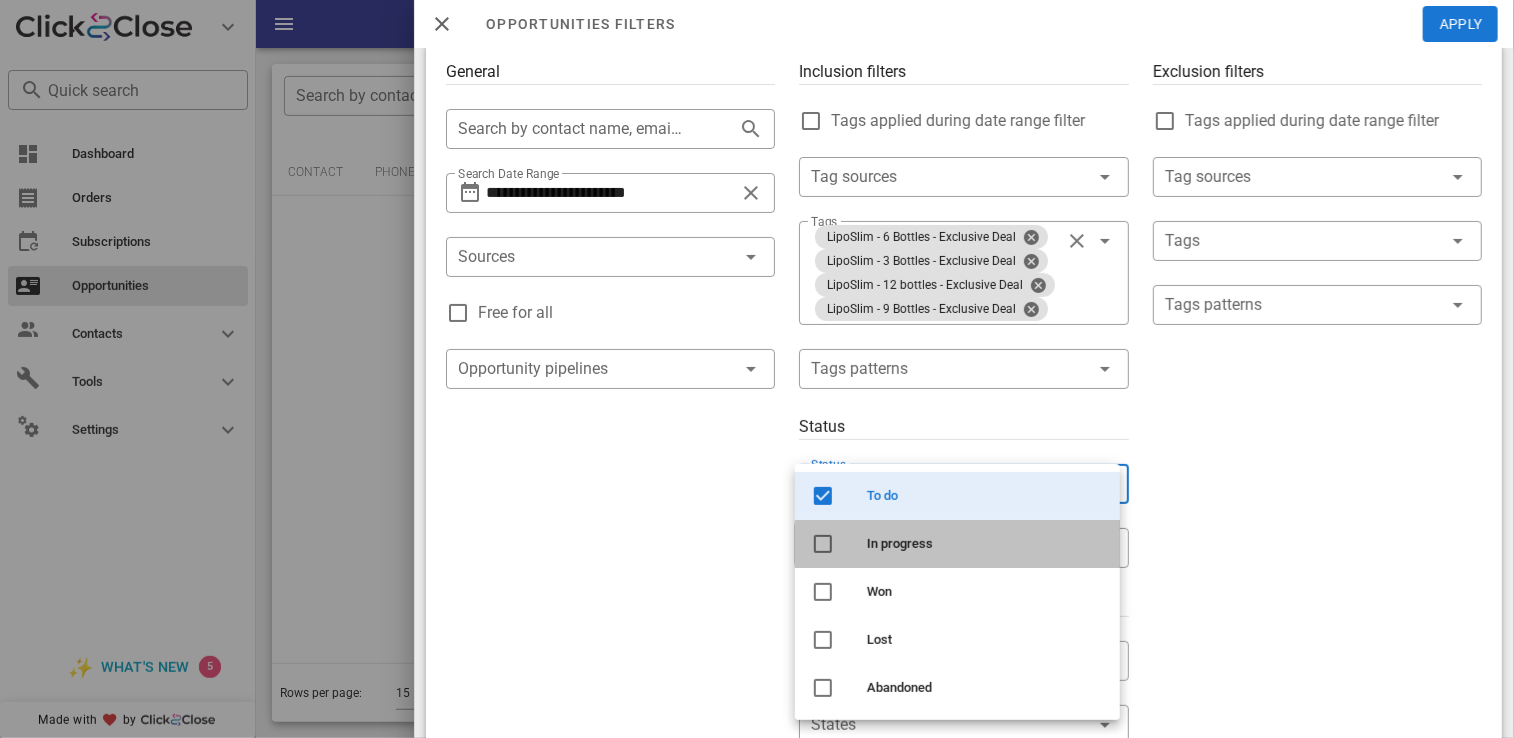 click at bounding box center (823, 544) 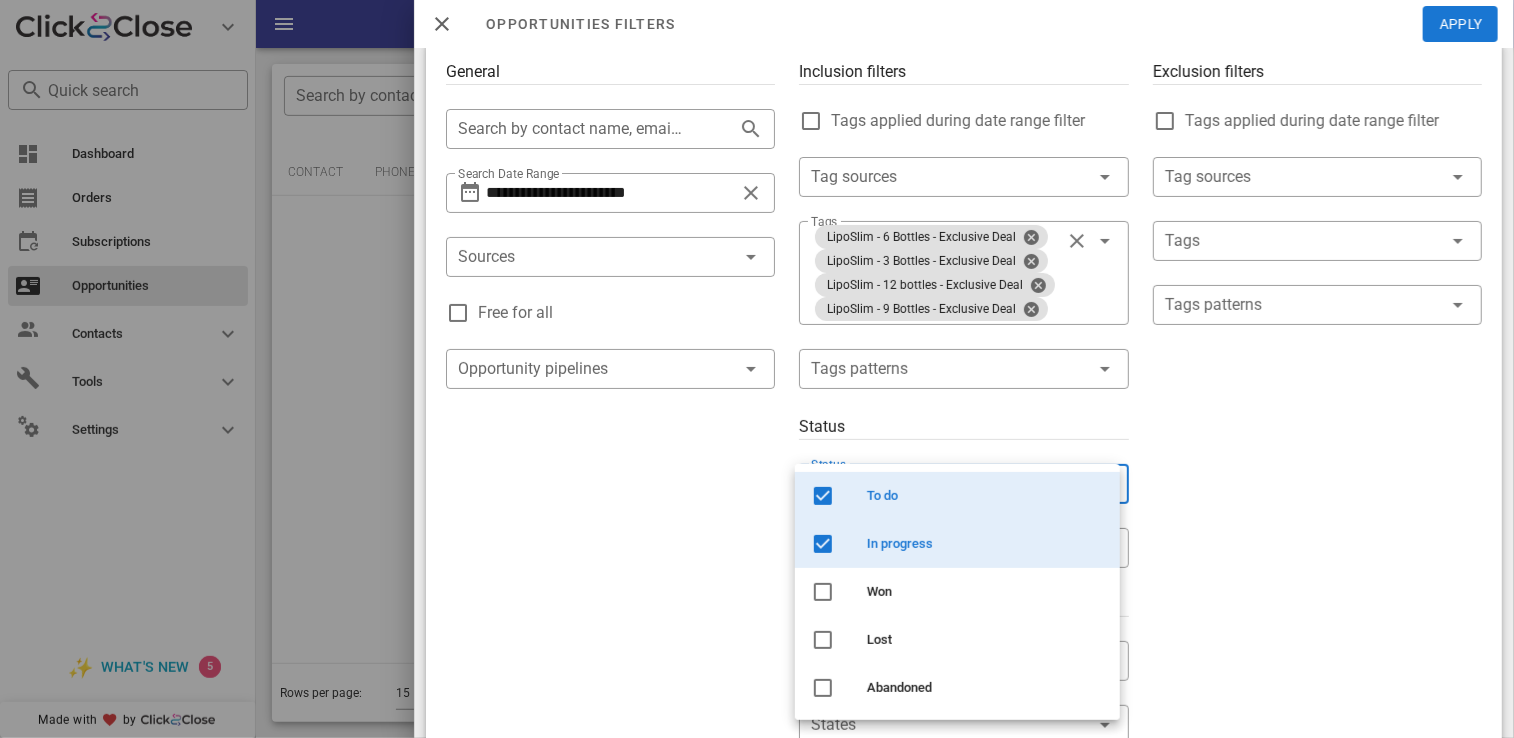 click on "Exclusion filters Tags applied during date range filter ​ Tag sources ​ Tags ​ Tags patterns" at bounding box center [1317, 641] 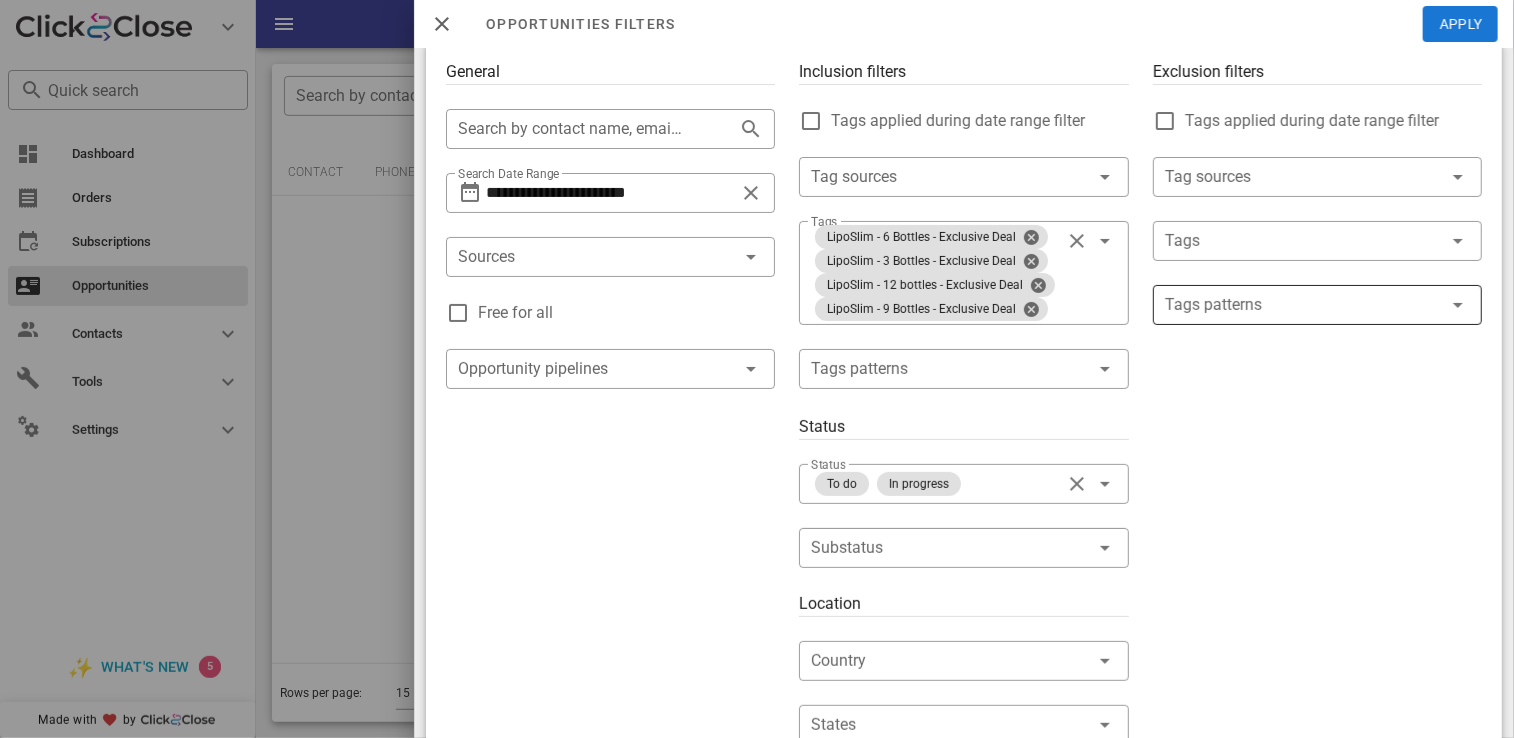 click at bounding box center (1303, 305) 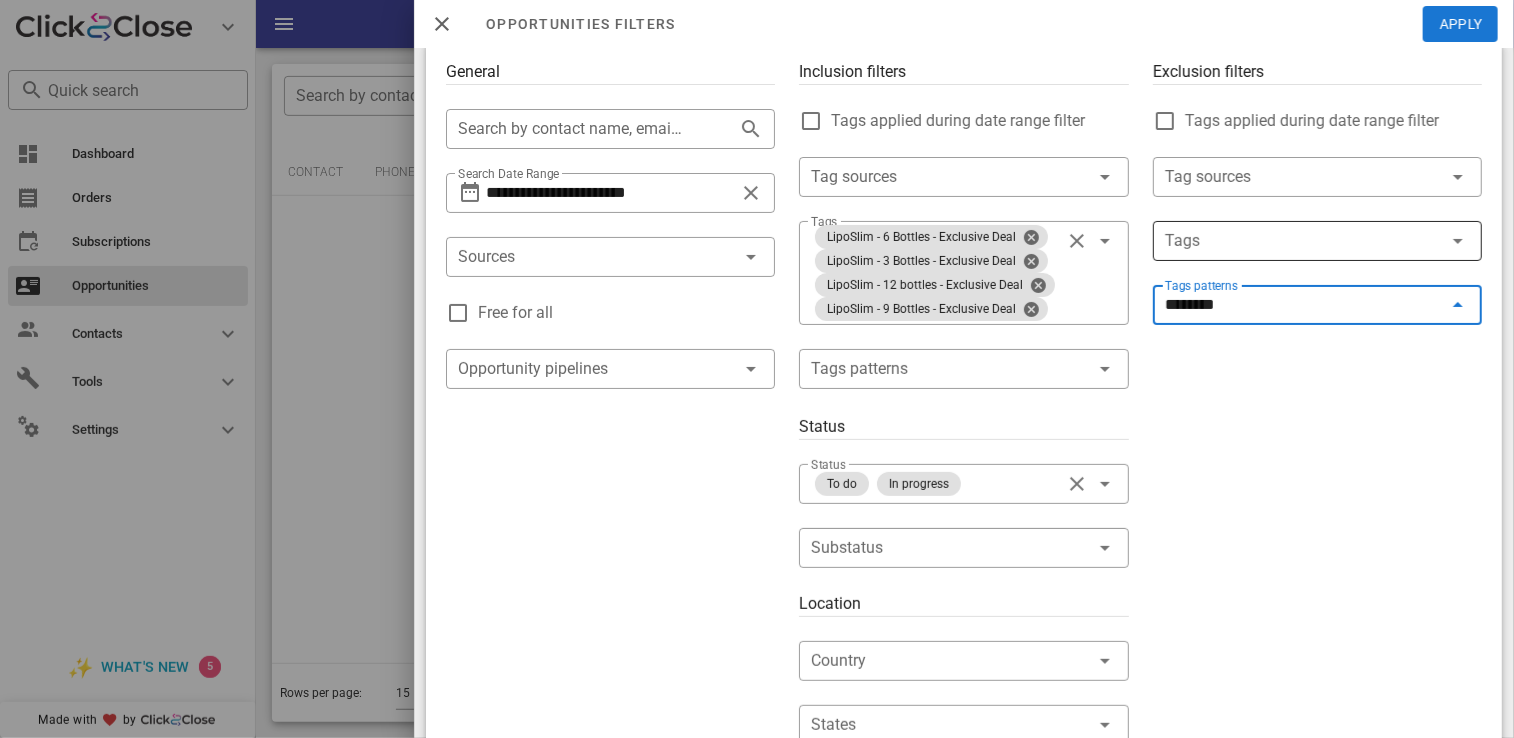 type on "*********" 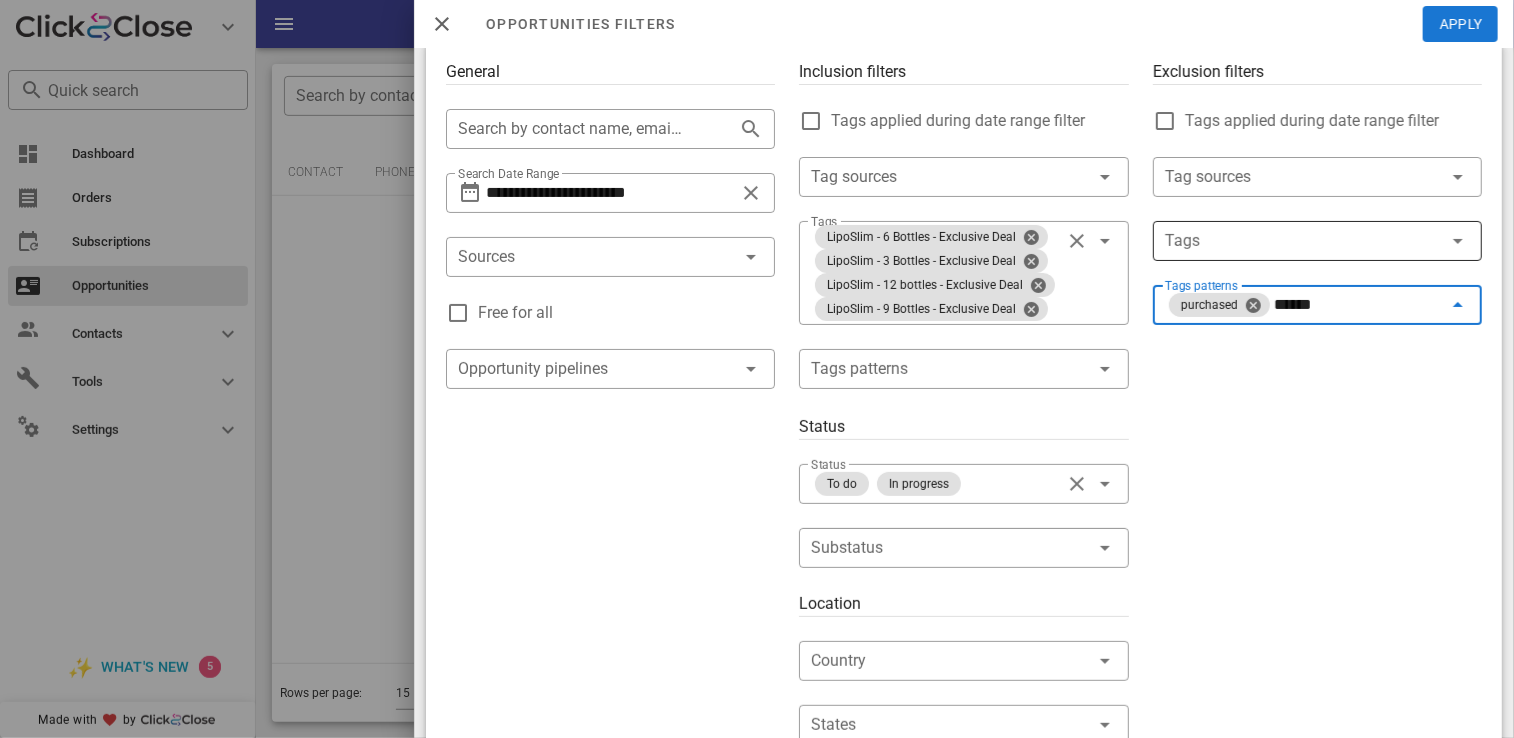 type on "*******" 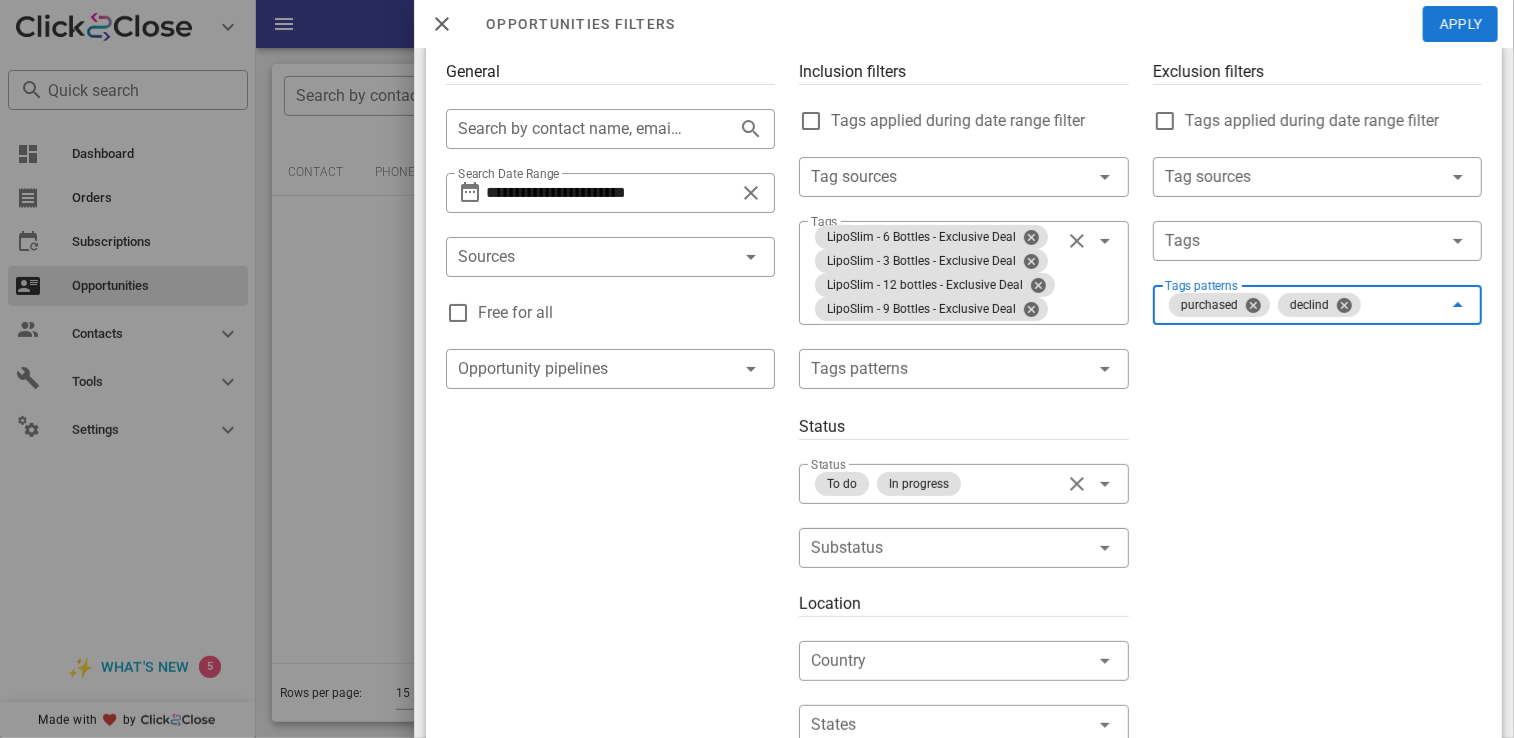 click at bounding box center [1344, 305] 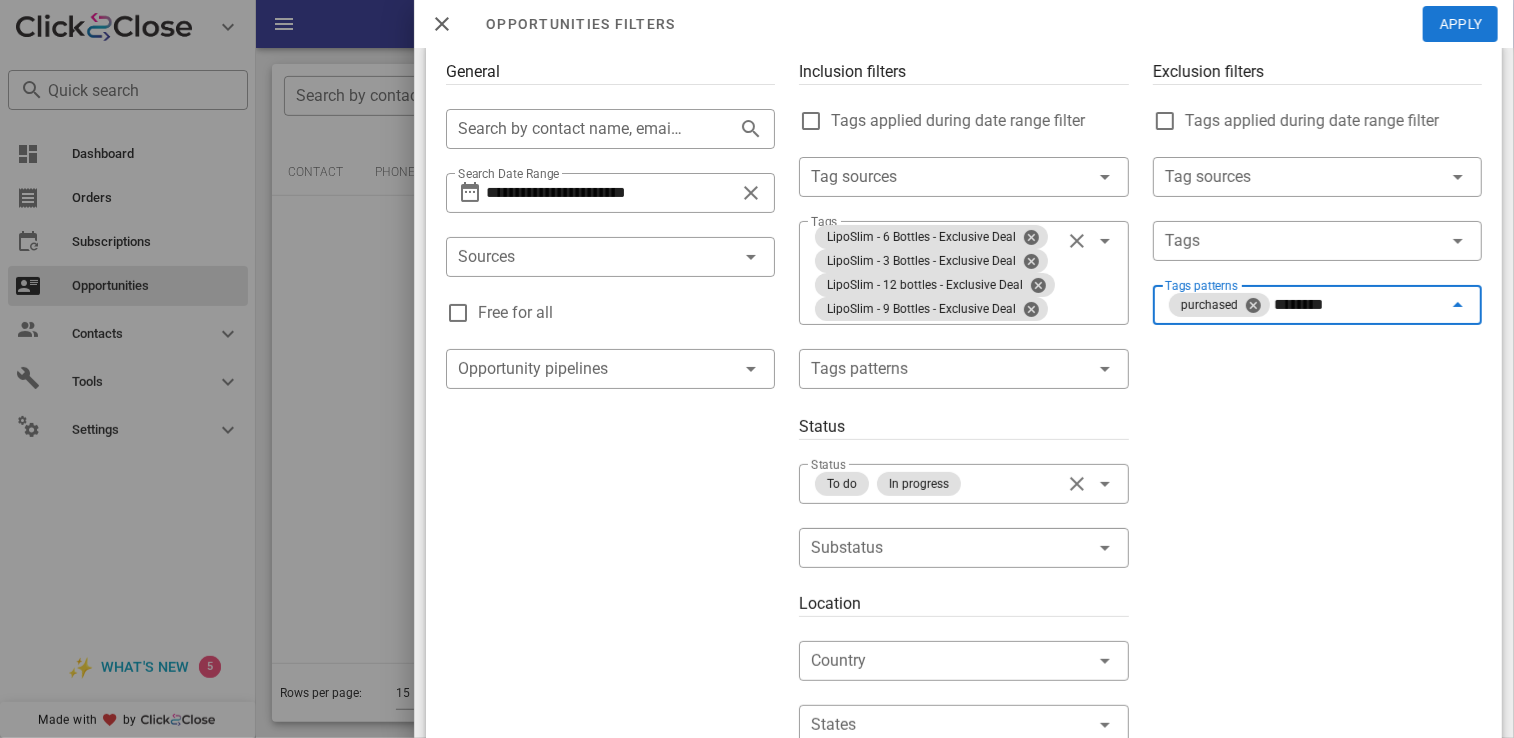 type on "********" 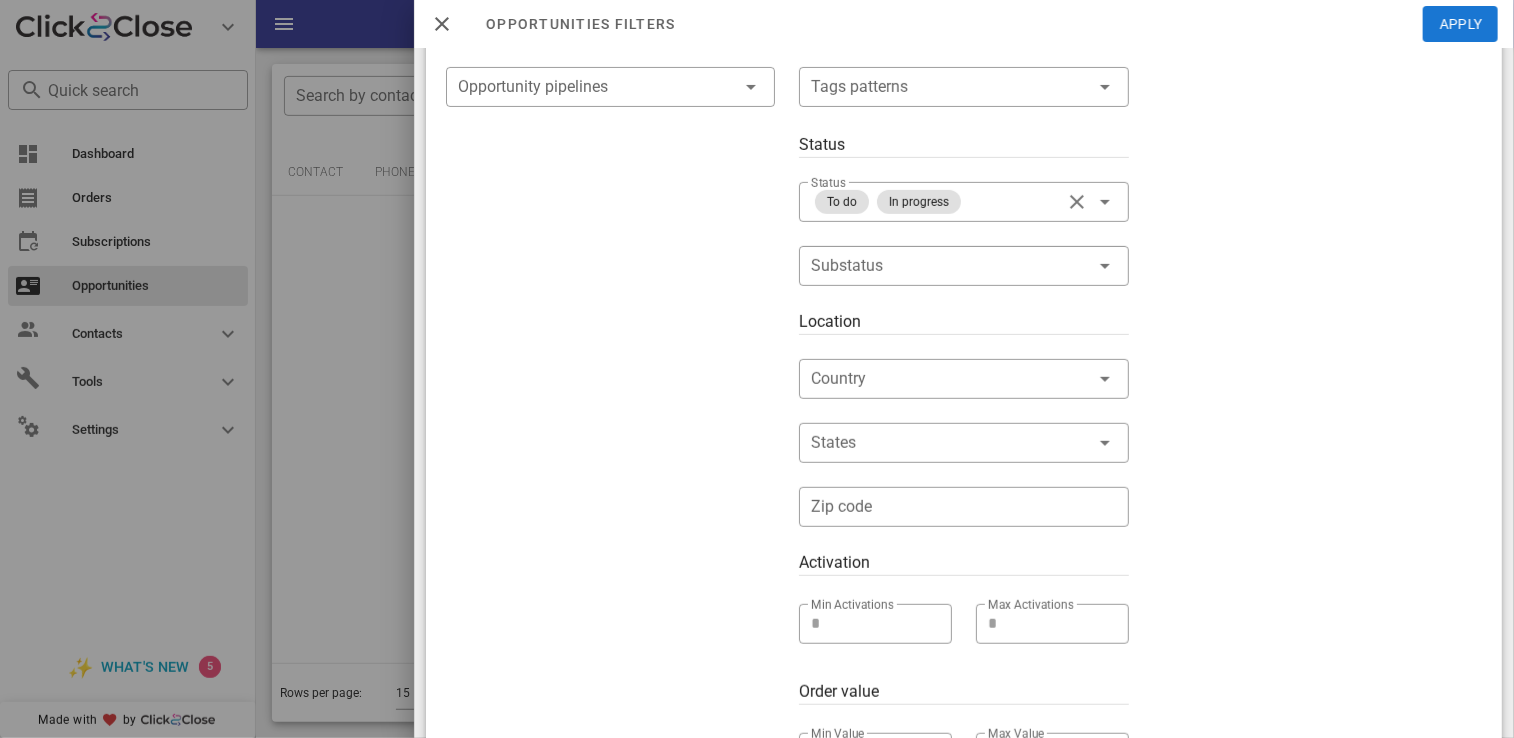 scroll, scrollTop: 100, scrollLeft: 0, axis: vertical 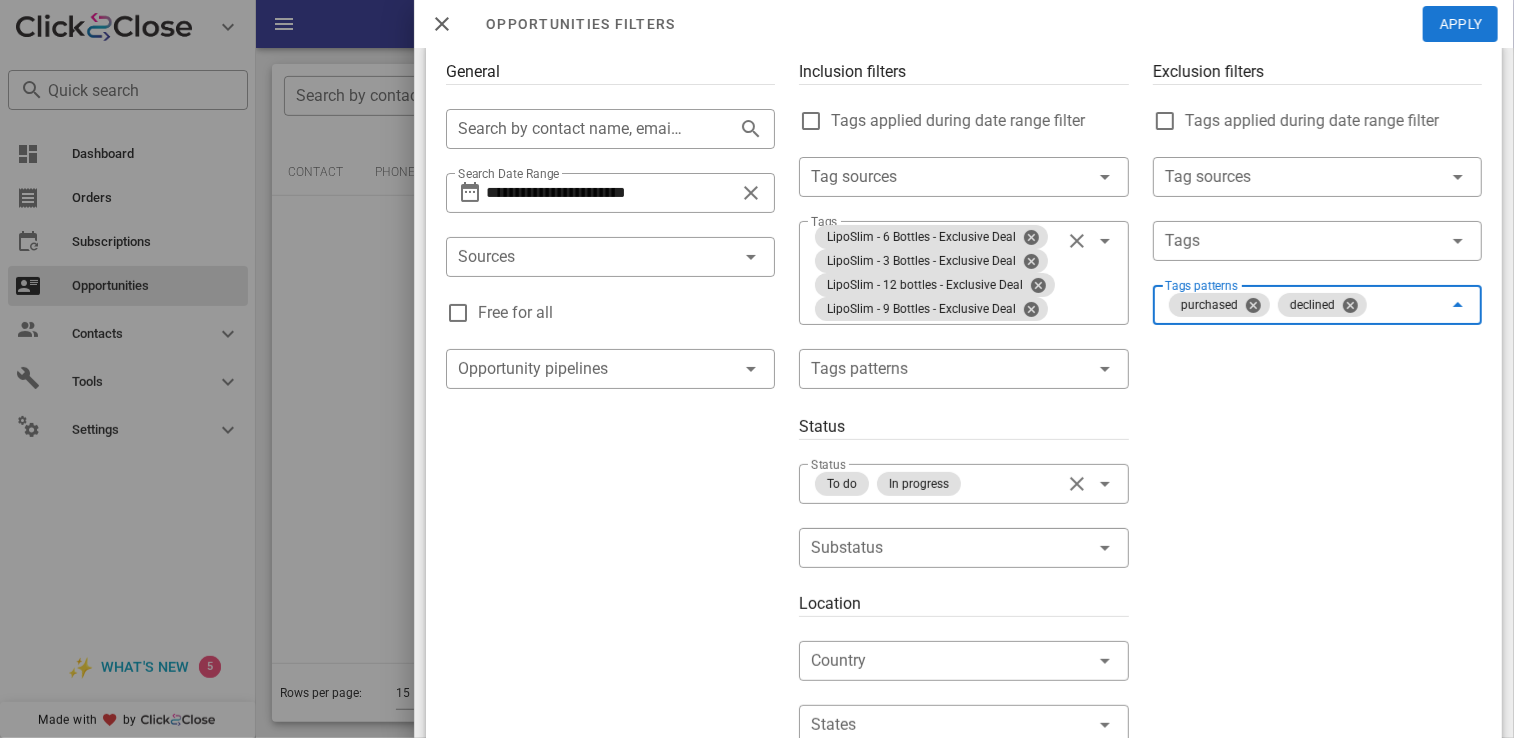 type 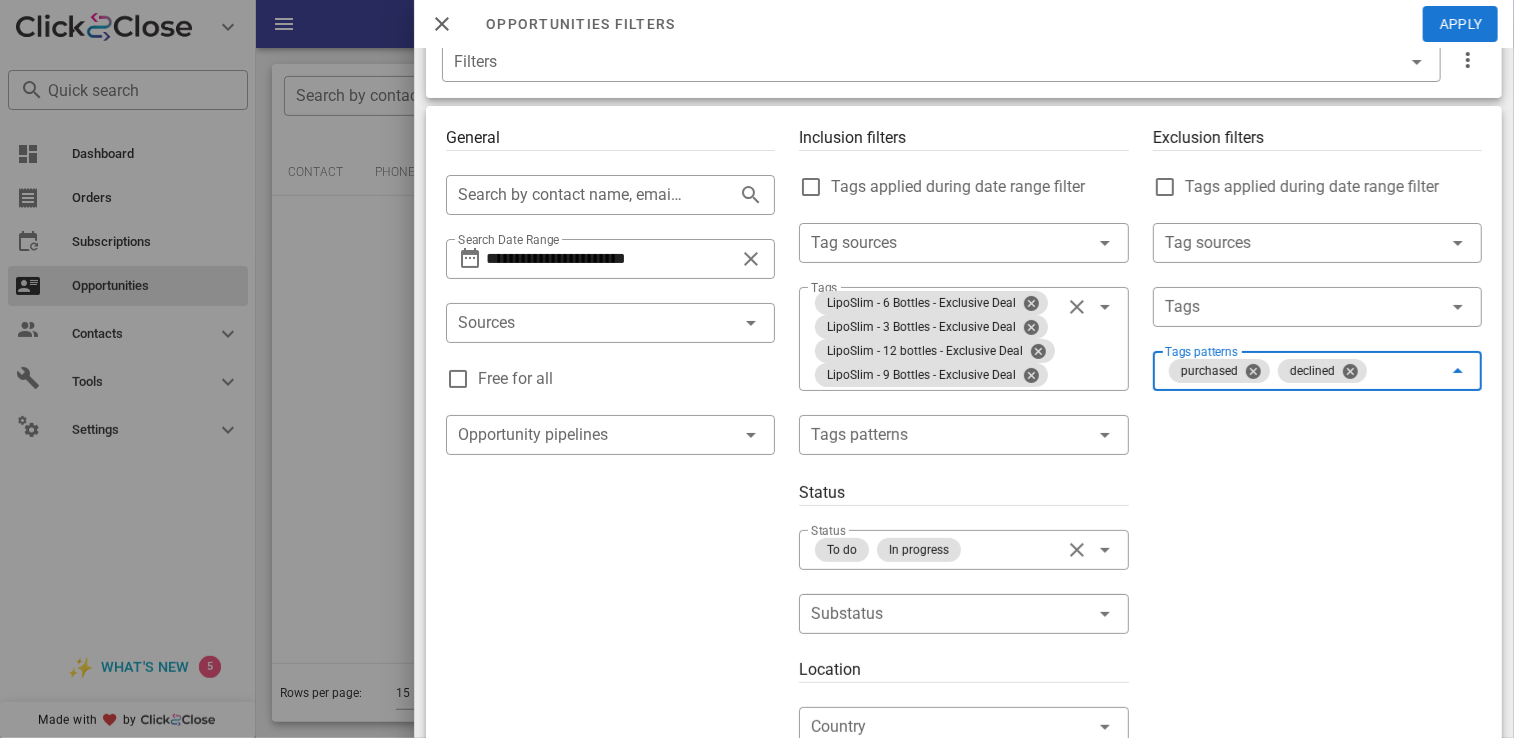 scroll, scrollTop: 0, scrollLeft: 0, axis: both 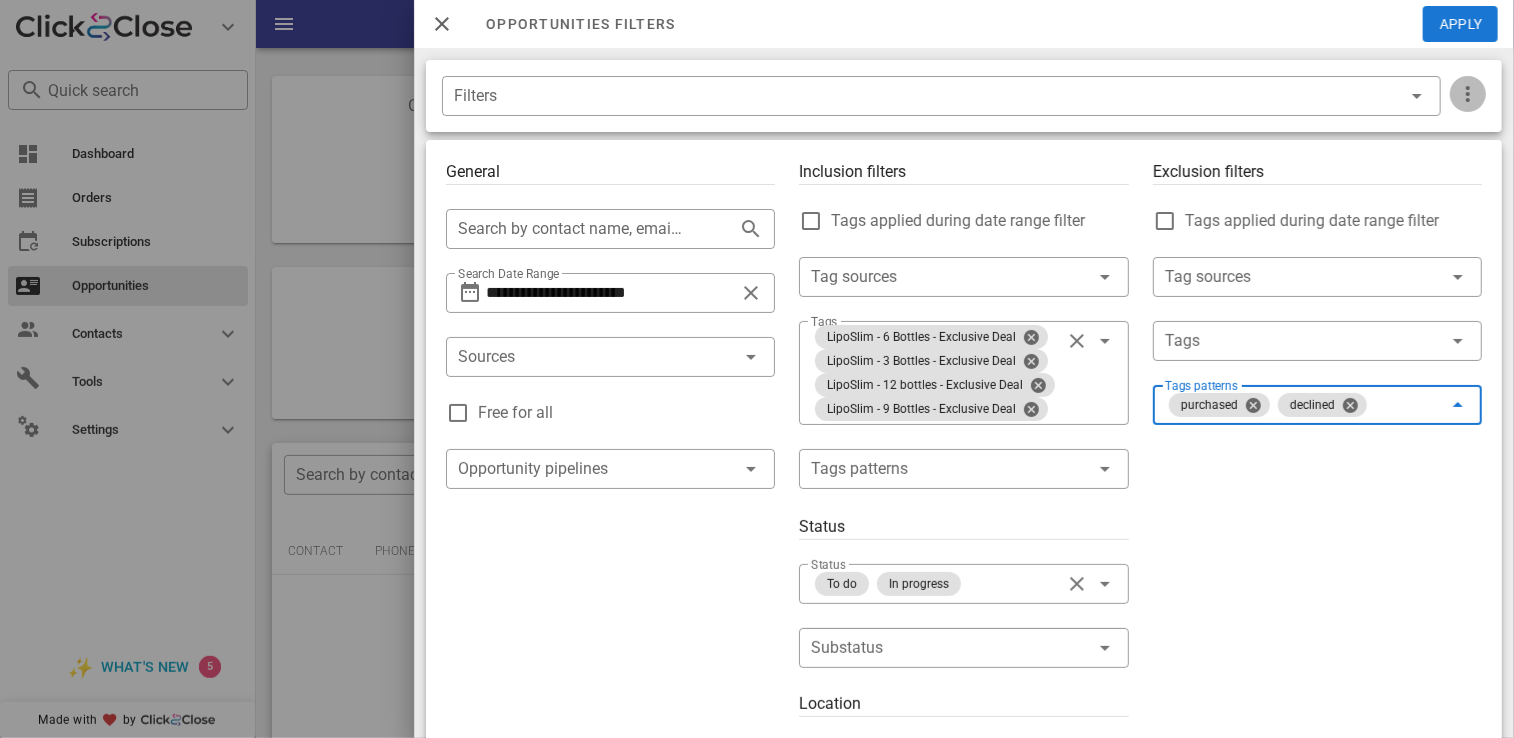 click at bounding box center [1468, 94] 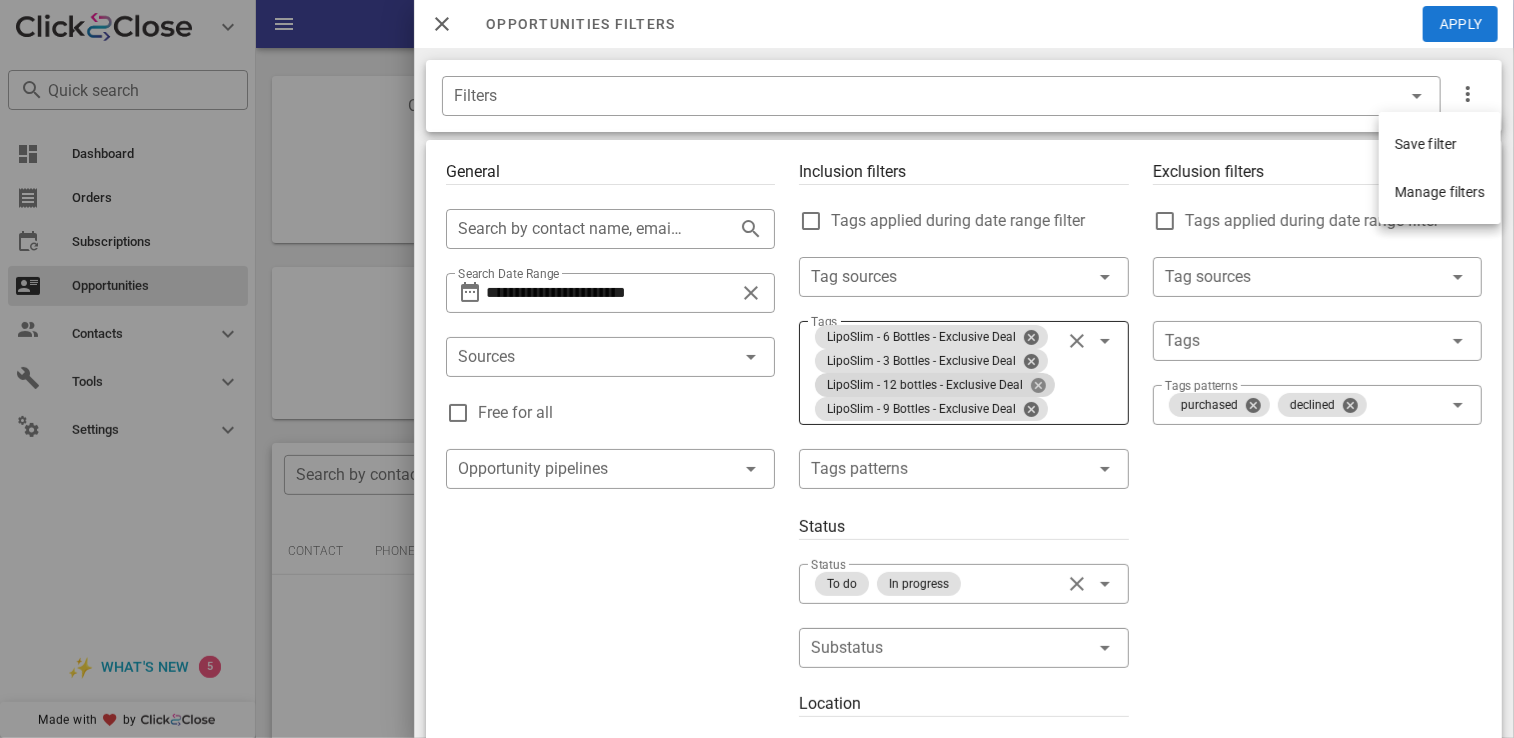 click at bounding box center [1038, 385] 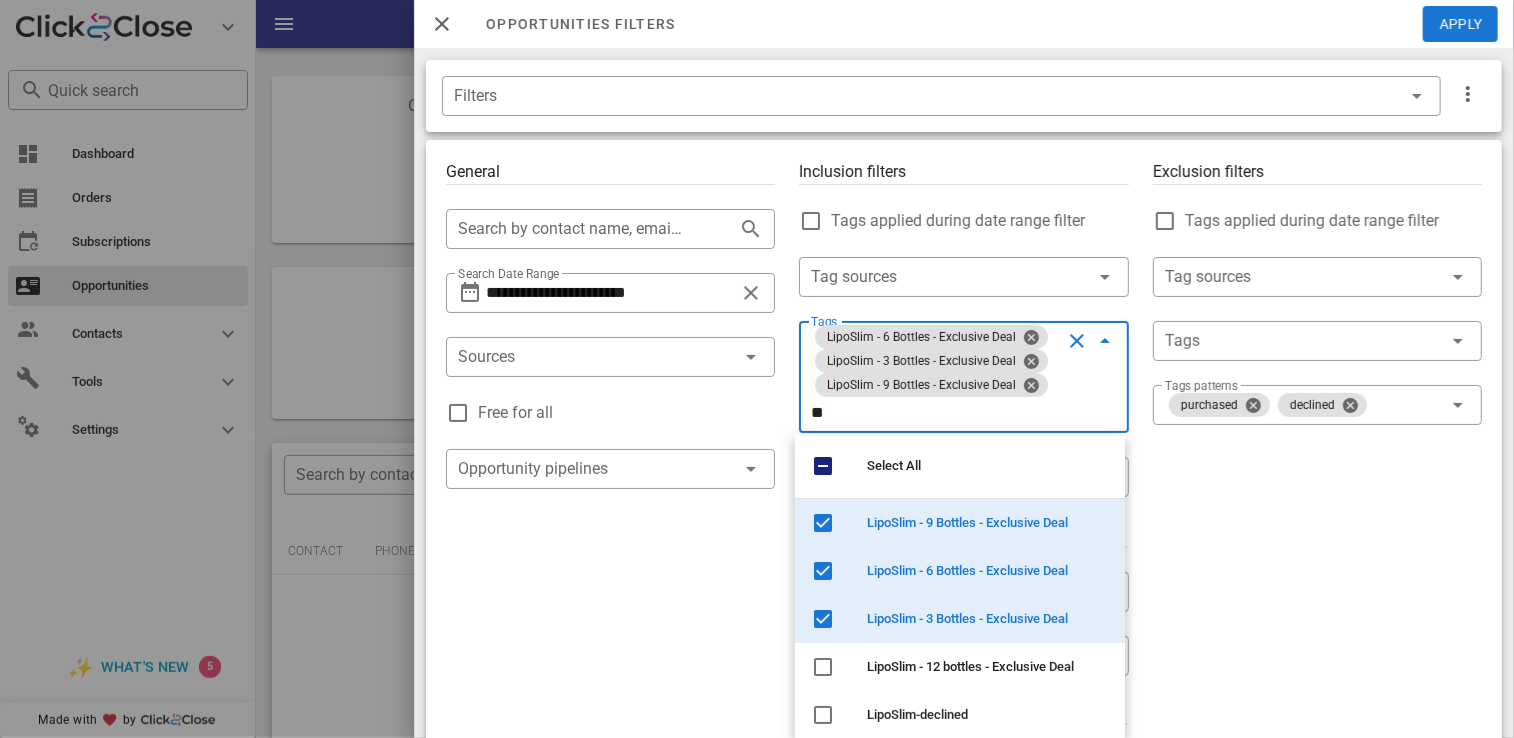 type on "***" 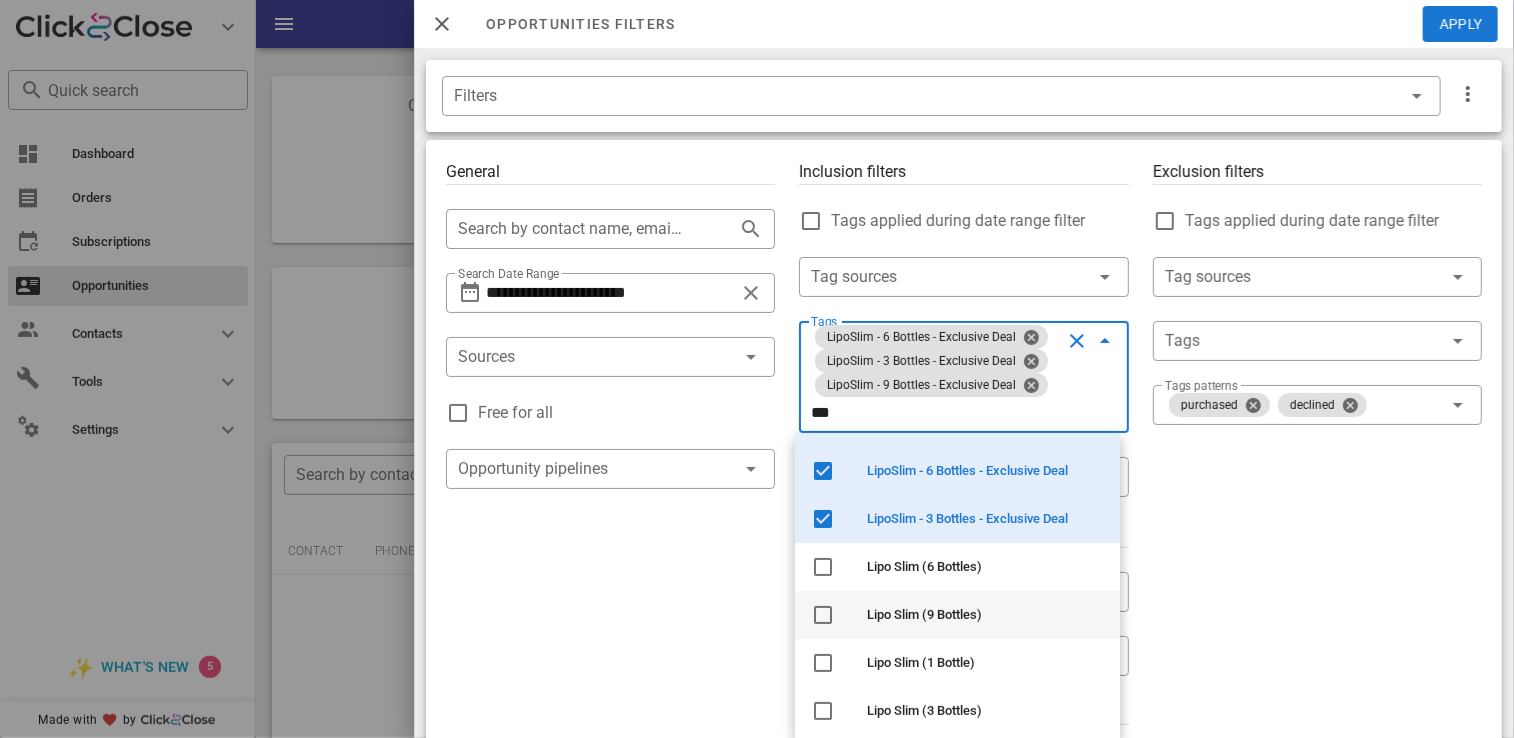 scroll, scrollTop: 200, scrollLeft: 0, axis: vertical 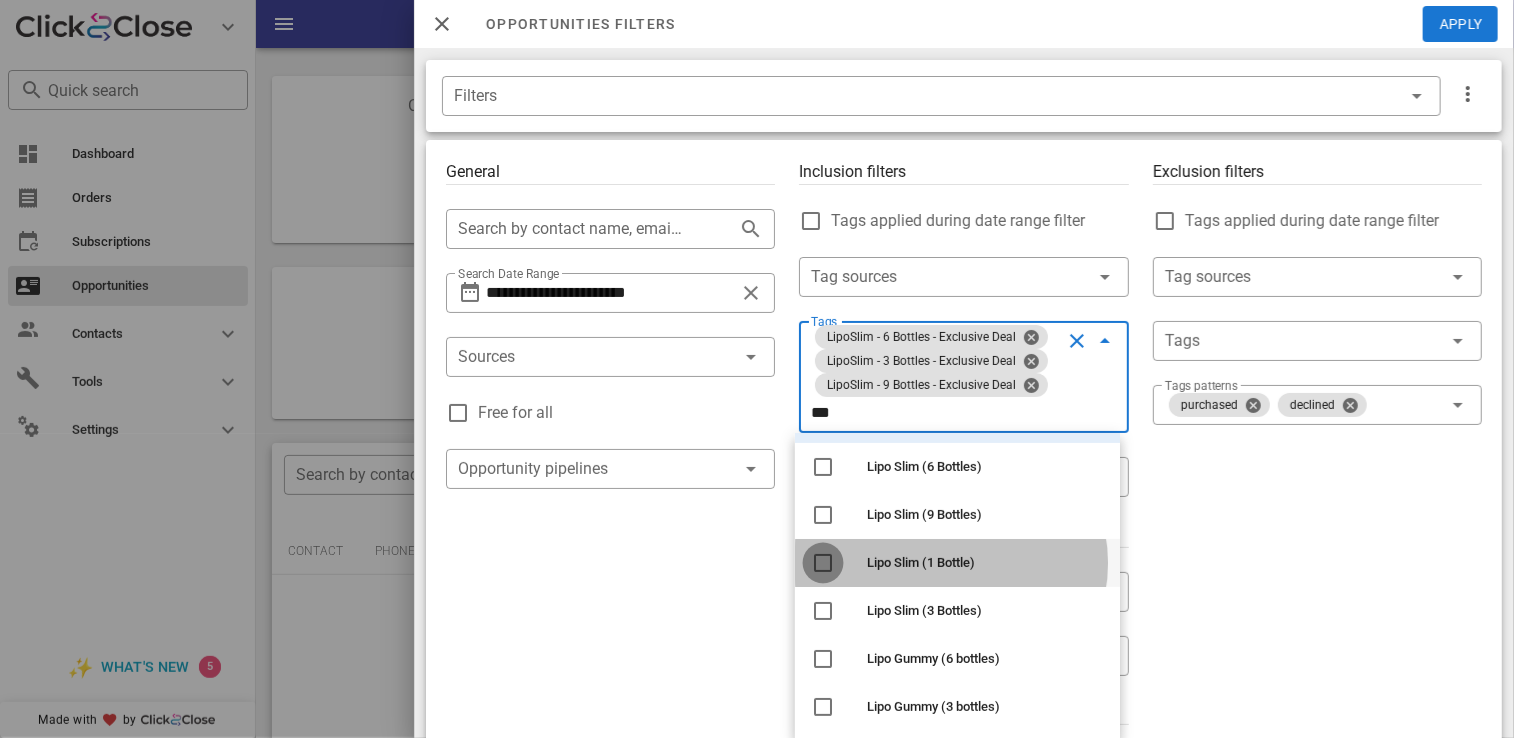click at bounding box center [823, 563] 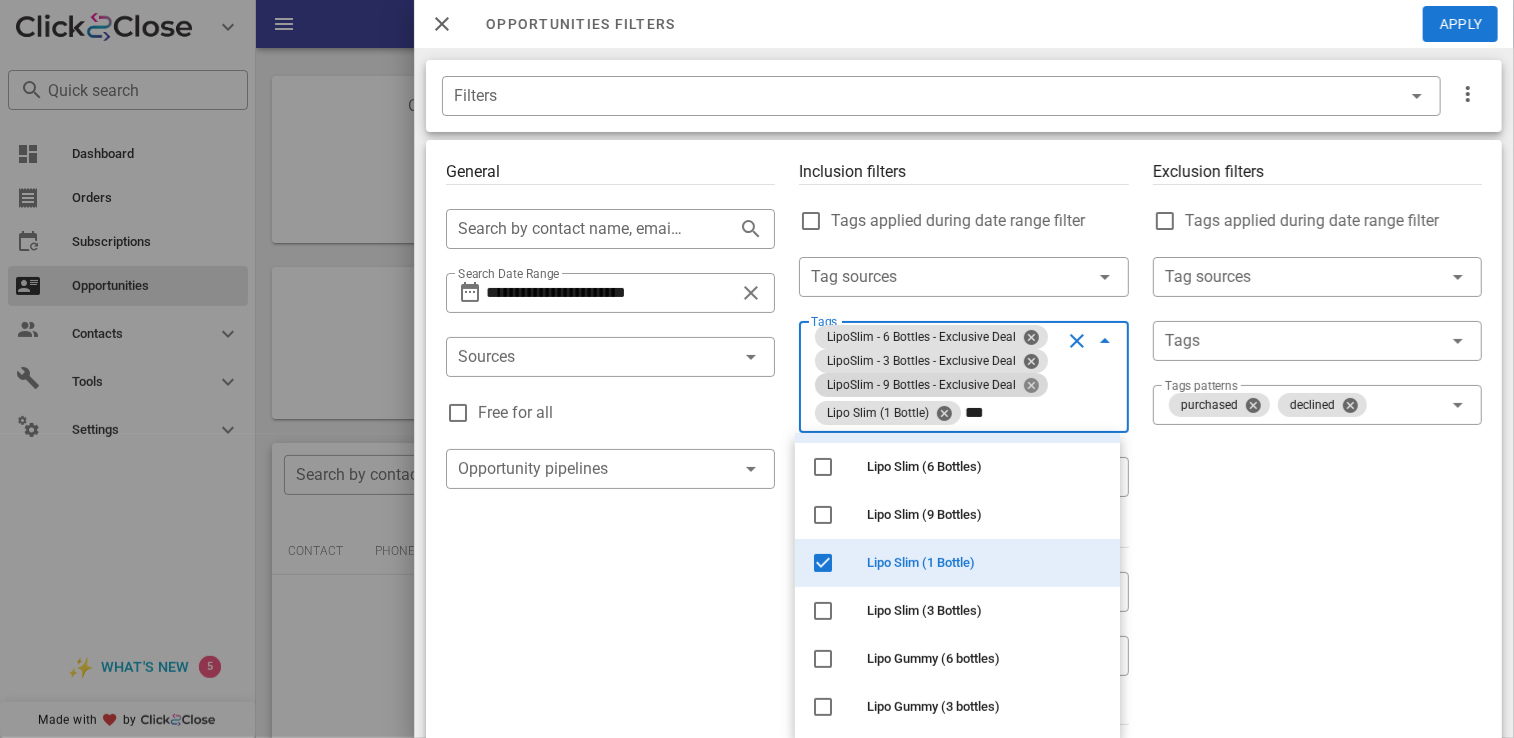click at bounding box center (1031, 385) 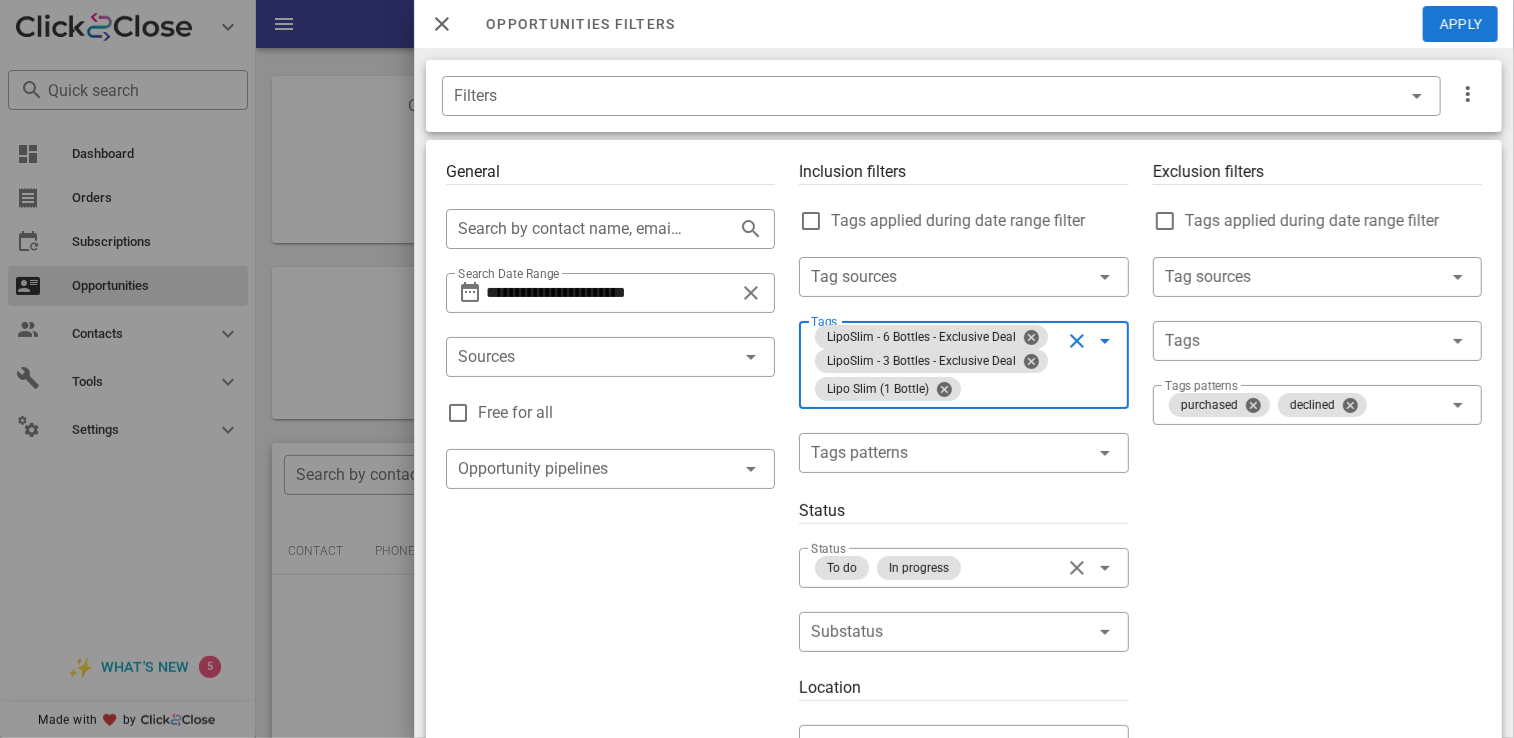 click at bounding box center (1031, 361) 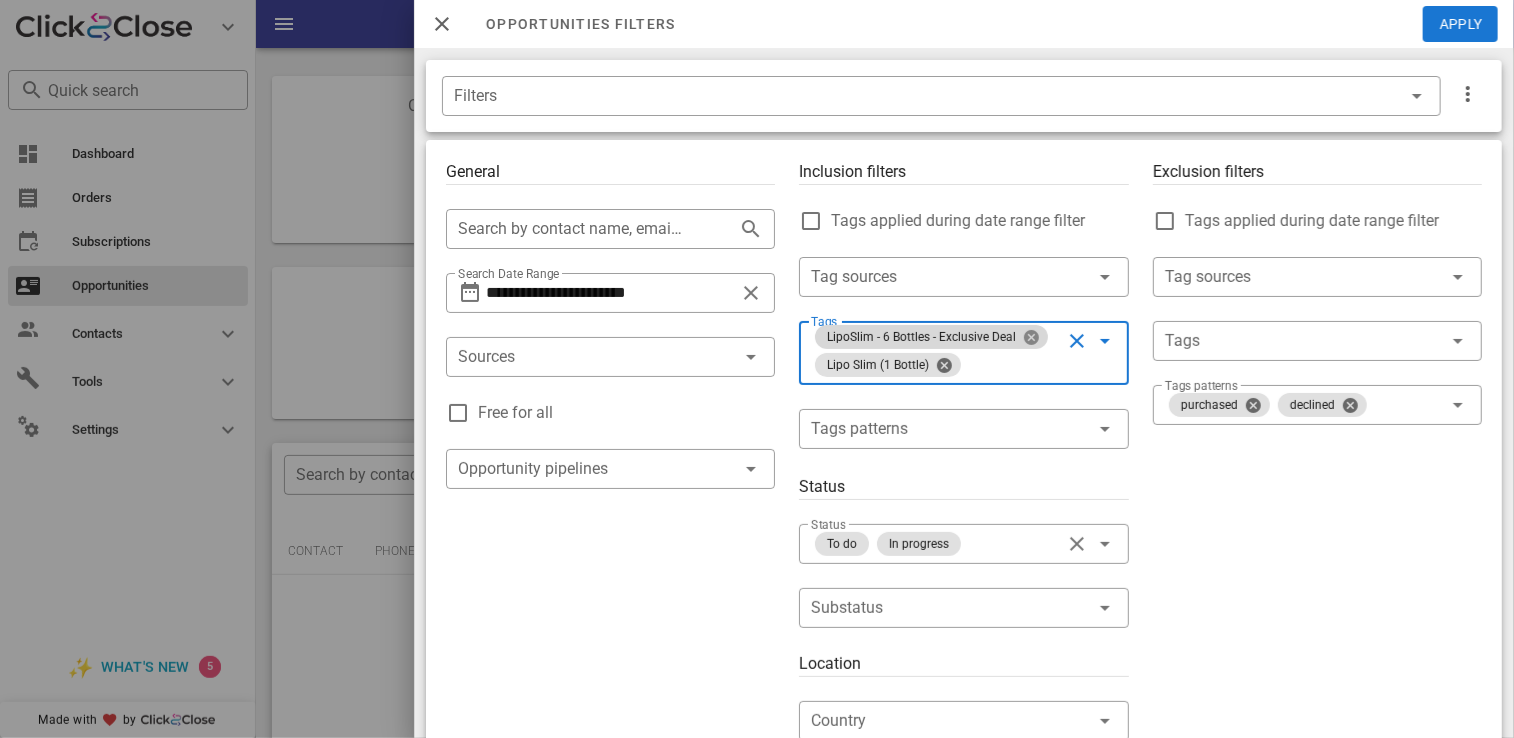click at bounding box center (1031, 337) 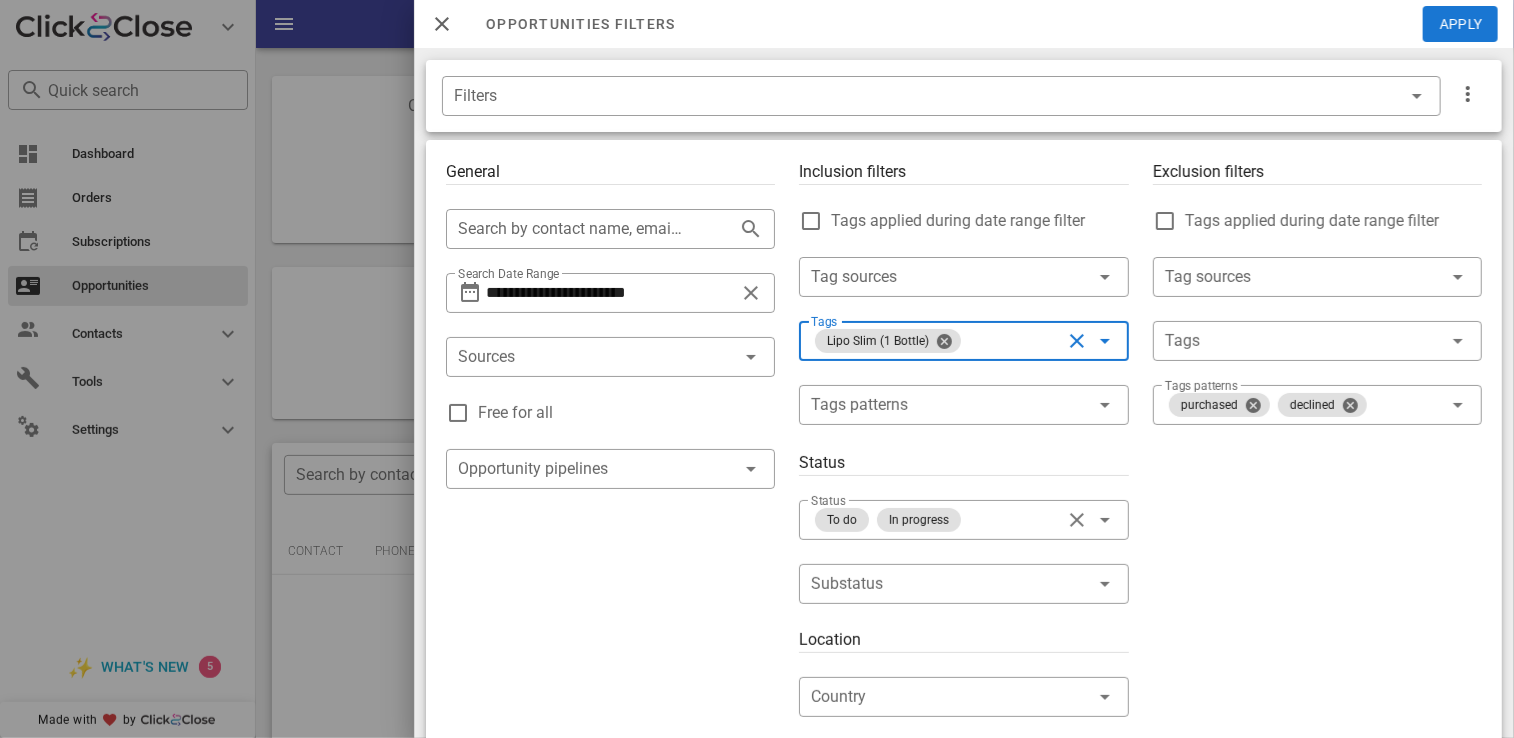 click on "Tags" at bounding box center [1012, 341] 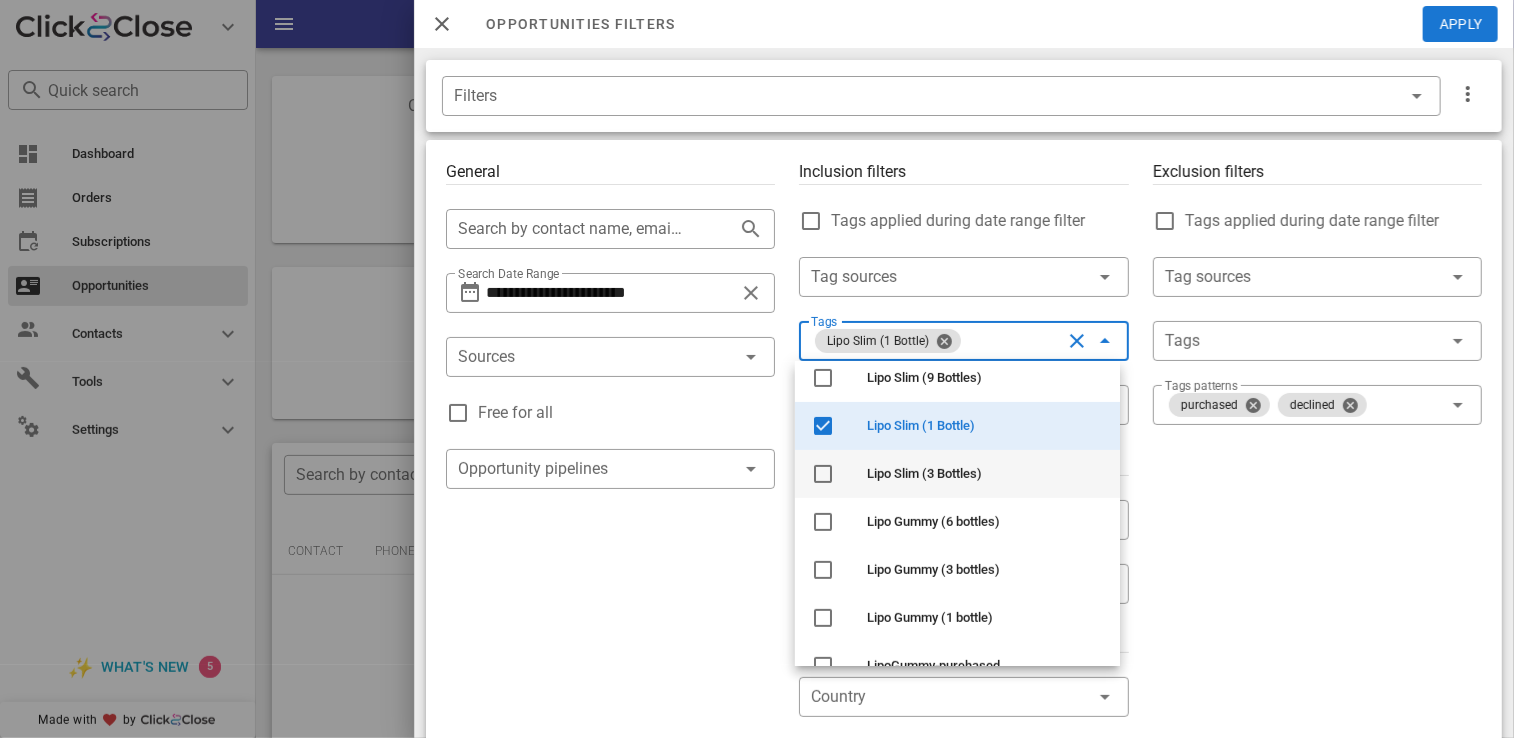 scroll, scrollTop: 300, scrollLeft: 0, axis: vertical 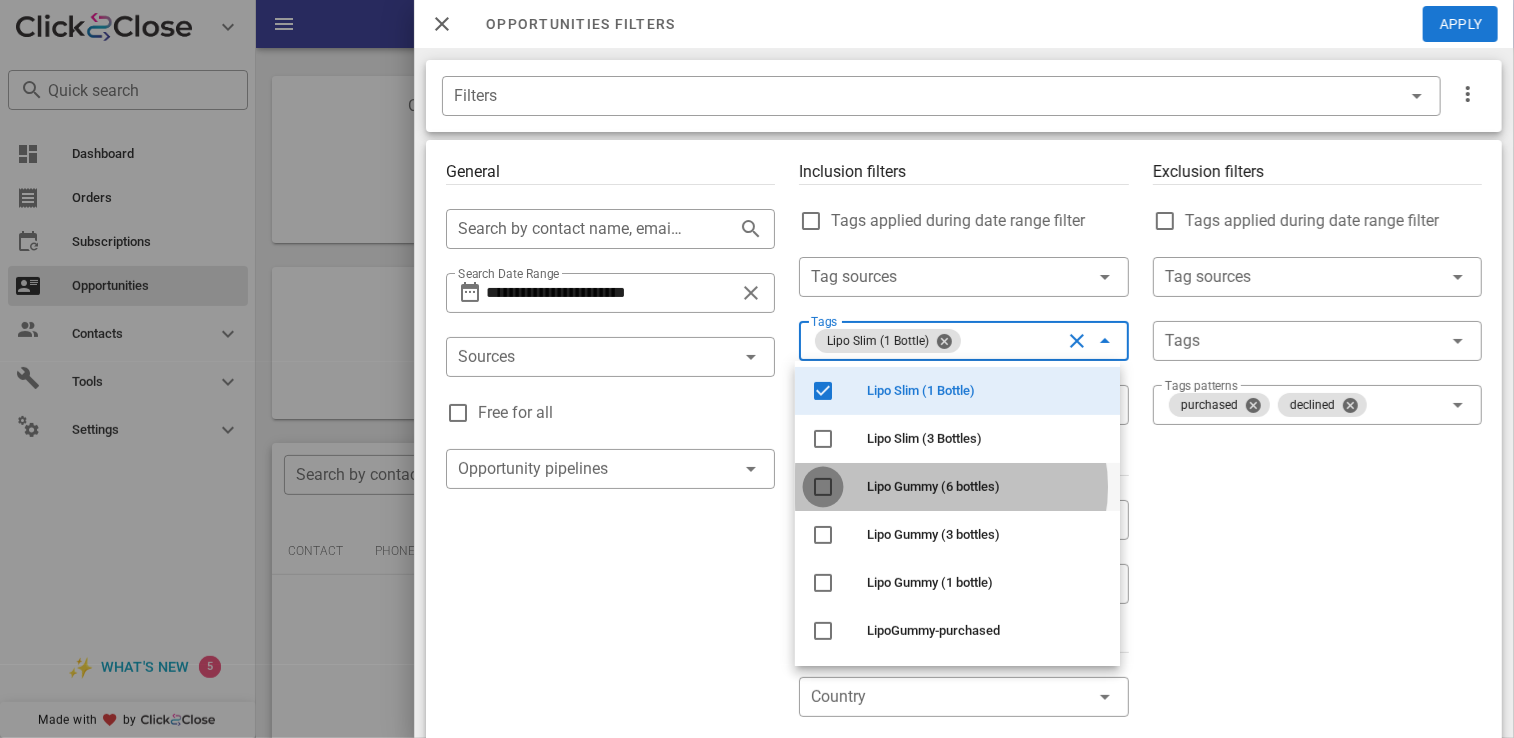 click at bounding box center [823, 487] 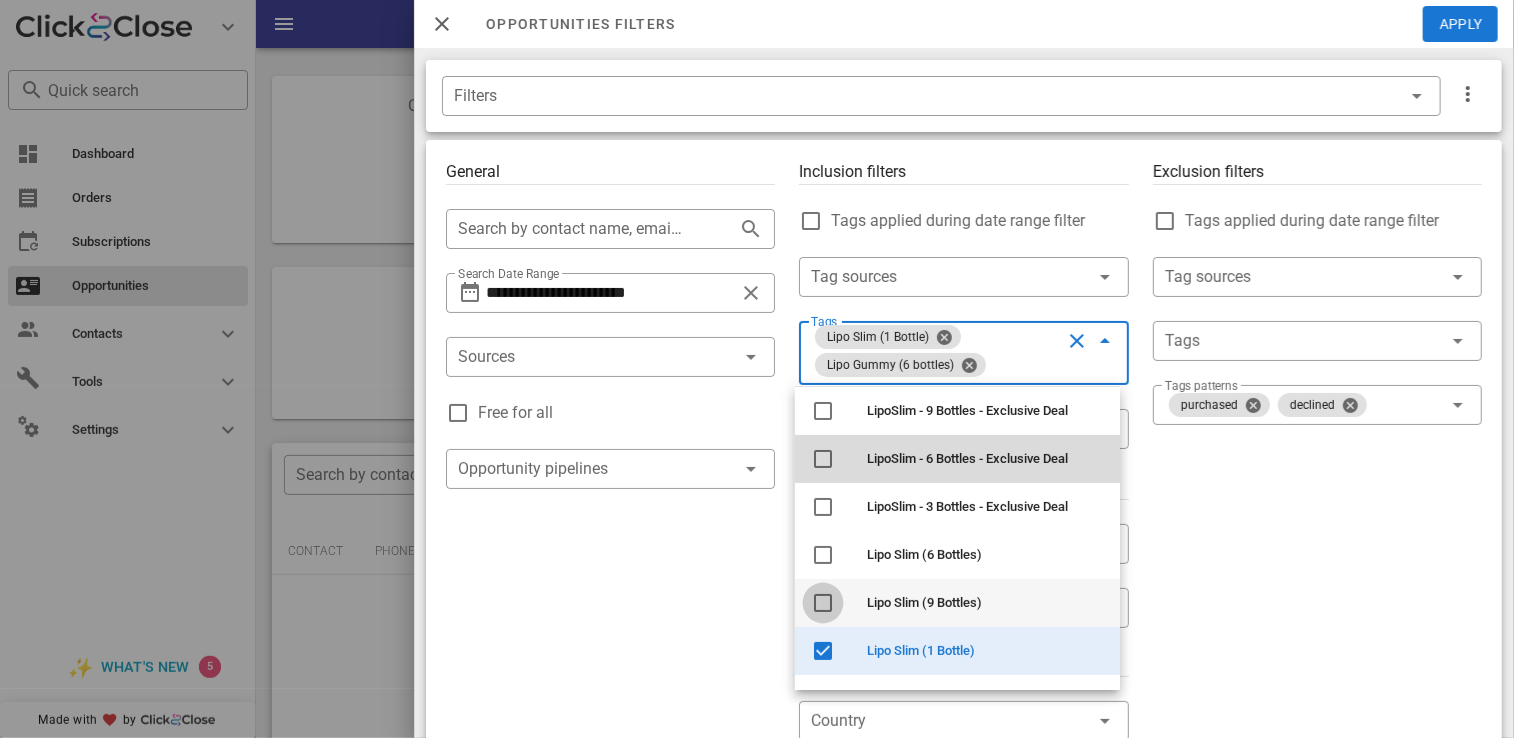 click at bounding box center [823, 603] 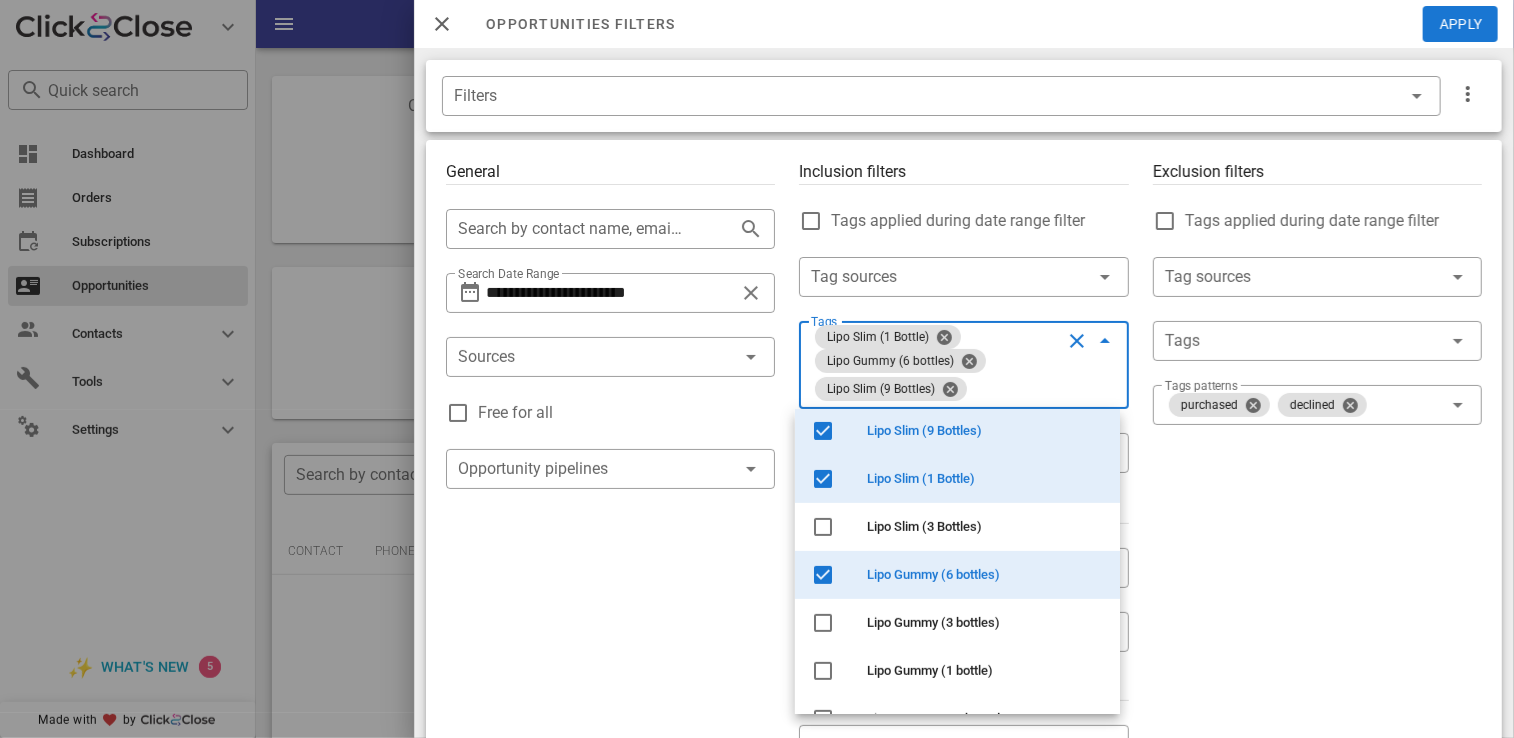 scroll, scrollTop: 264, scrollLeft: 0, axis: vertical 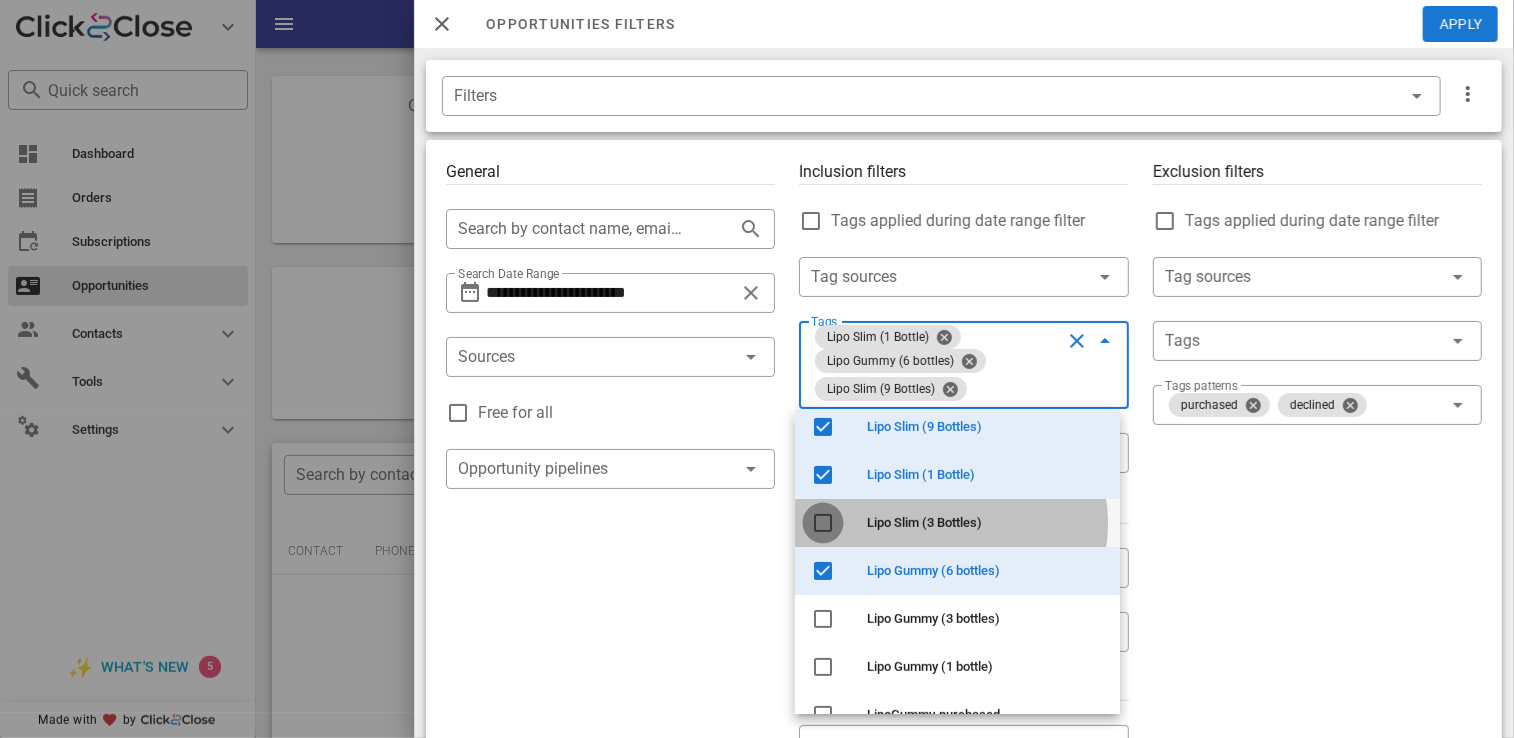 click at bounding box center [823, 523] 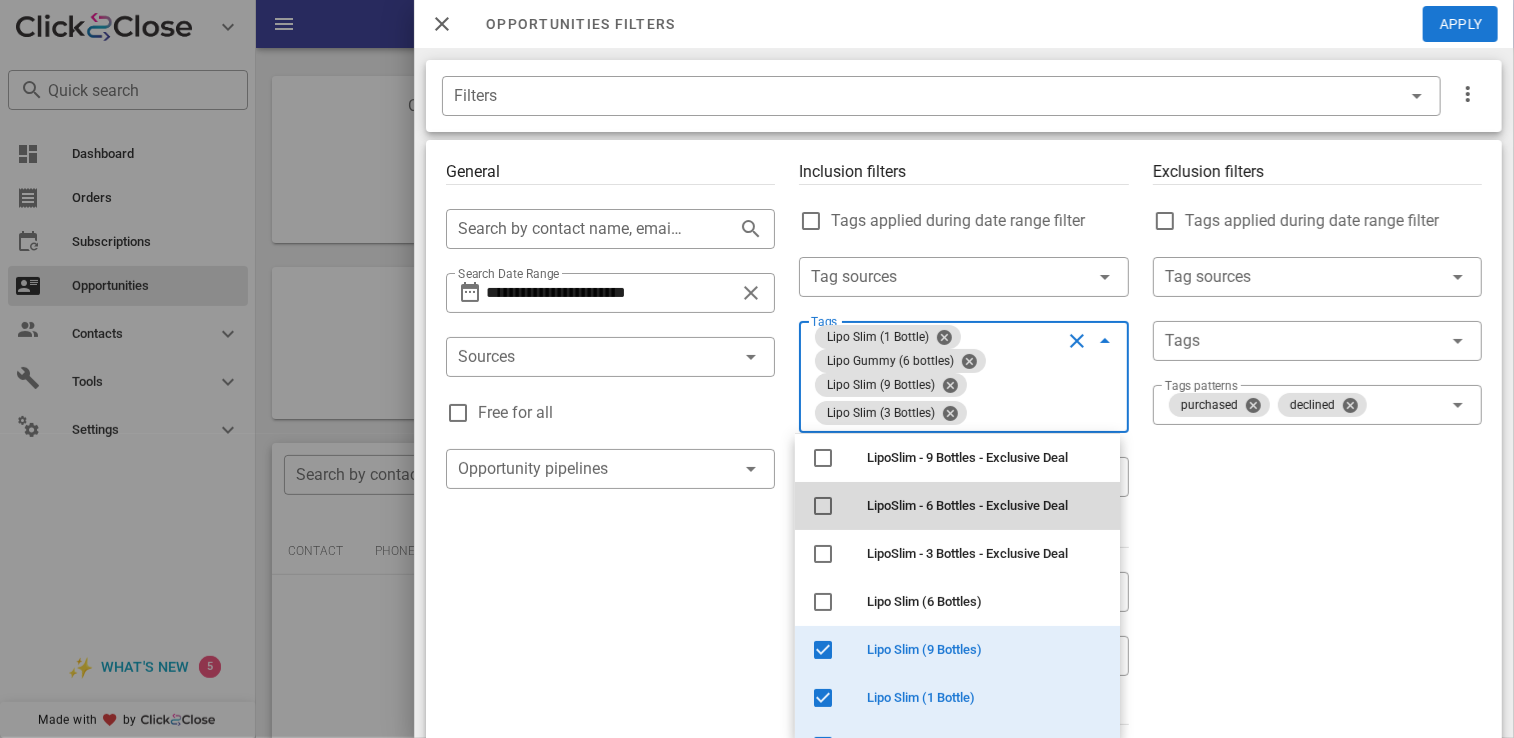 scroll, scrollTop: 100, scrollLeft: 0, axis: vertical 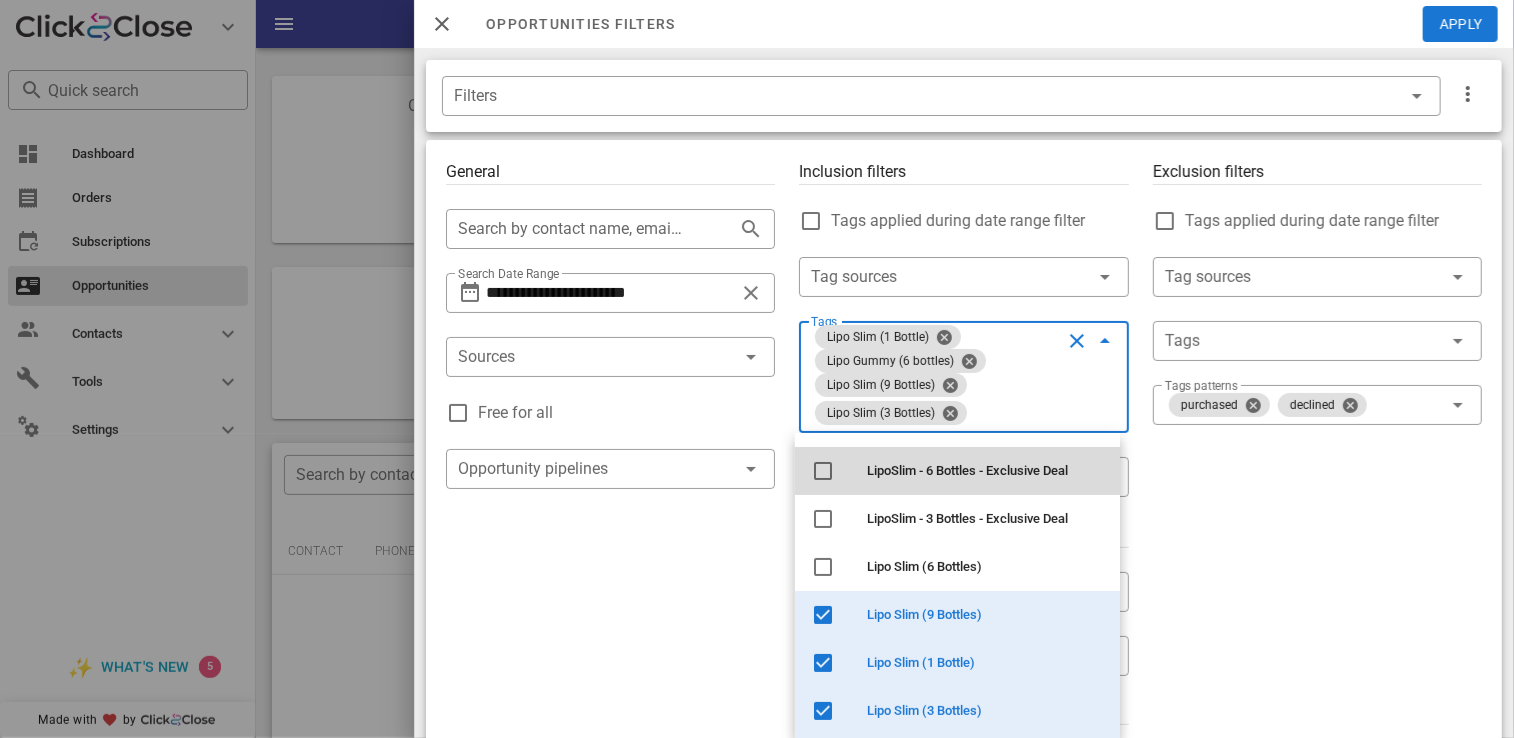 click on "Exclusion filters Tags applied during date range filter ​ Tag sources ​ Tags ​ Tags patterns purchased declined" at bounding box center [1317, 745] 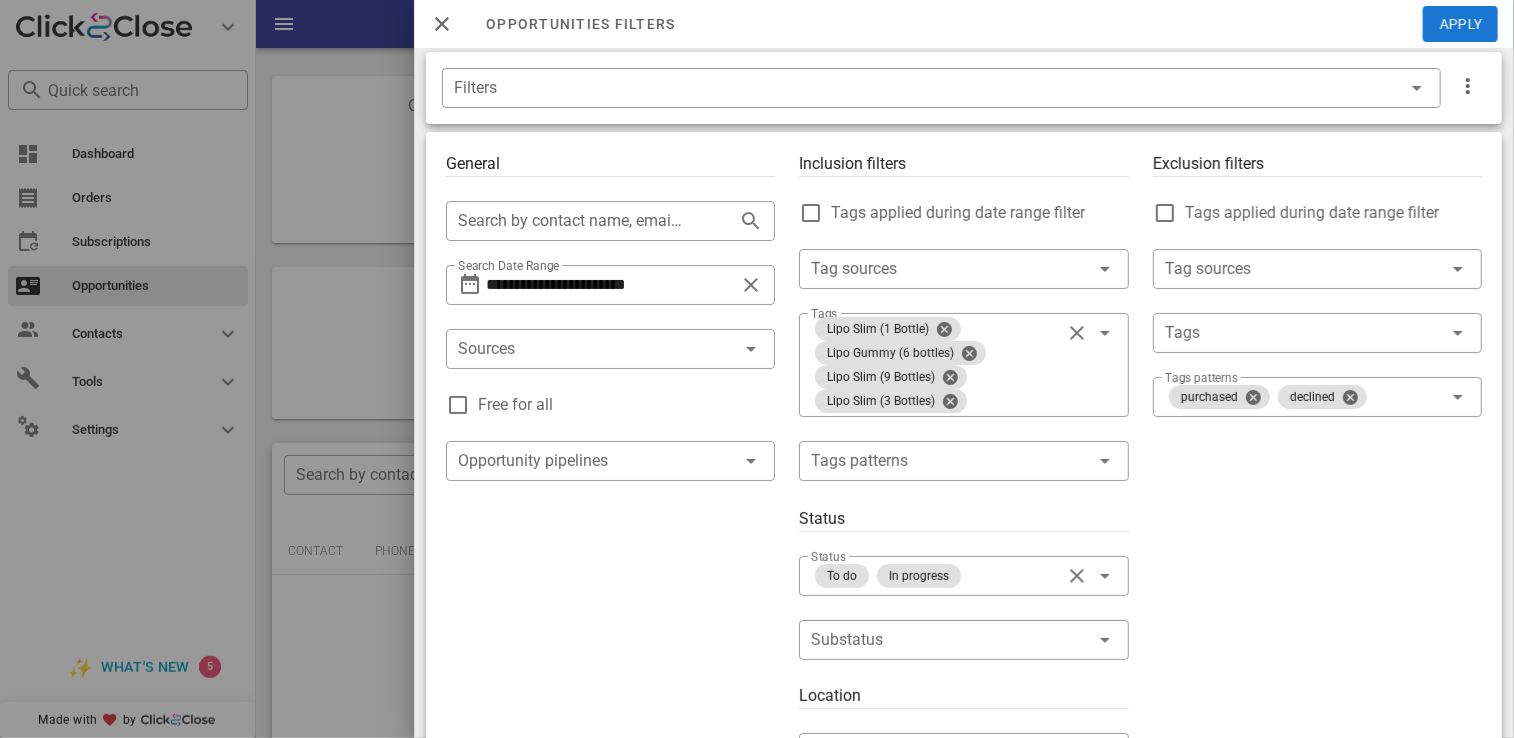 scroll, scrollTop: 0, scrollLeft: 0, axis: both 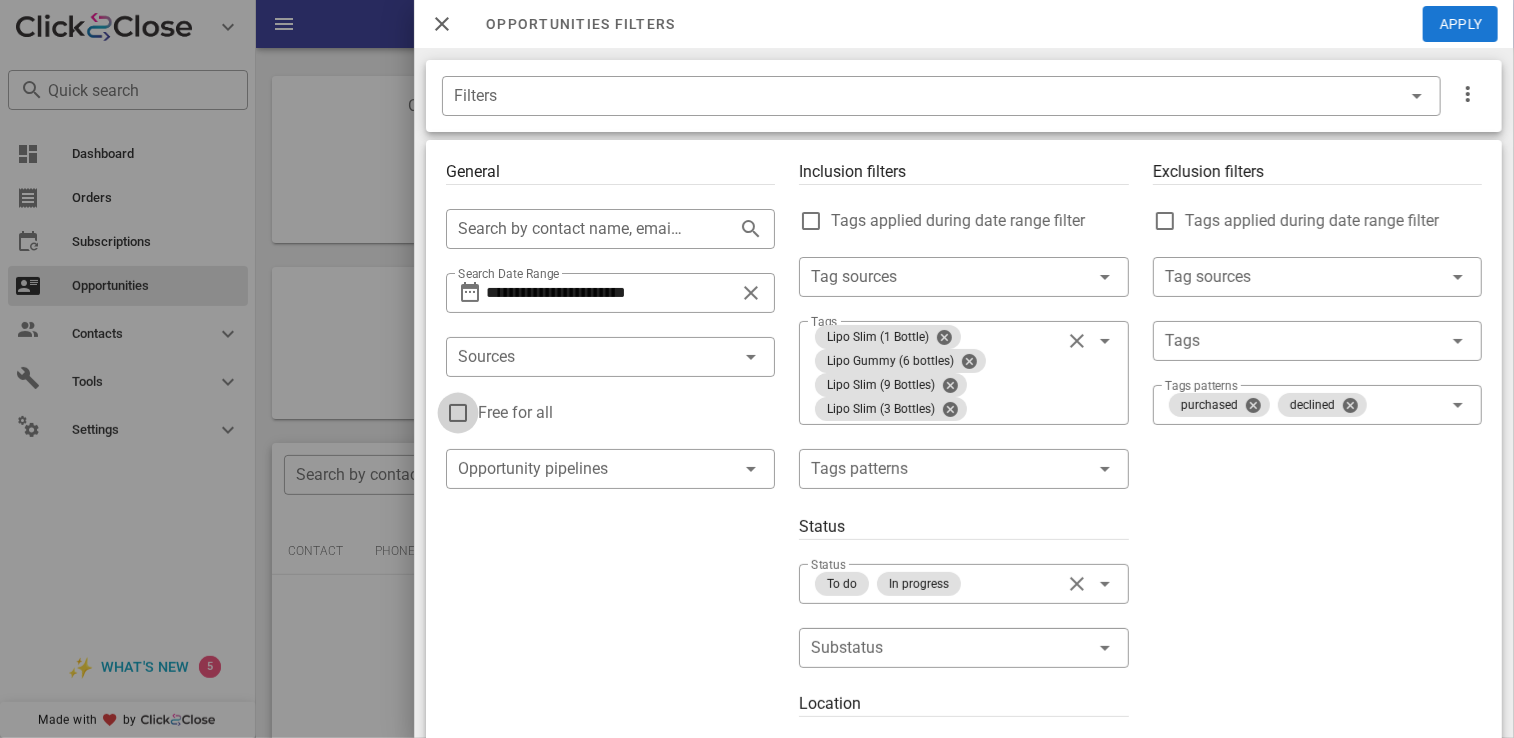 click at bounding box center (458, 413) 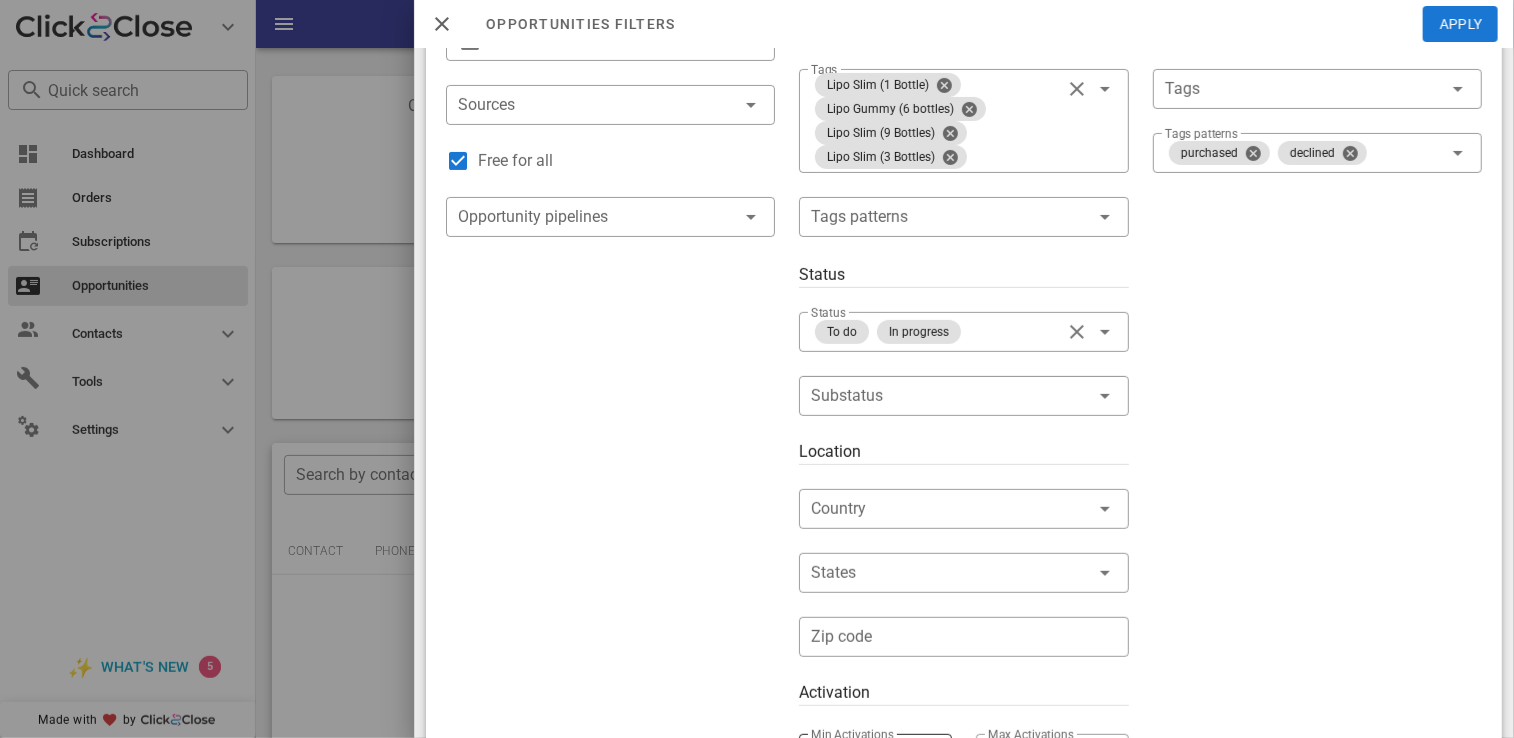 scroll, scrollTop: 0, scrollLeft: 0, axis: both 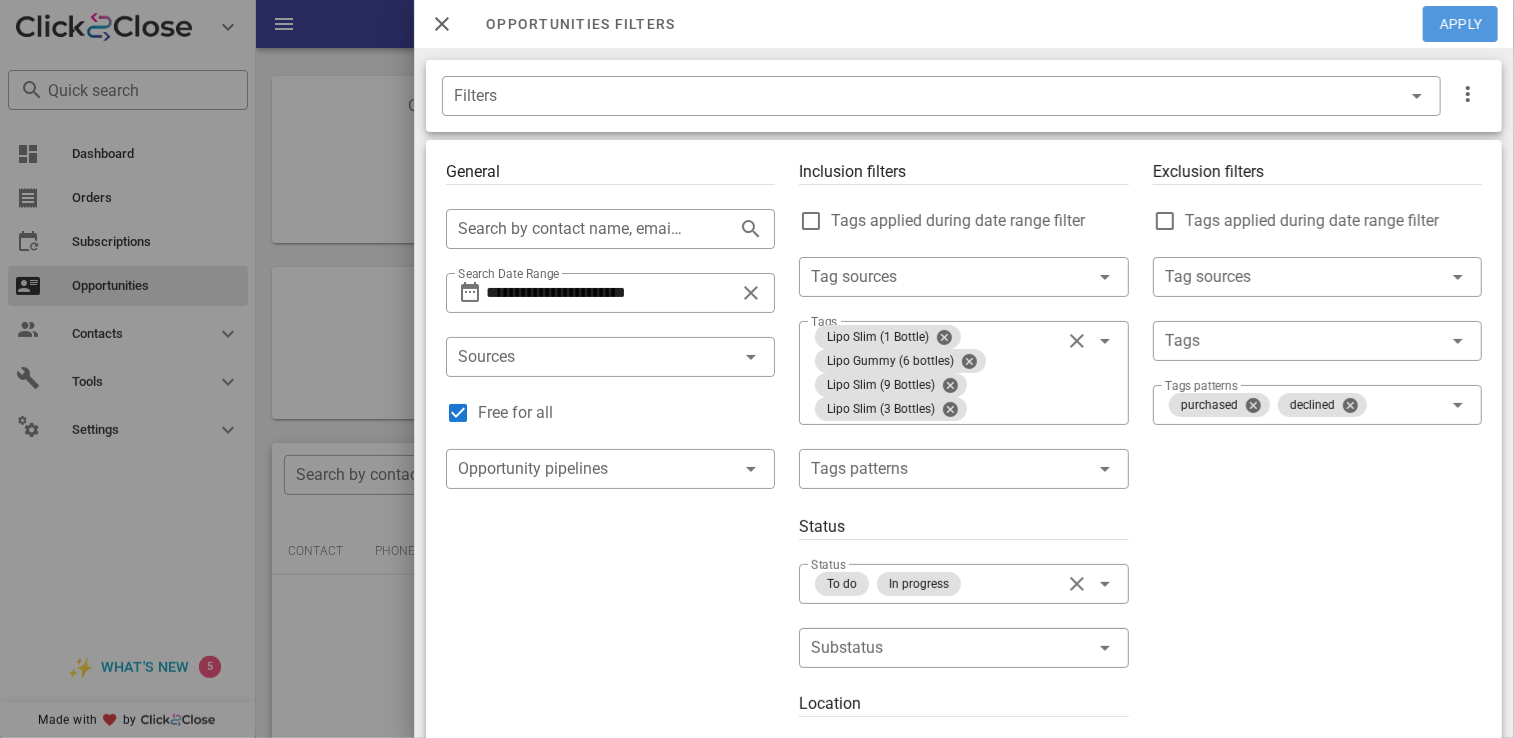 click on "Apply" at bounding box center (1461, 24) 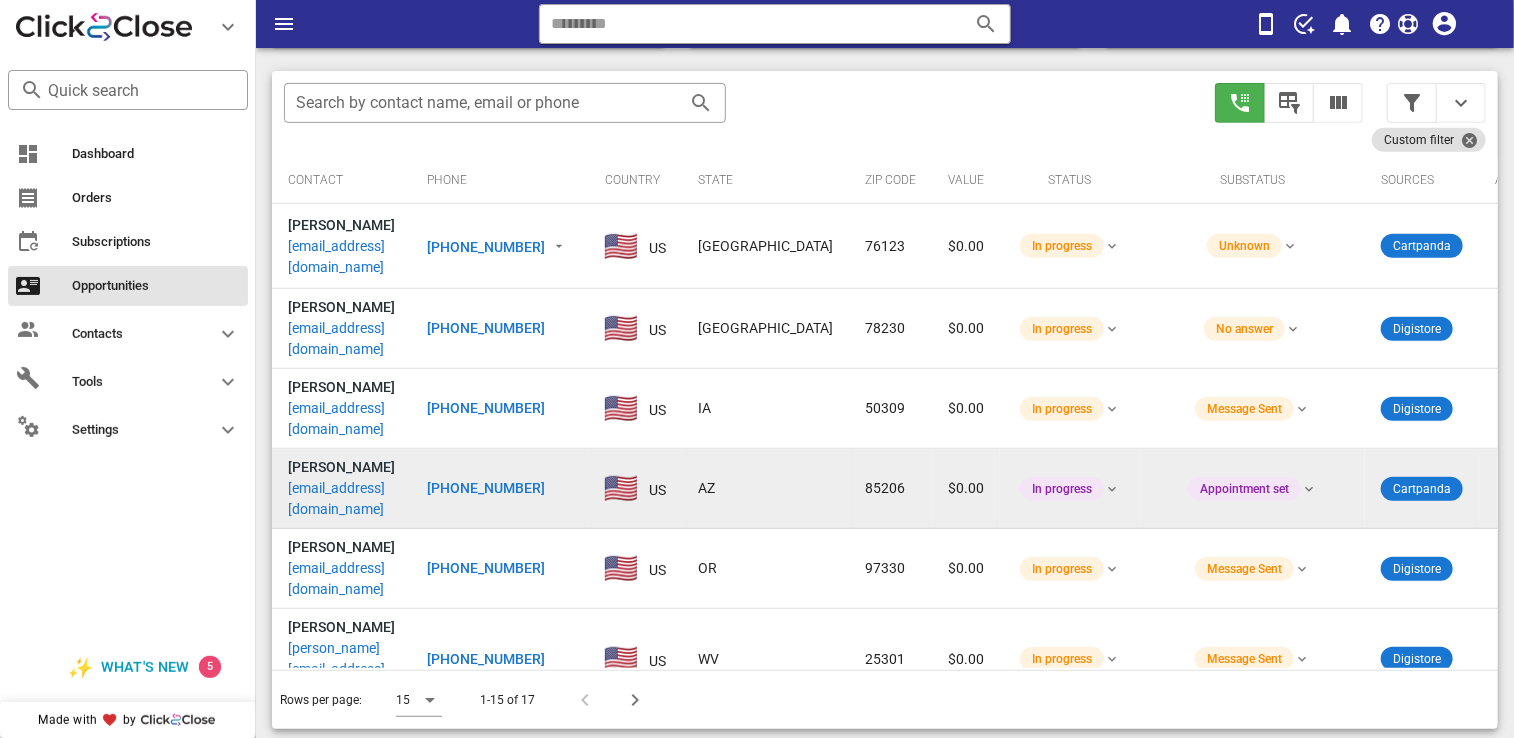 scroll, scrollTop: 379, scrollLeft: 0, axis: vertical 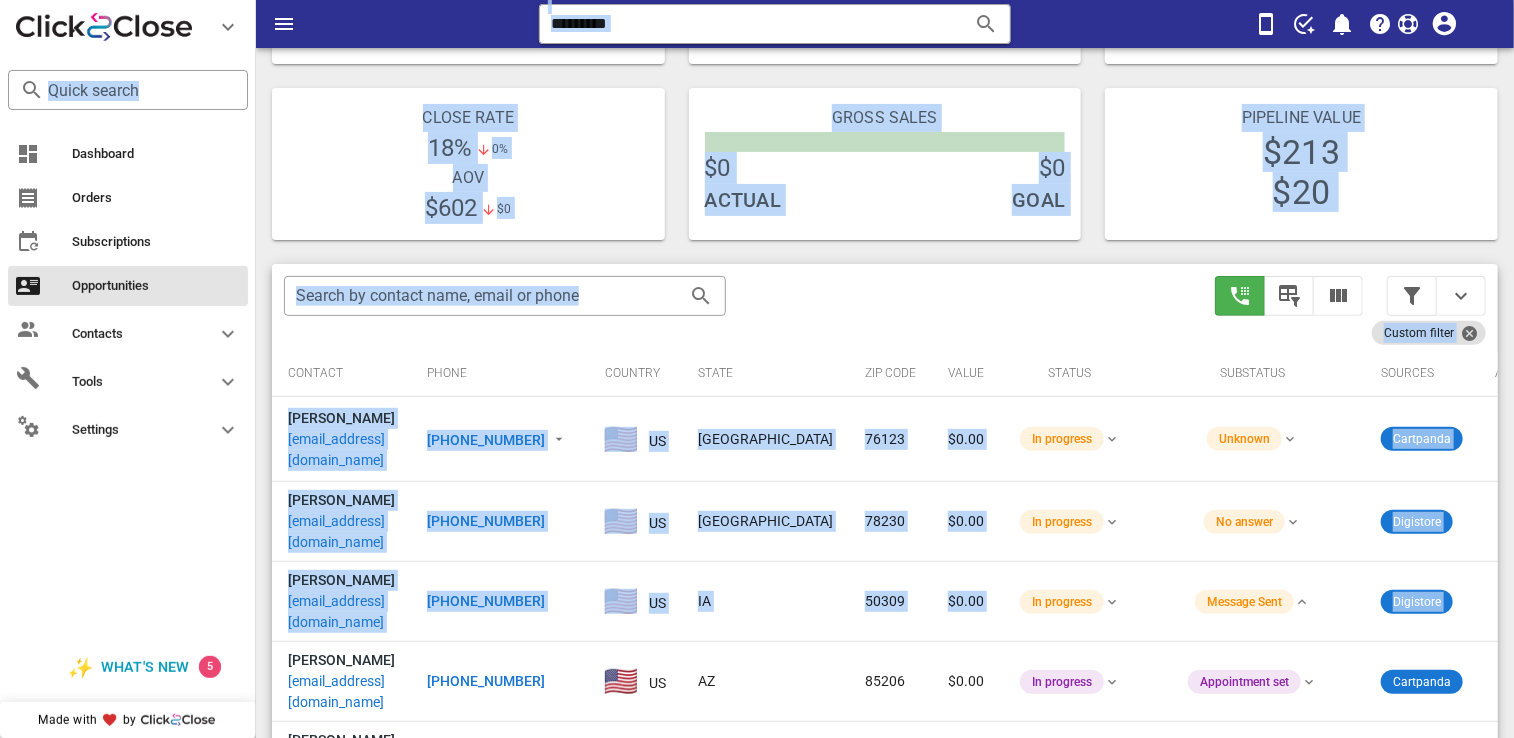 drag, startPoint x: 1451, startPoint y: 551, endPoint x: 1238, endPoint y: 572, distance: 214.03271 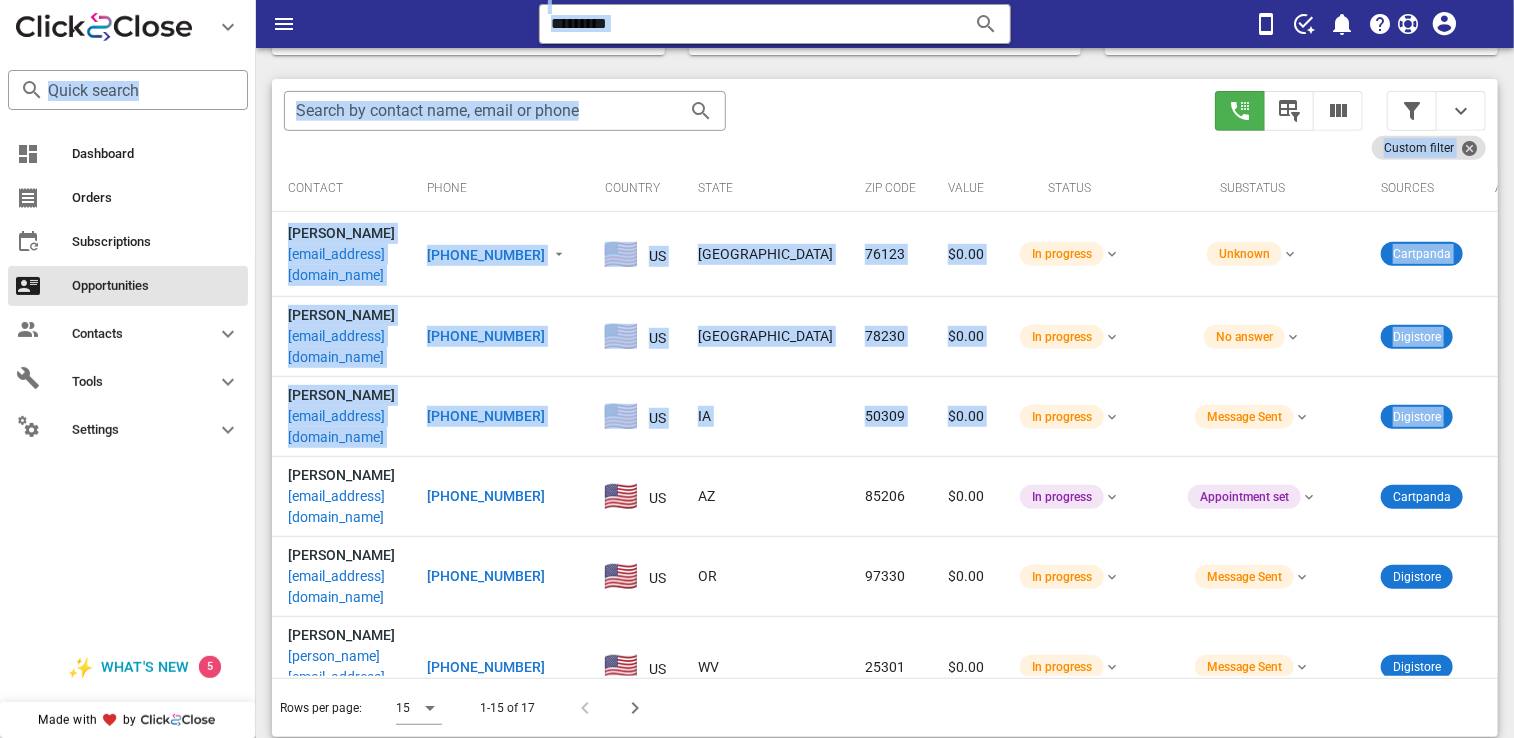 scroll, scrollTop: 379, scrollLeft: 0, axis: vertical 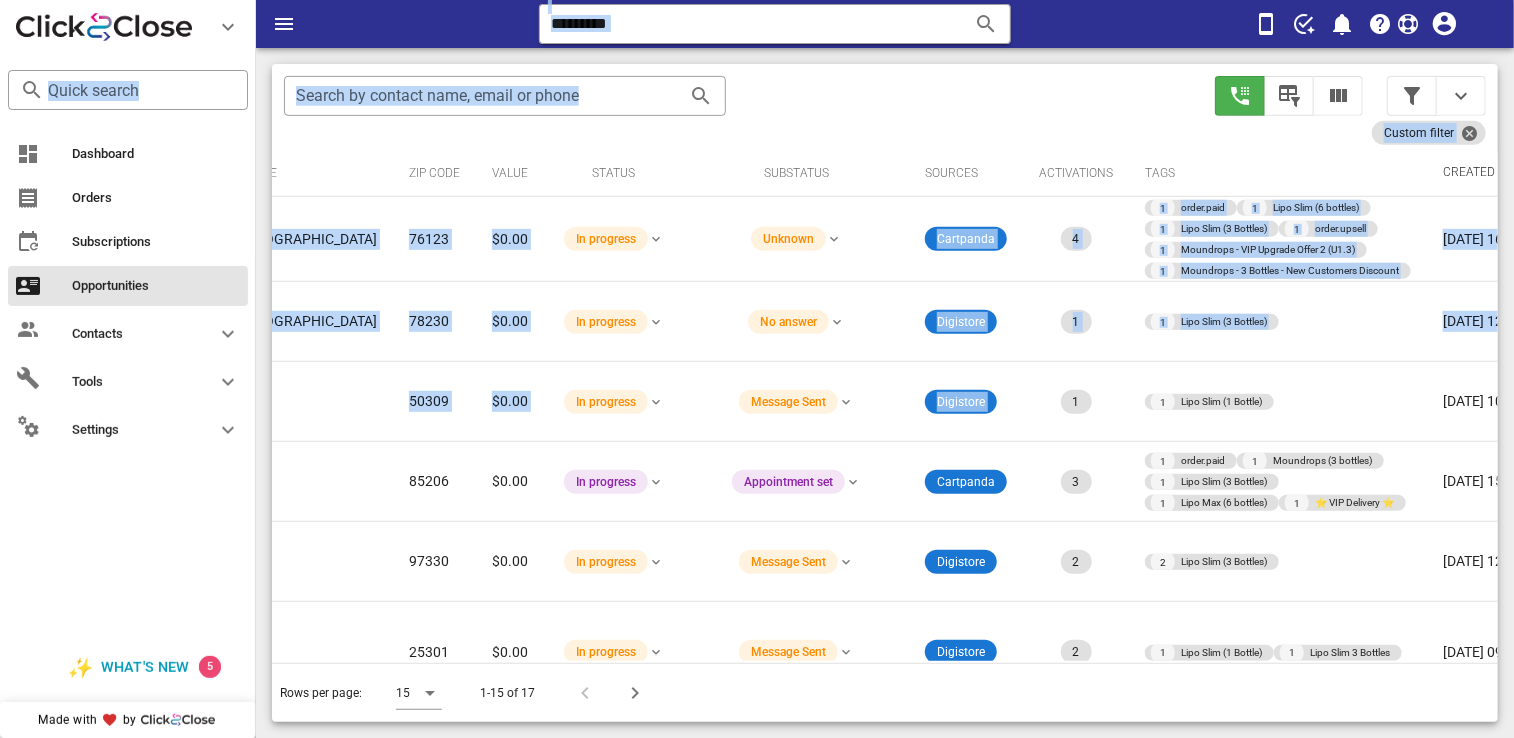 click on "Rows per page: 15  1-15 of 17" at bounding box center [885, 692] 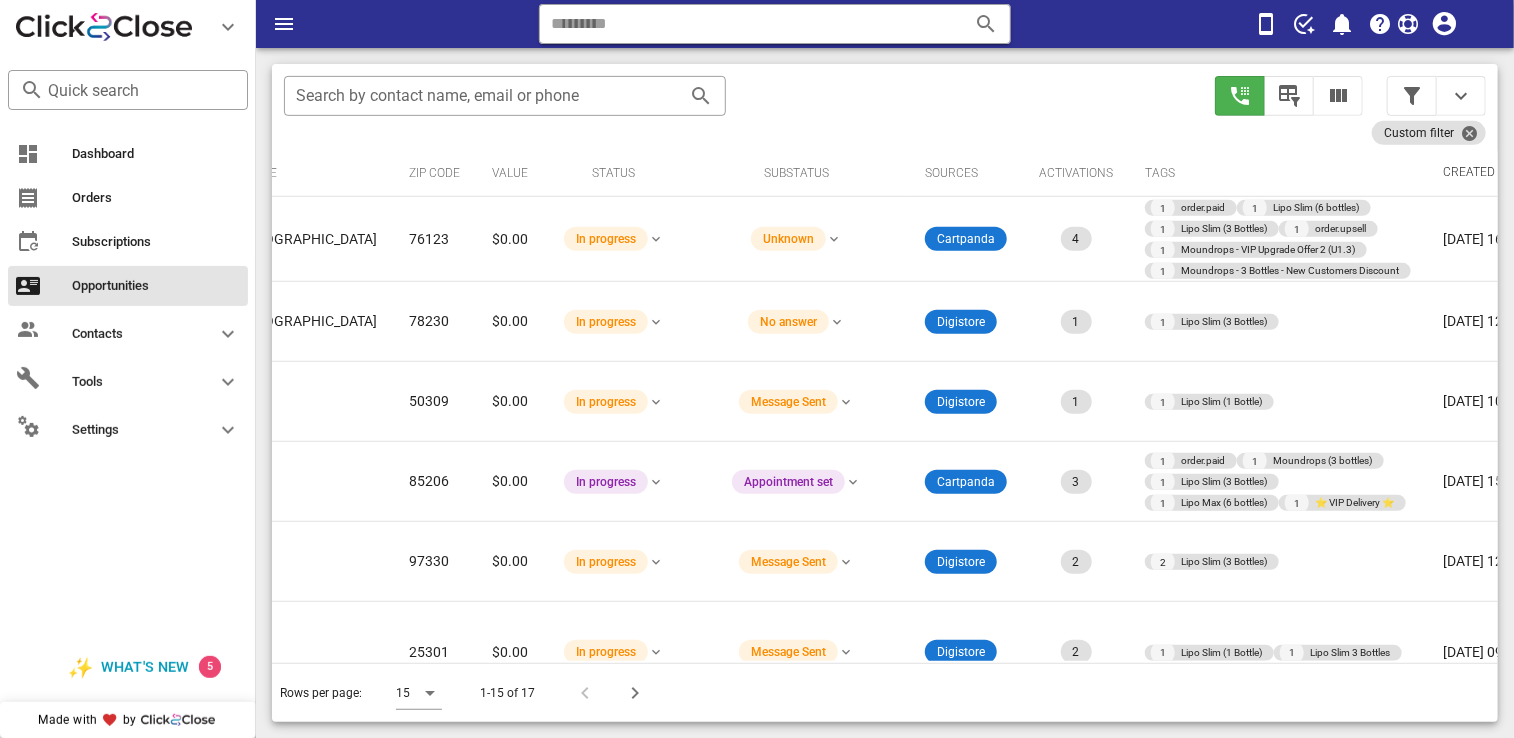 scroll, scrollTop: 0, scrollLeft: 481, axis: horizontal 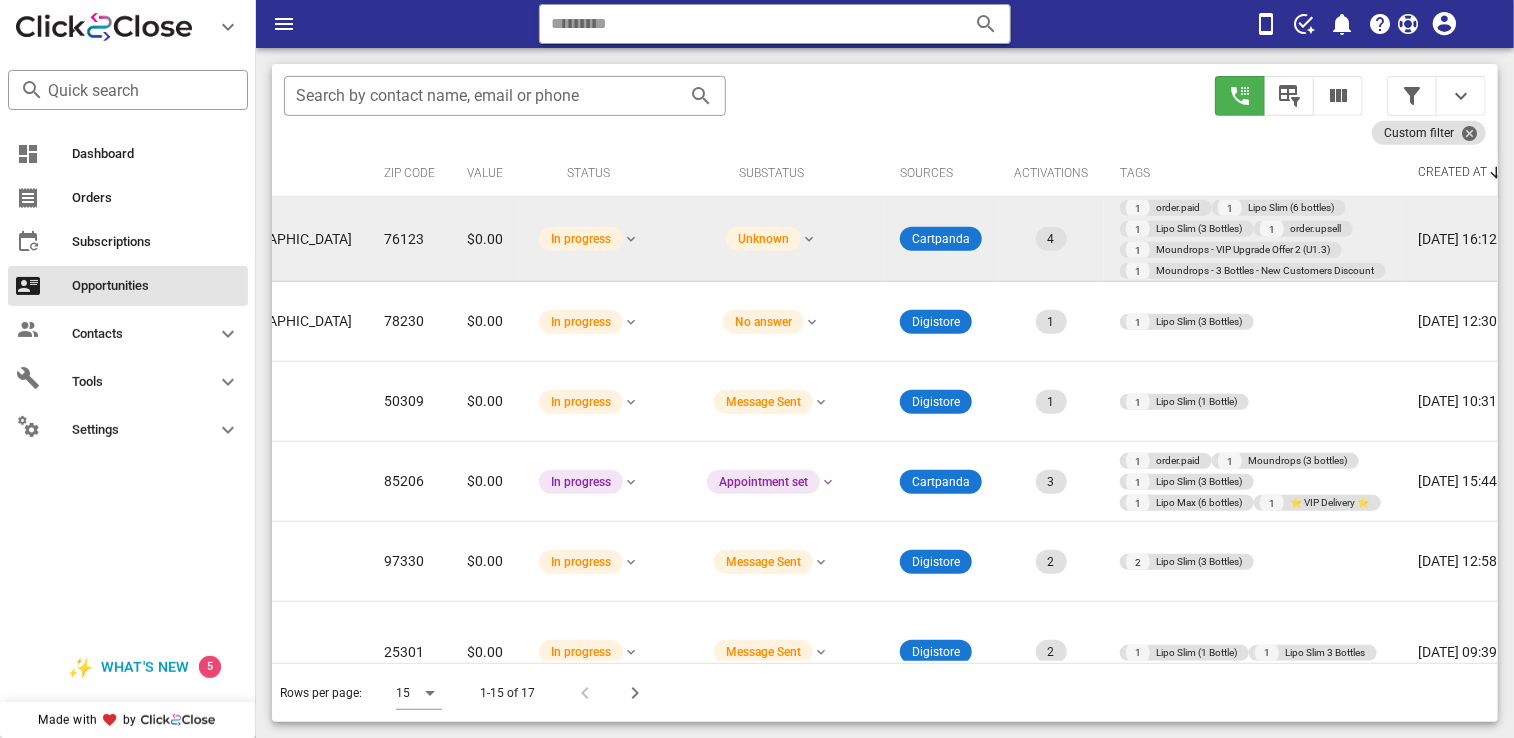 click on "4" at bounding box center [1051, 239] 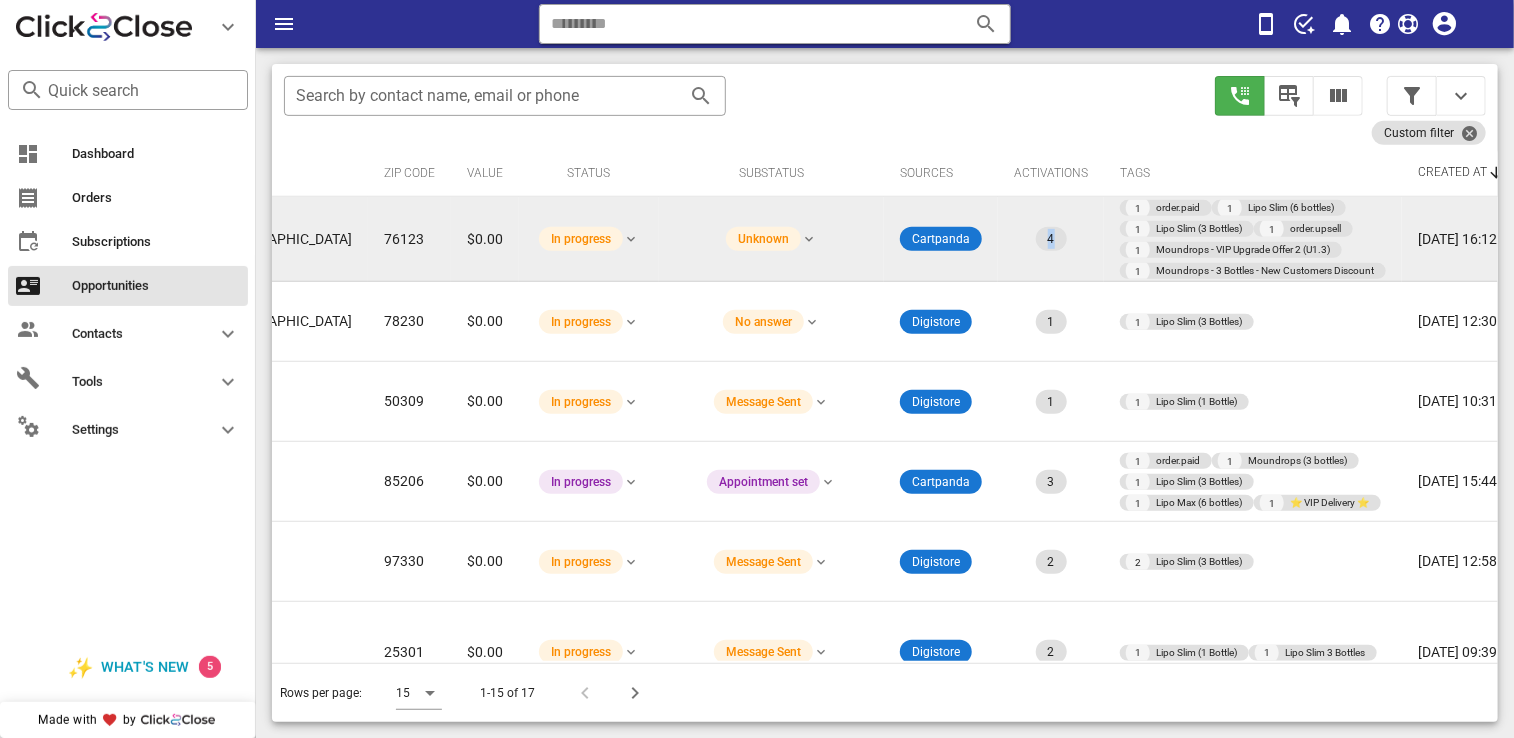 click on "4" at bounding box center [1051, 239] 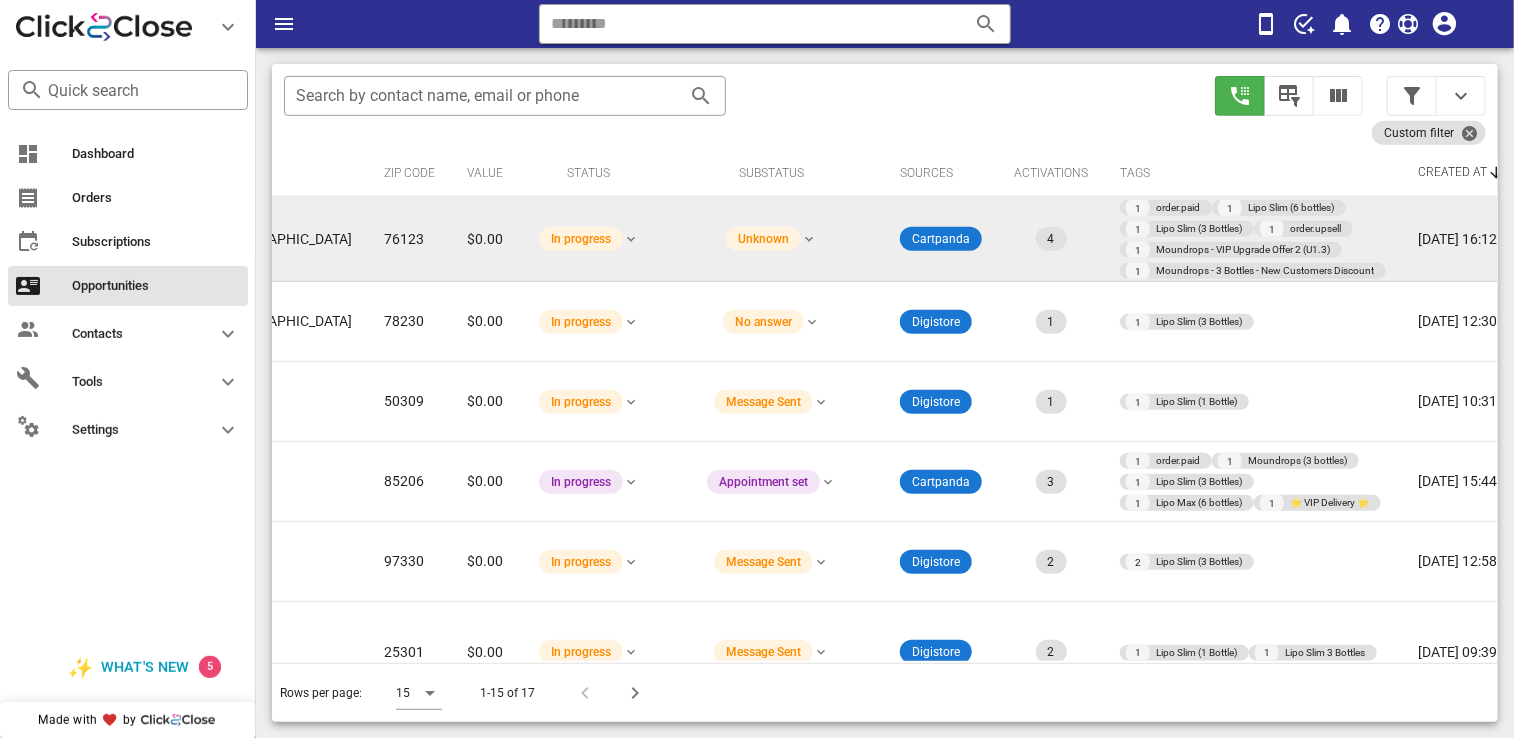drag, startPoint x: 1000, startPoint y: 271, endPoint x: 977, endPoint y: 243, distance: 36.23534 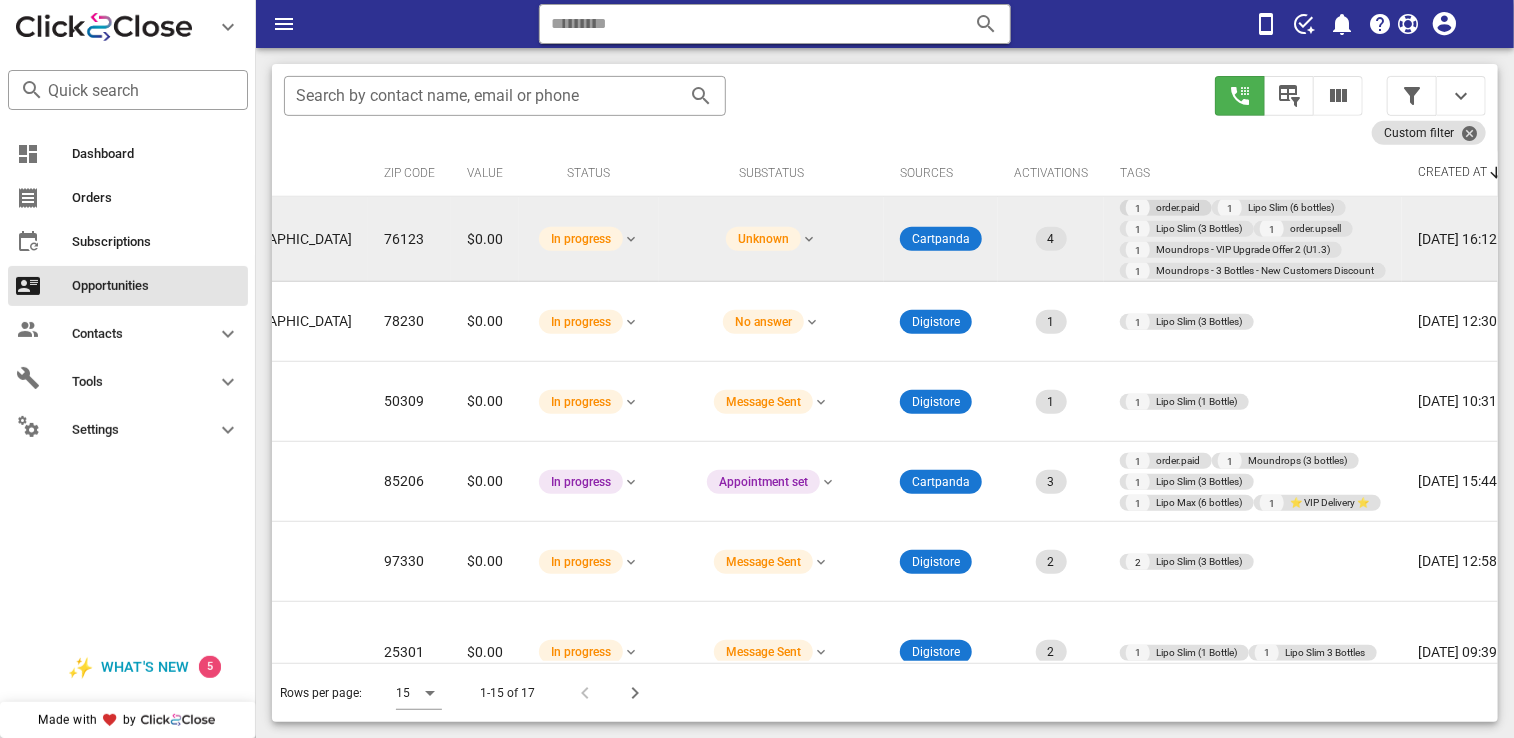 click on "1  order.paid" at bounding box center (1166, 208) 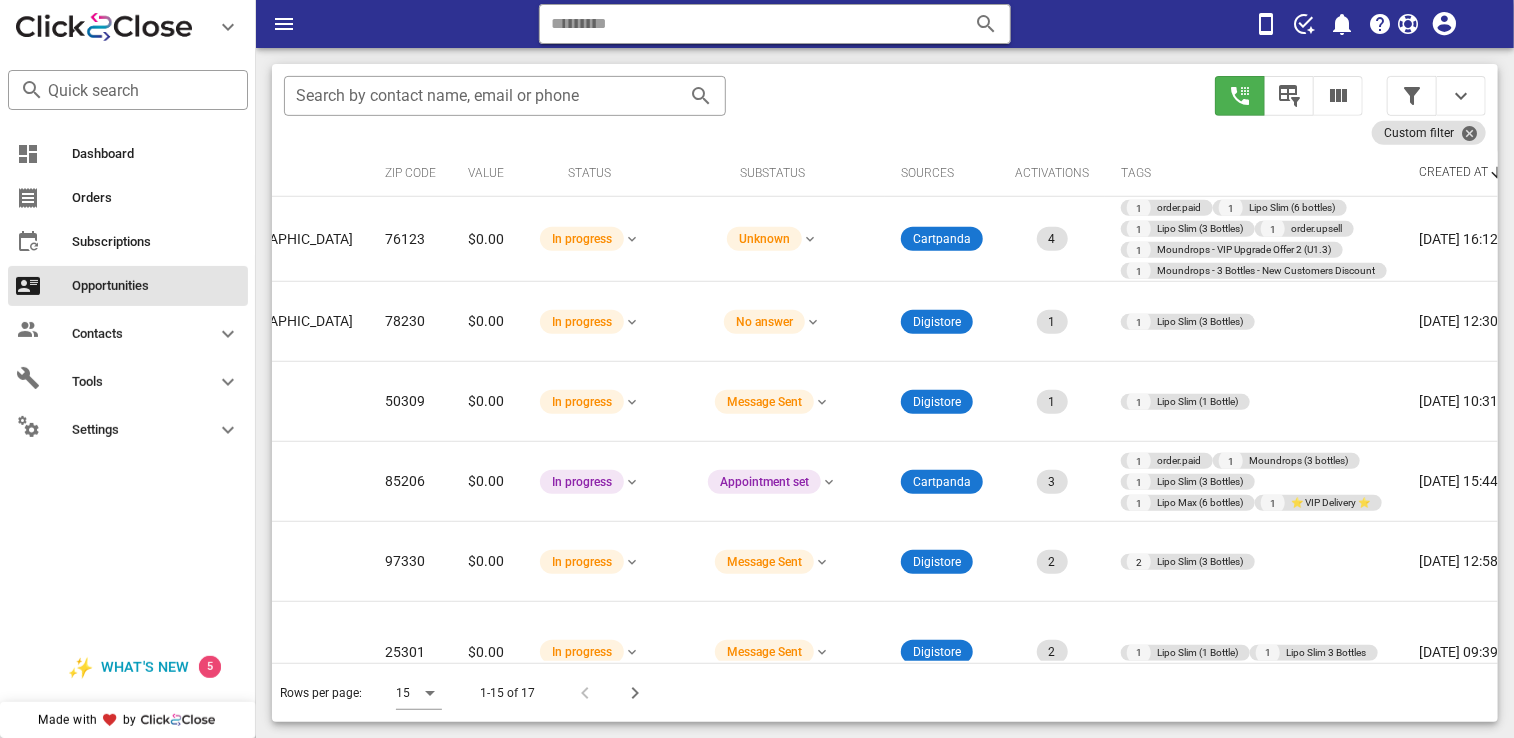 scroll, scrollTop: 0, scrollLeft: 481, axis: horizontal 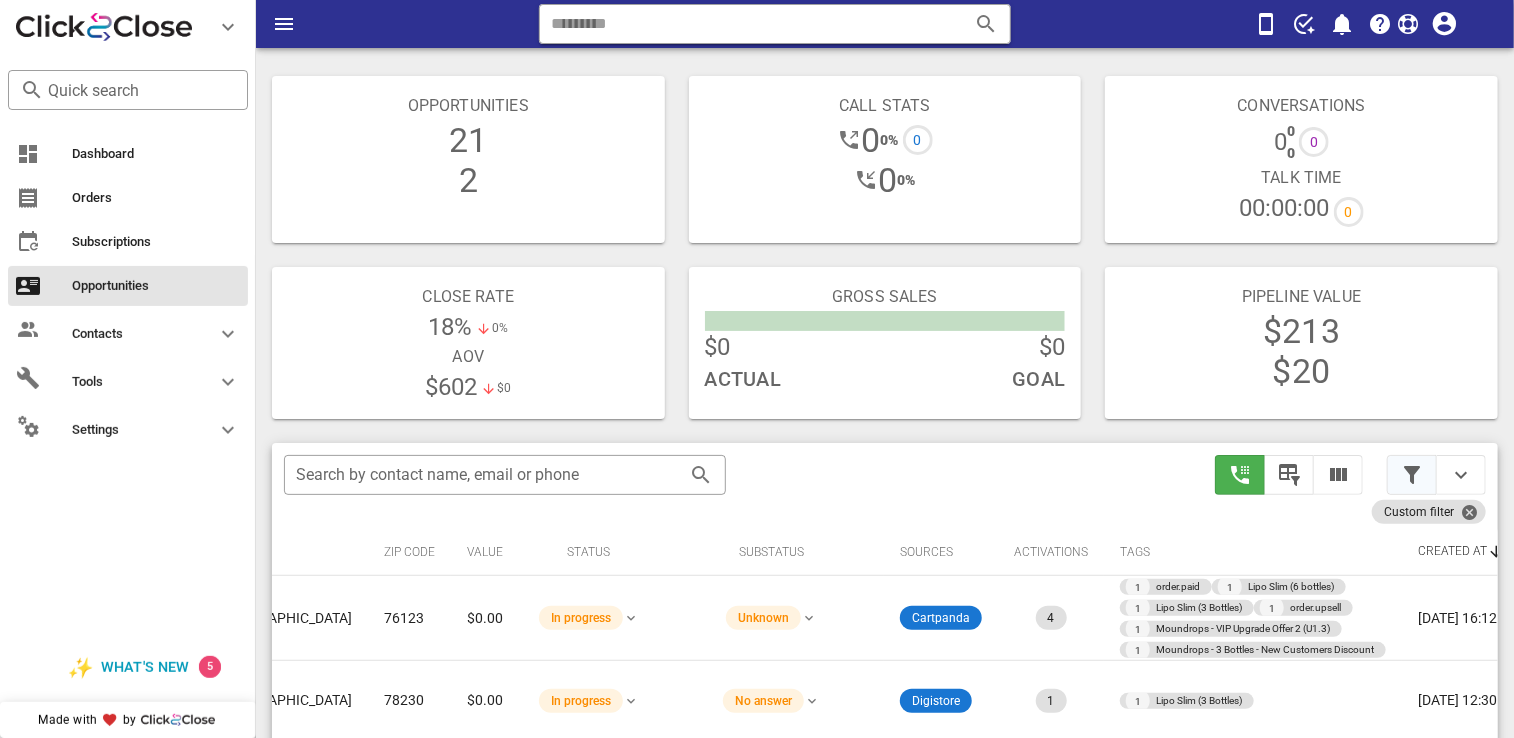 click at bounding box center (1412, 475) 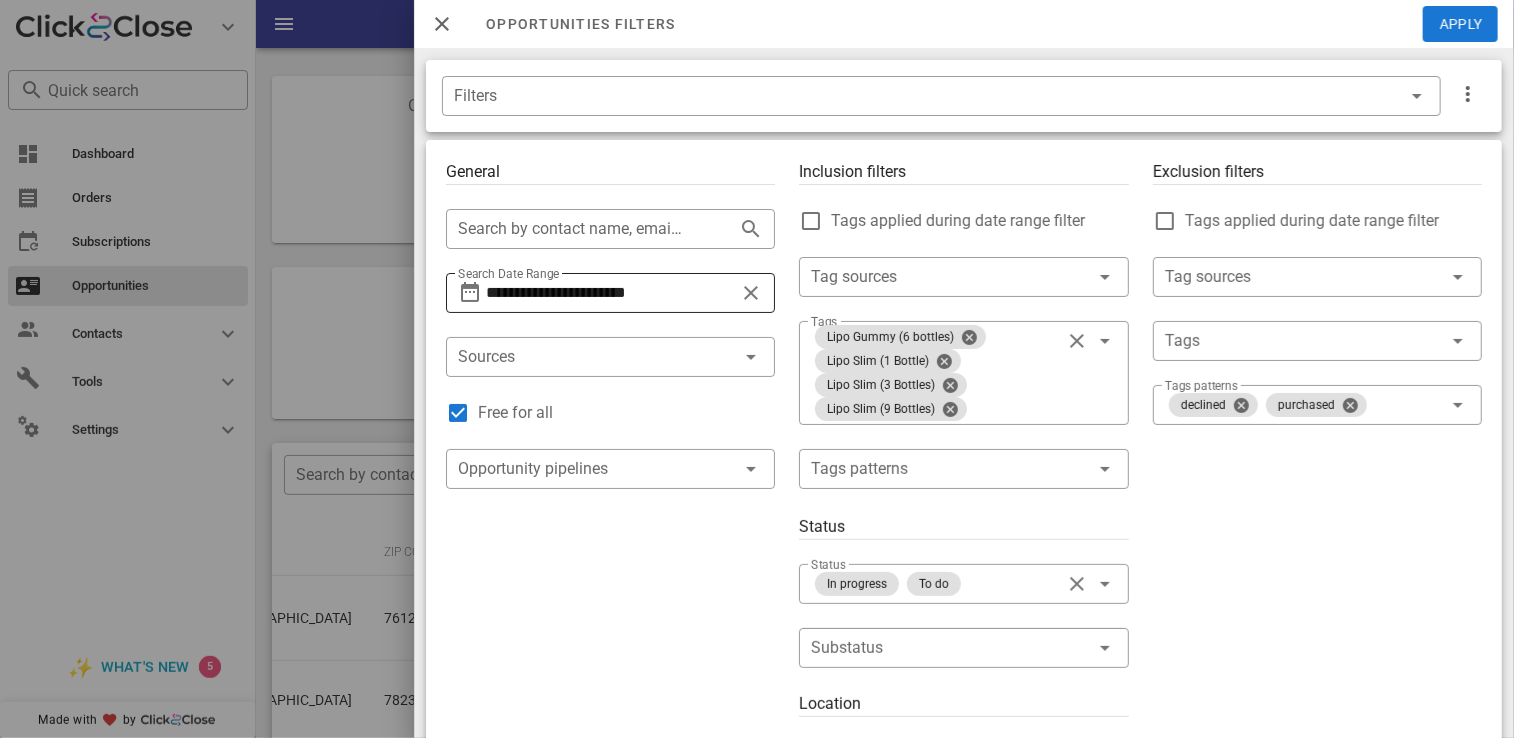 click at bounding box center [751, 293] 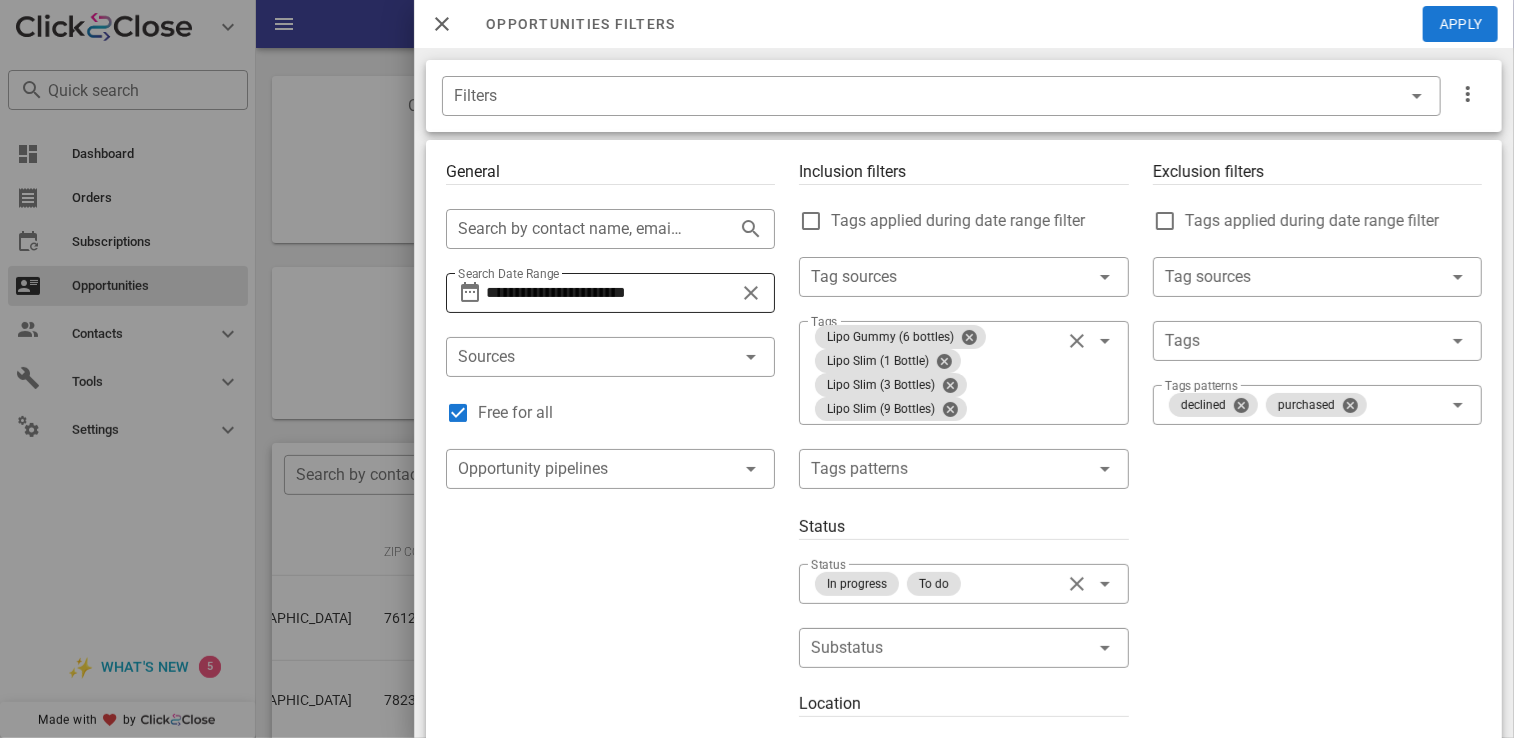 type 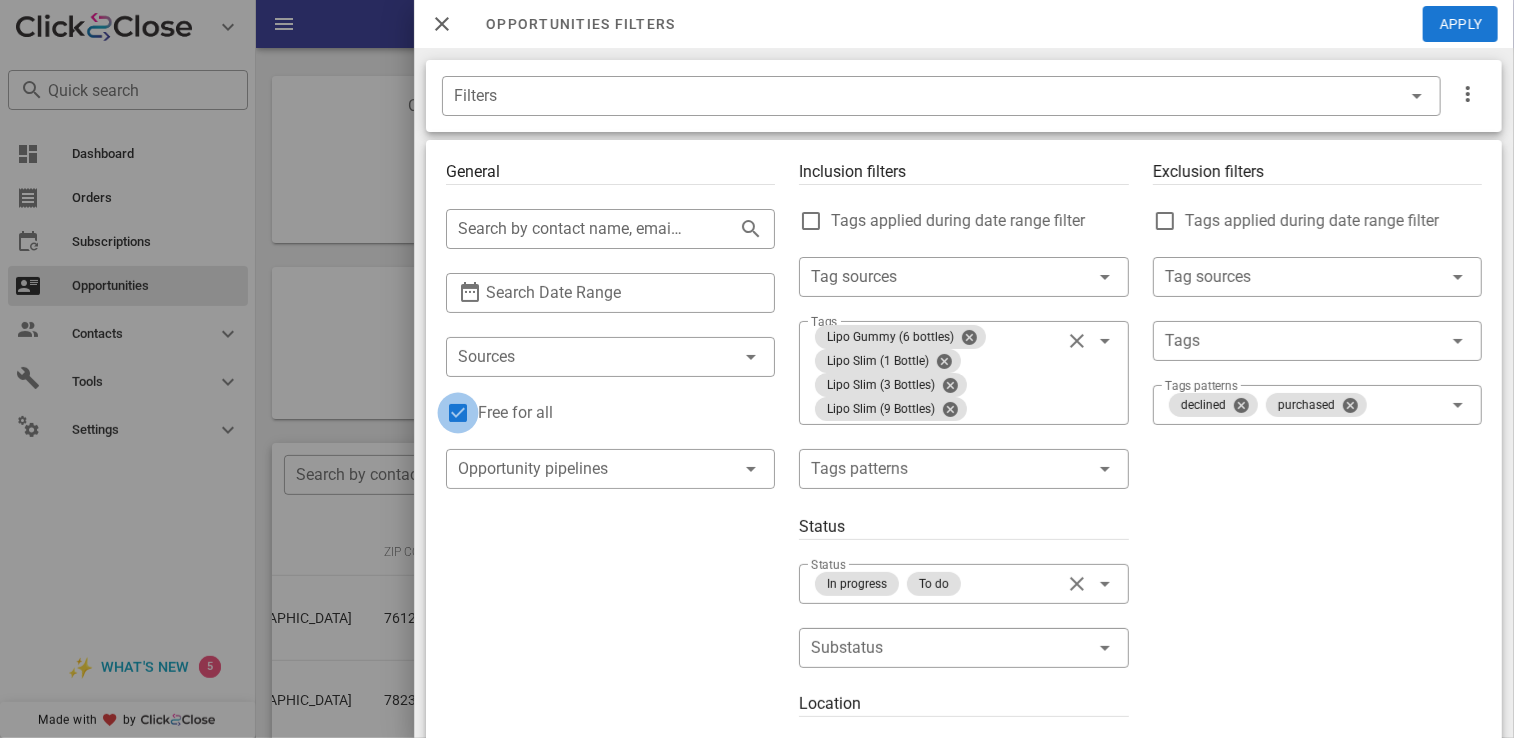 click at bounding box center (458, 413) 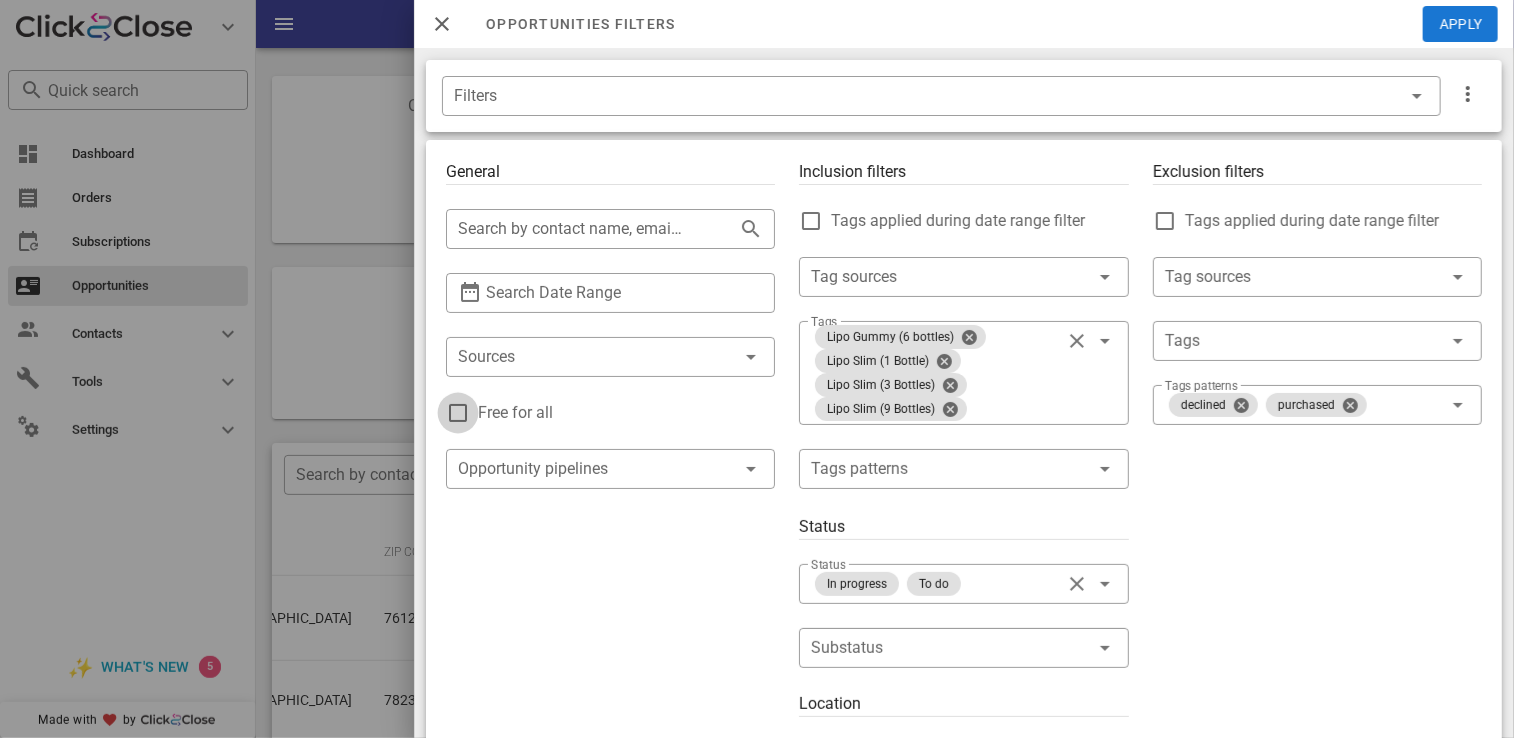 click at bounding box center [458, 413] 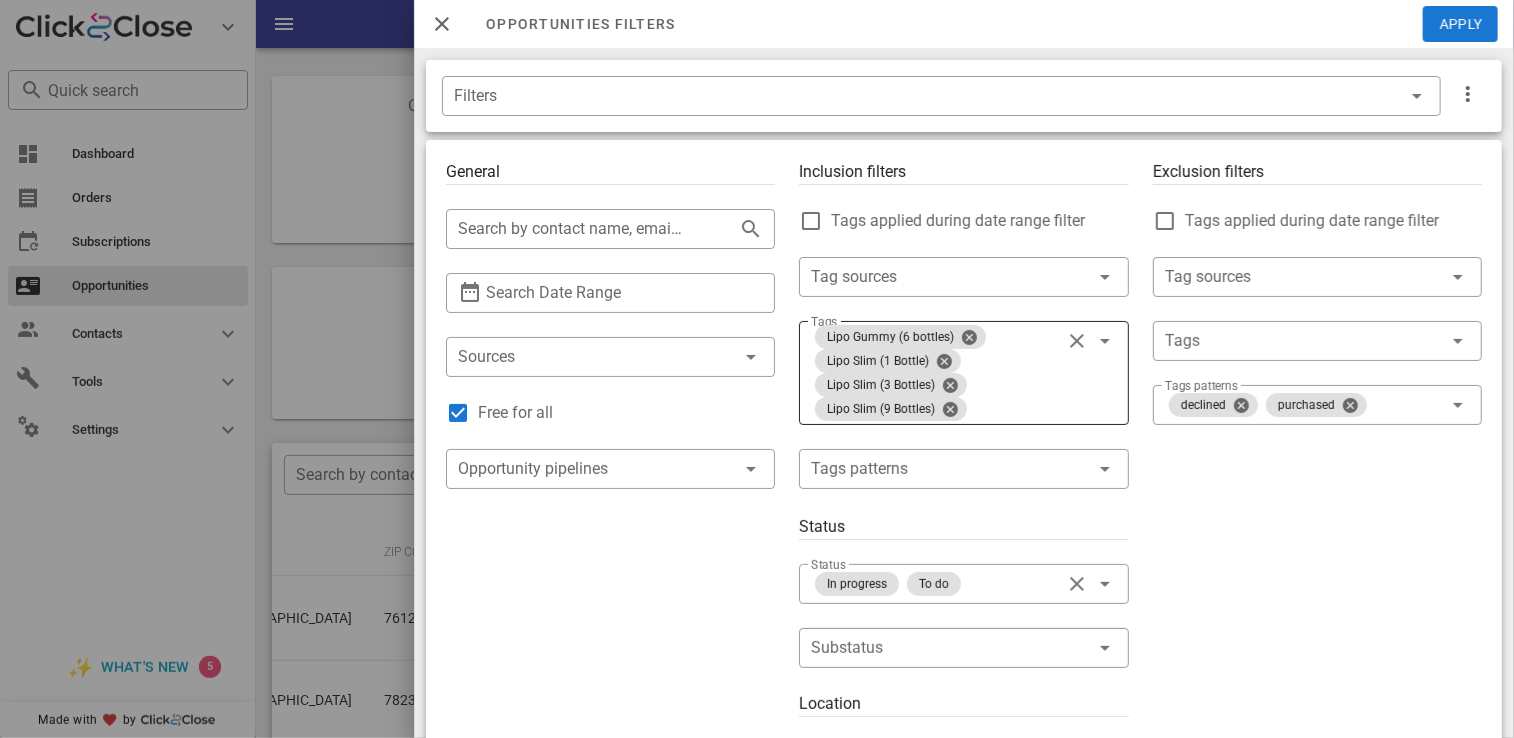 click at bounding box center [1077, 341] 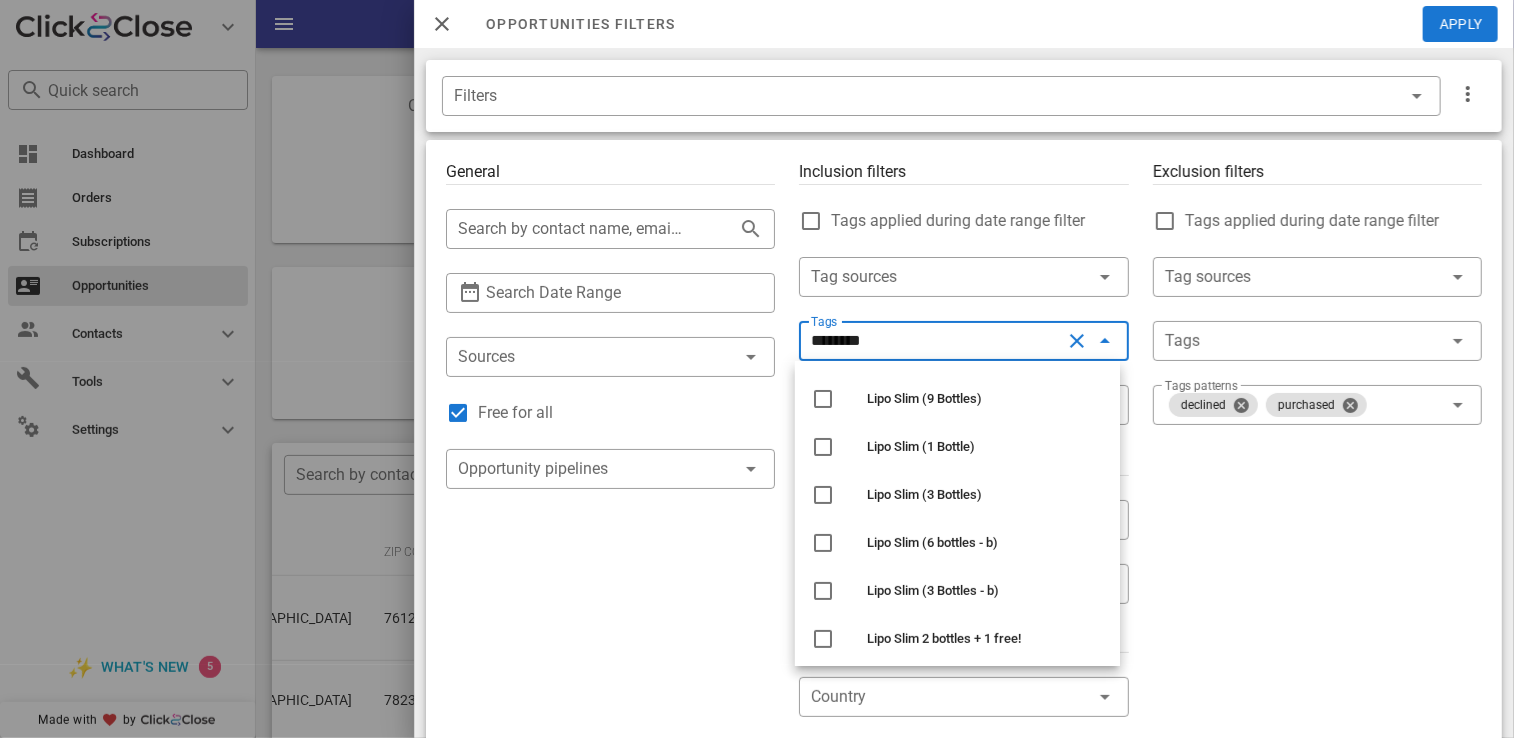 type on "*********" 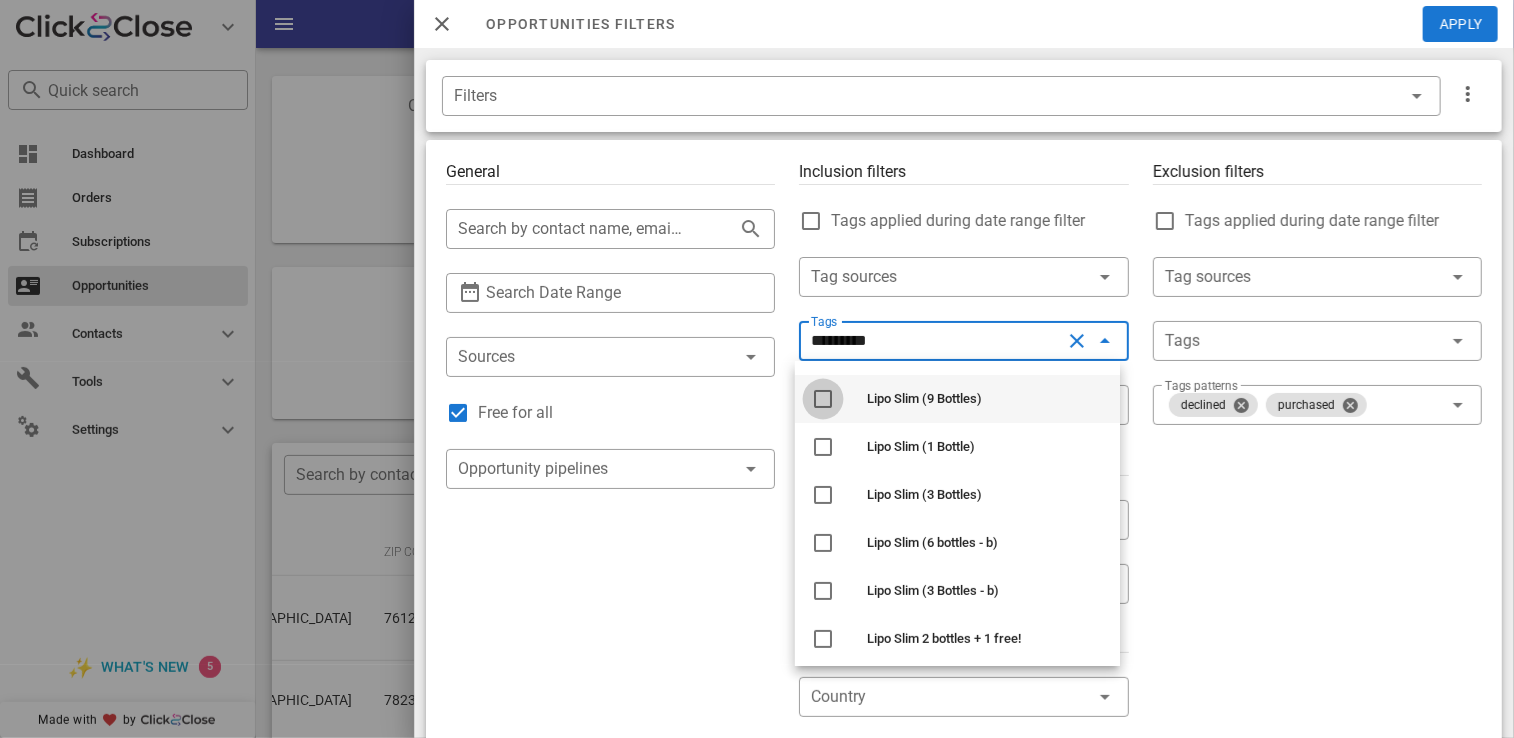 click at bounding box center (823, 399) 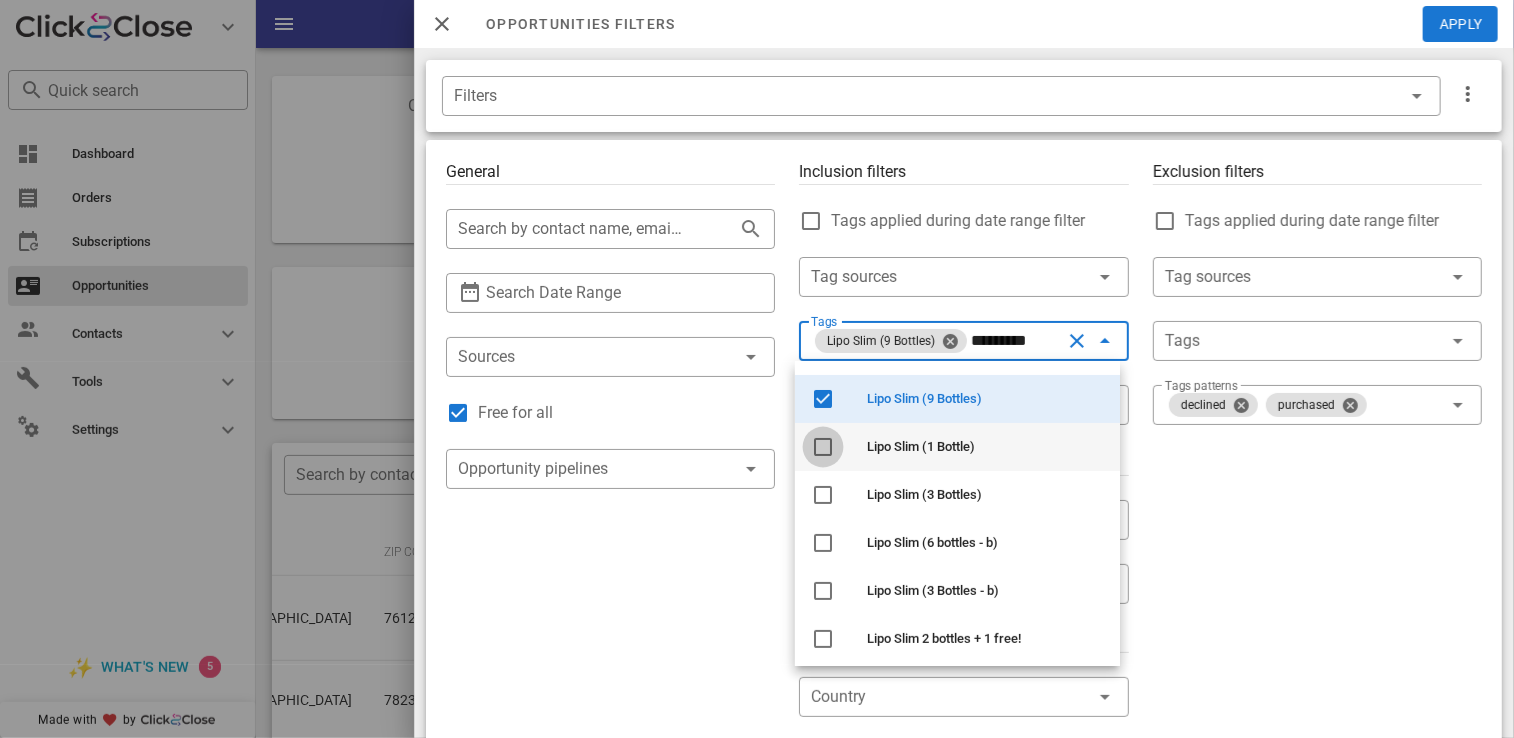 click at bounding box center [823, 447] 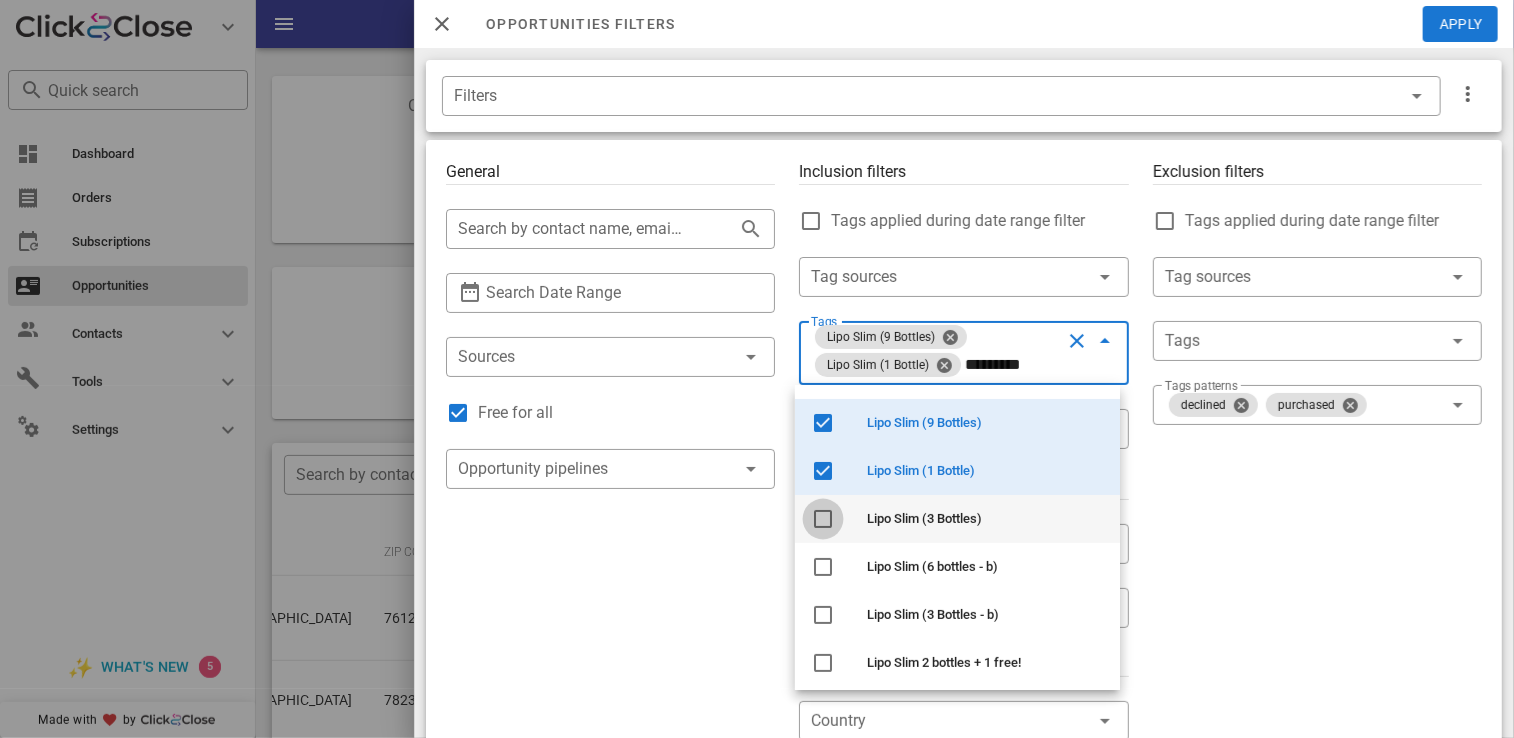 click at bounding box center (823, 519) 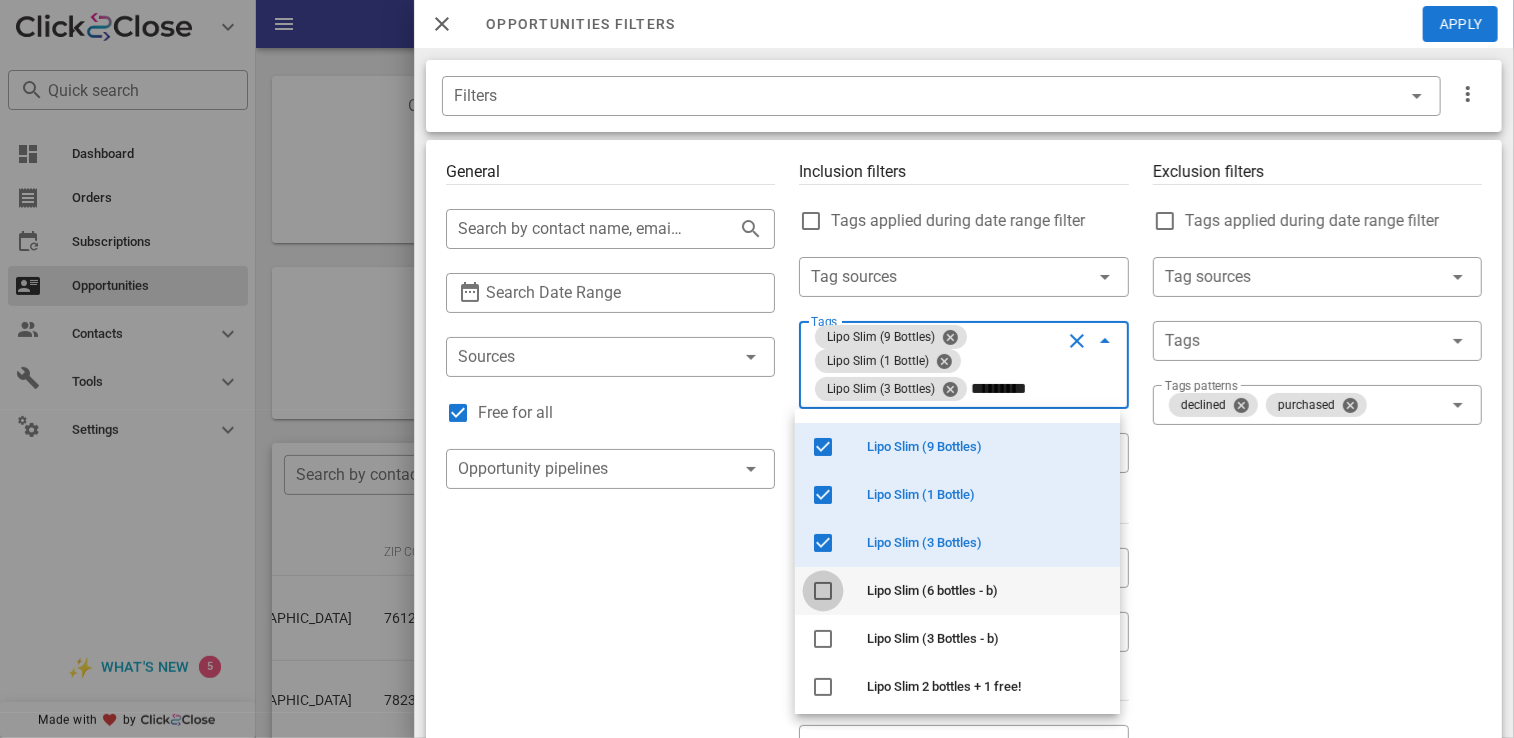 click at bounding box center (823, 591) 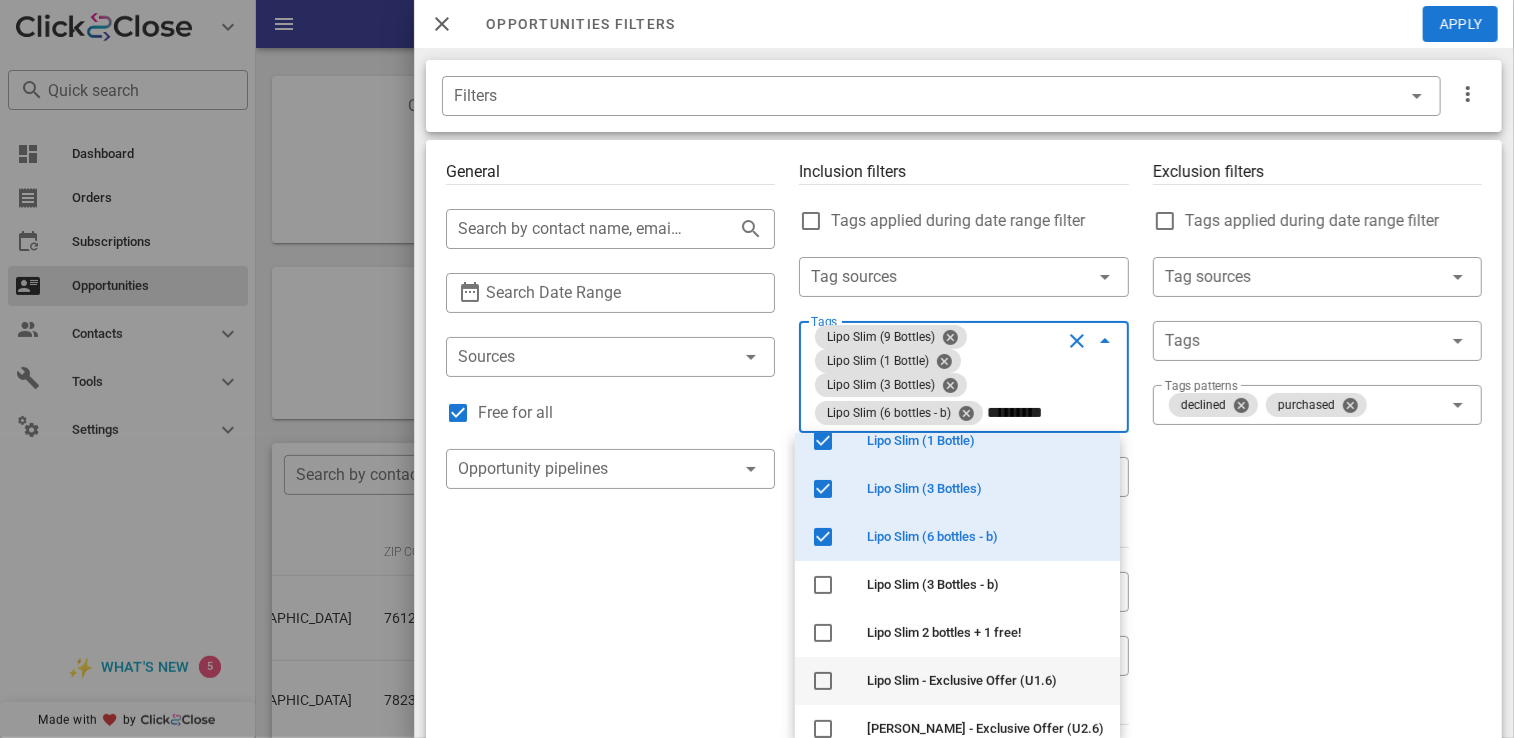 scroll, scrollTop: 200, scrollLeft: 0, axis: vertical 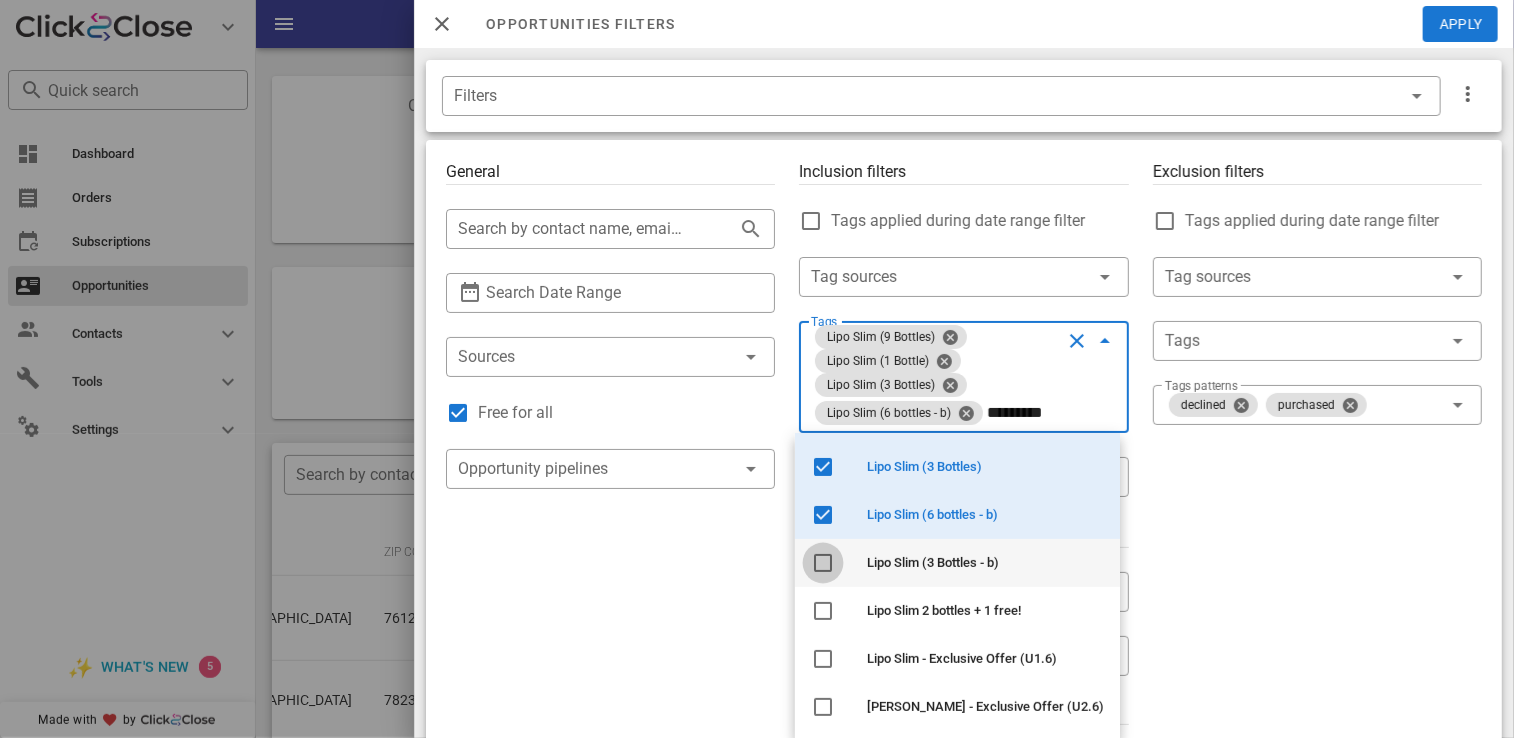 click at bounding box center (823, 563) 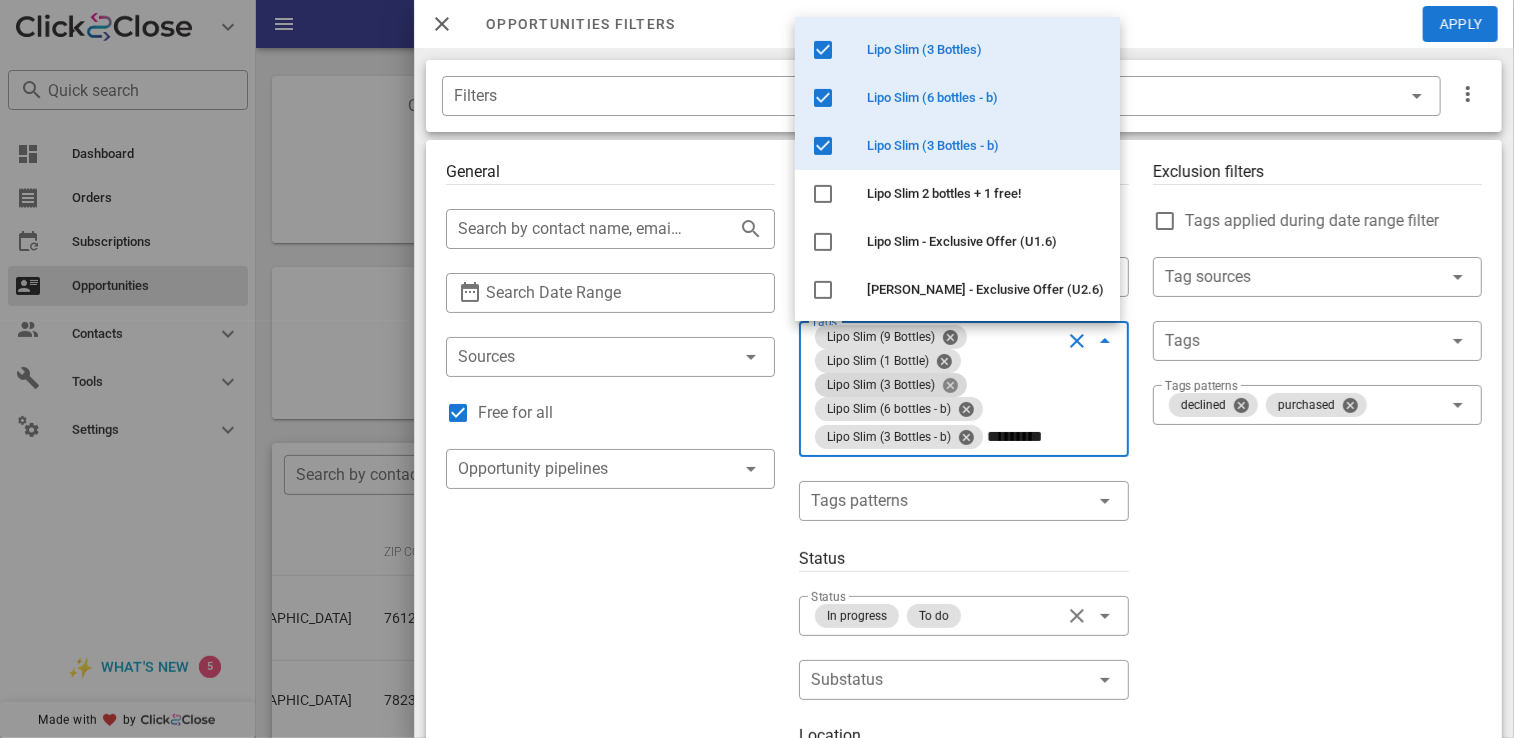 click at bounding box center [950, 385] 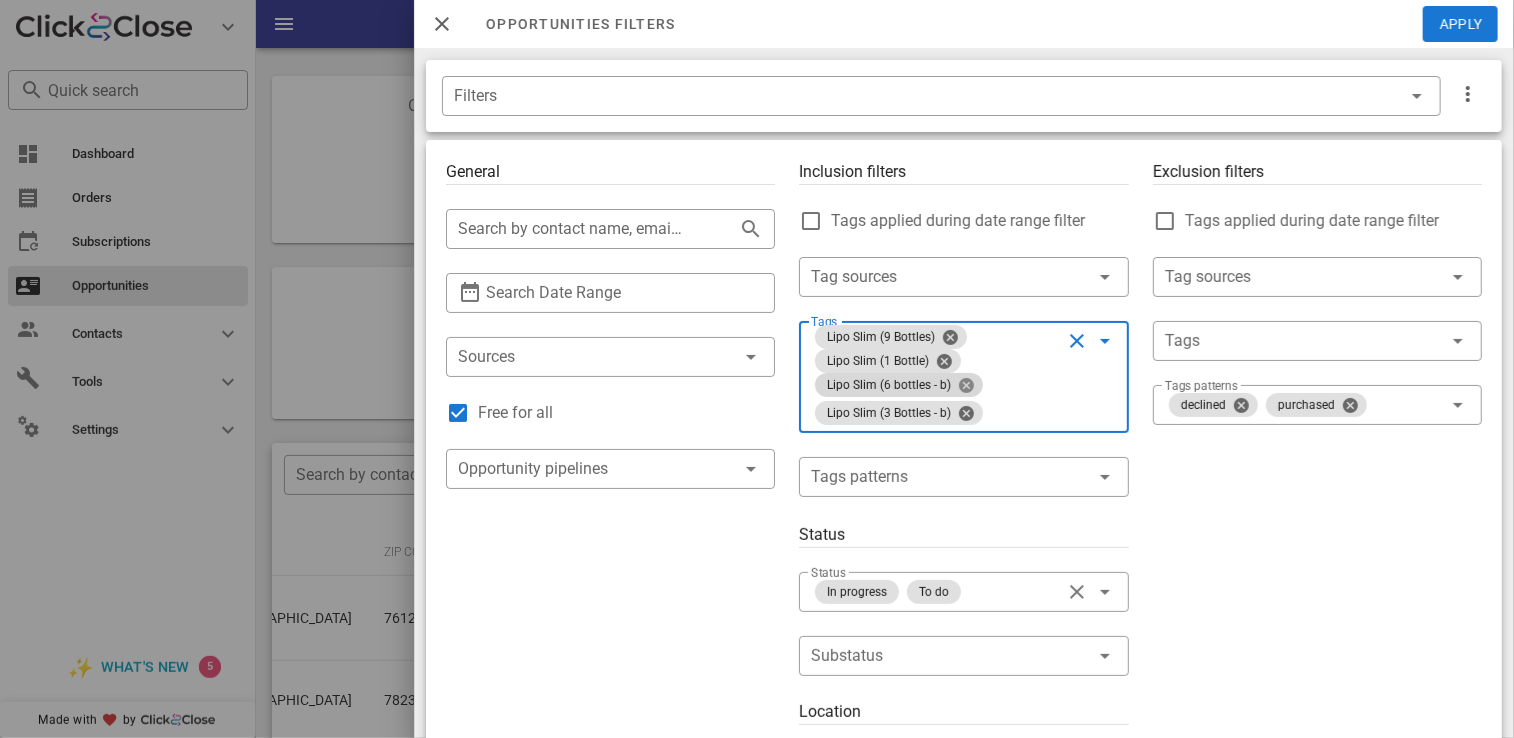 click at bounding box center (966, 385) 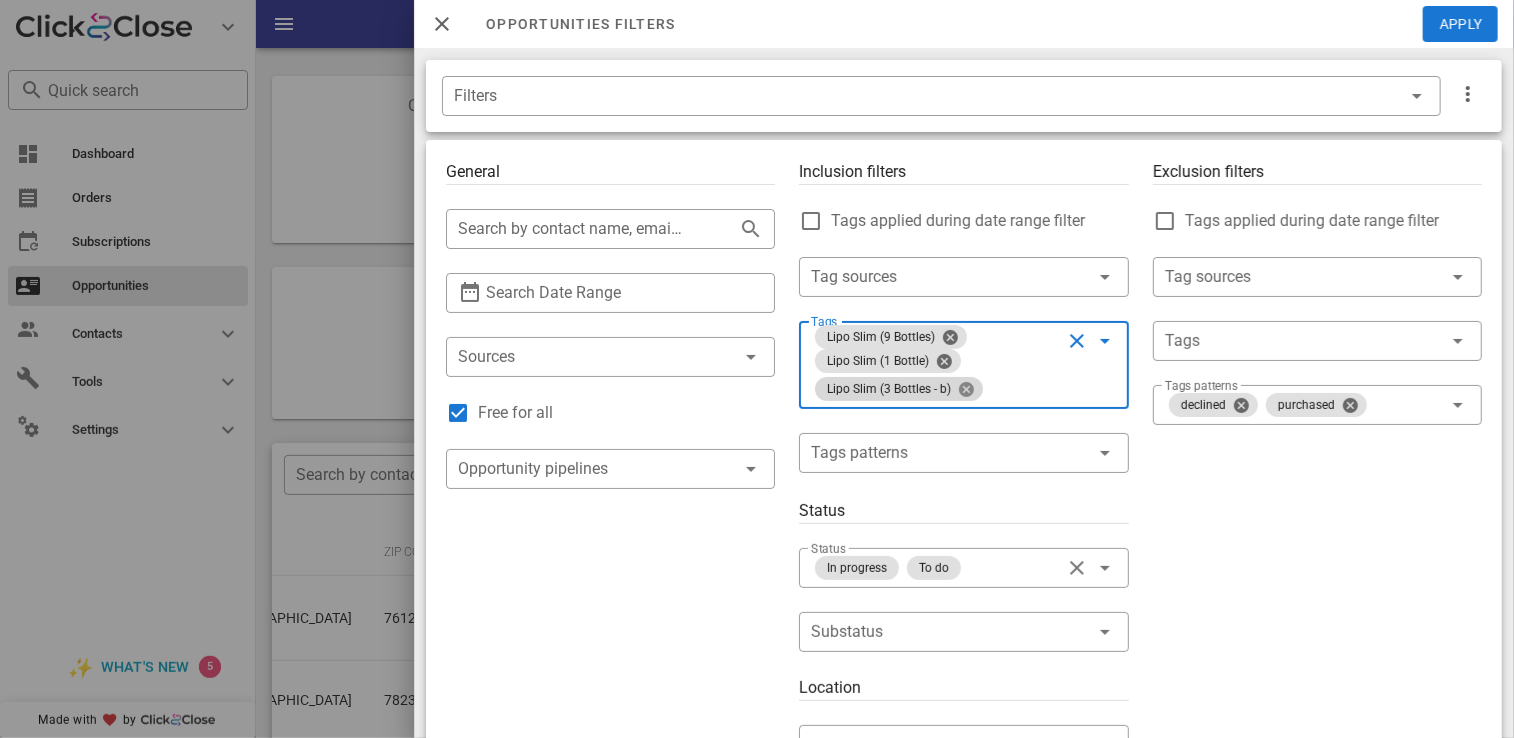 click at bounding box center [966, 389] 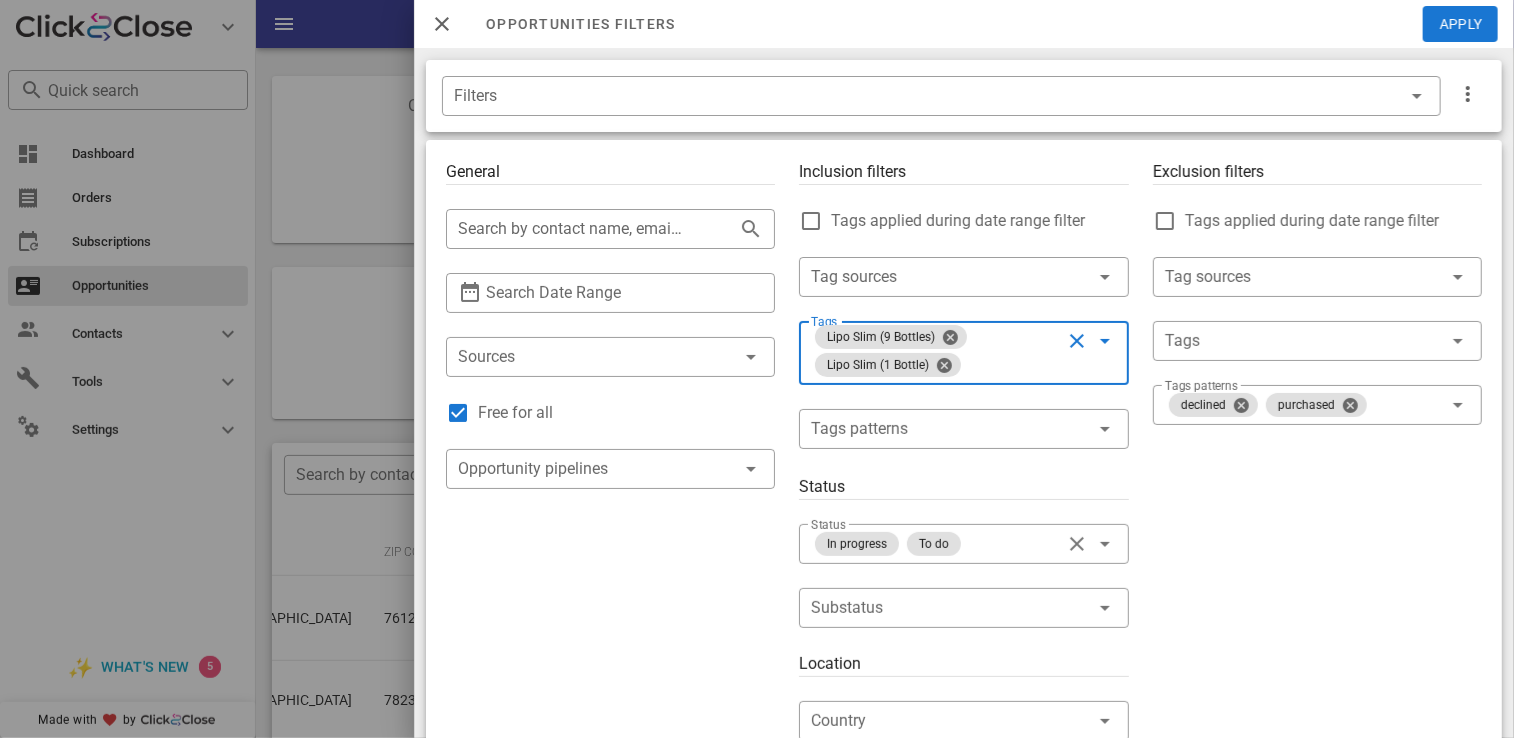 click at bounding box center (1077, 341) 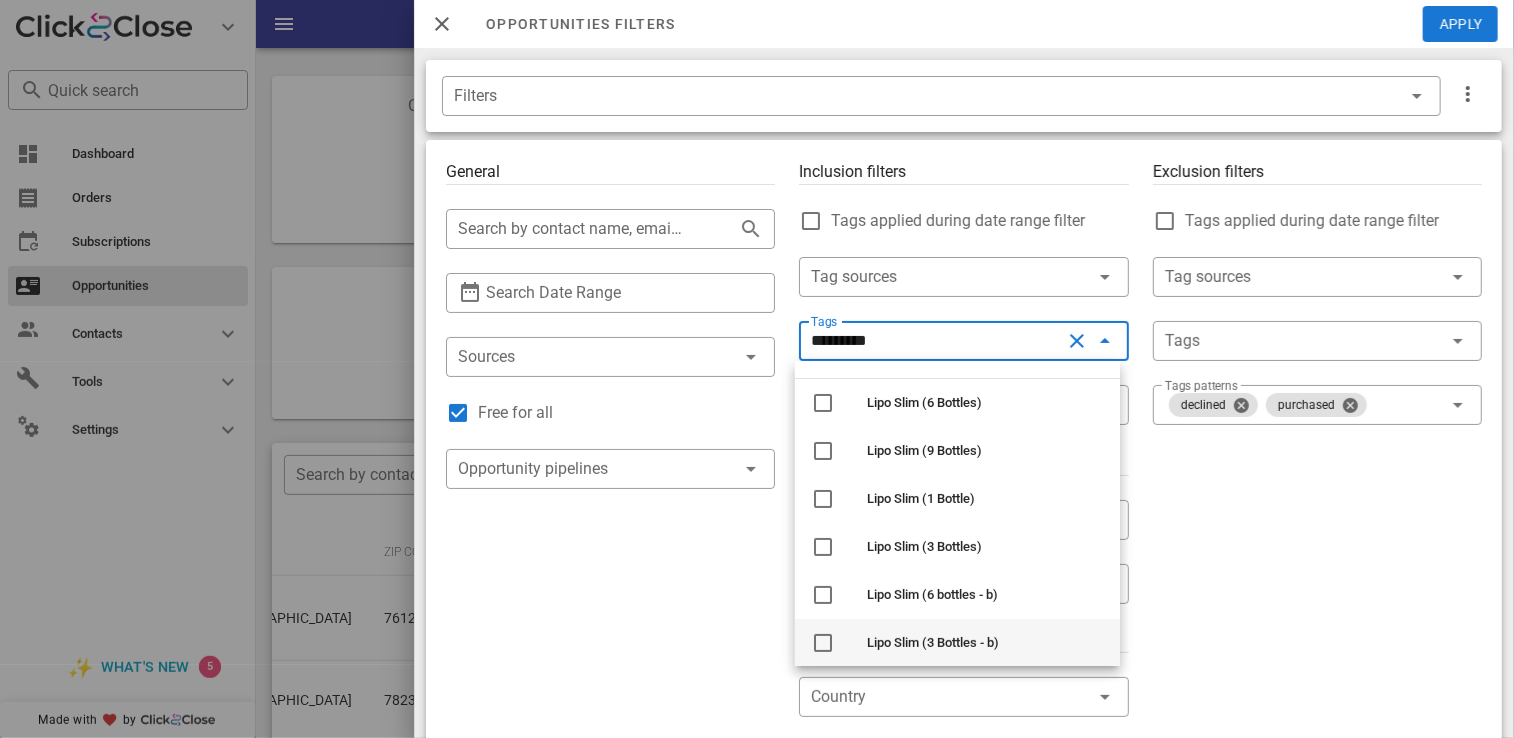 scroll, scrollTop: 0, scrollLeft: 0, axis: both 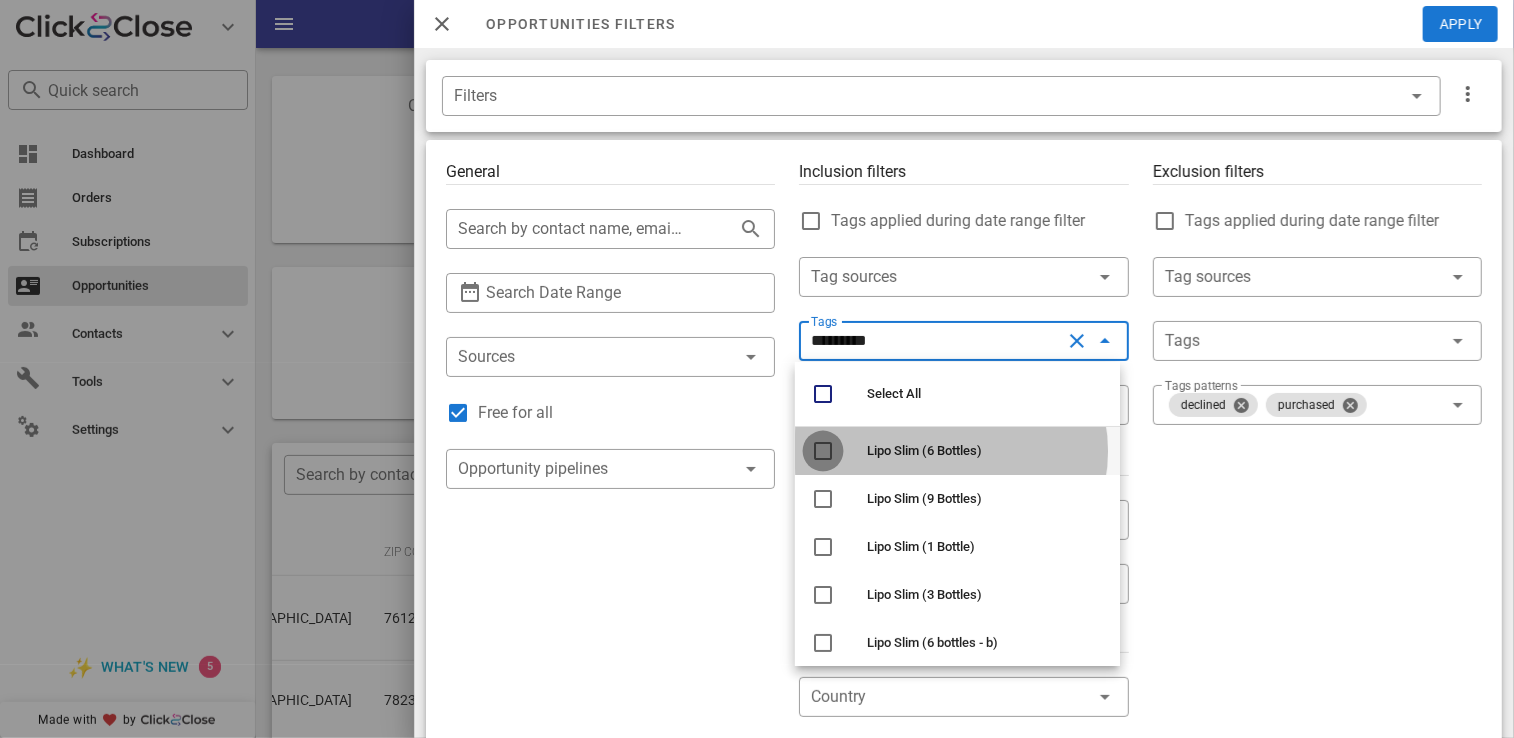 click at bounding box center [823, 451] 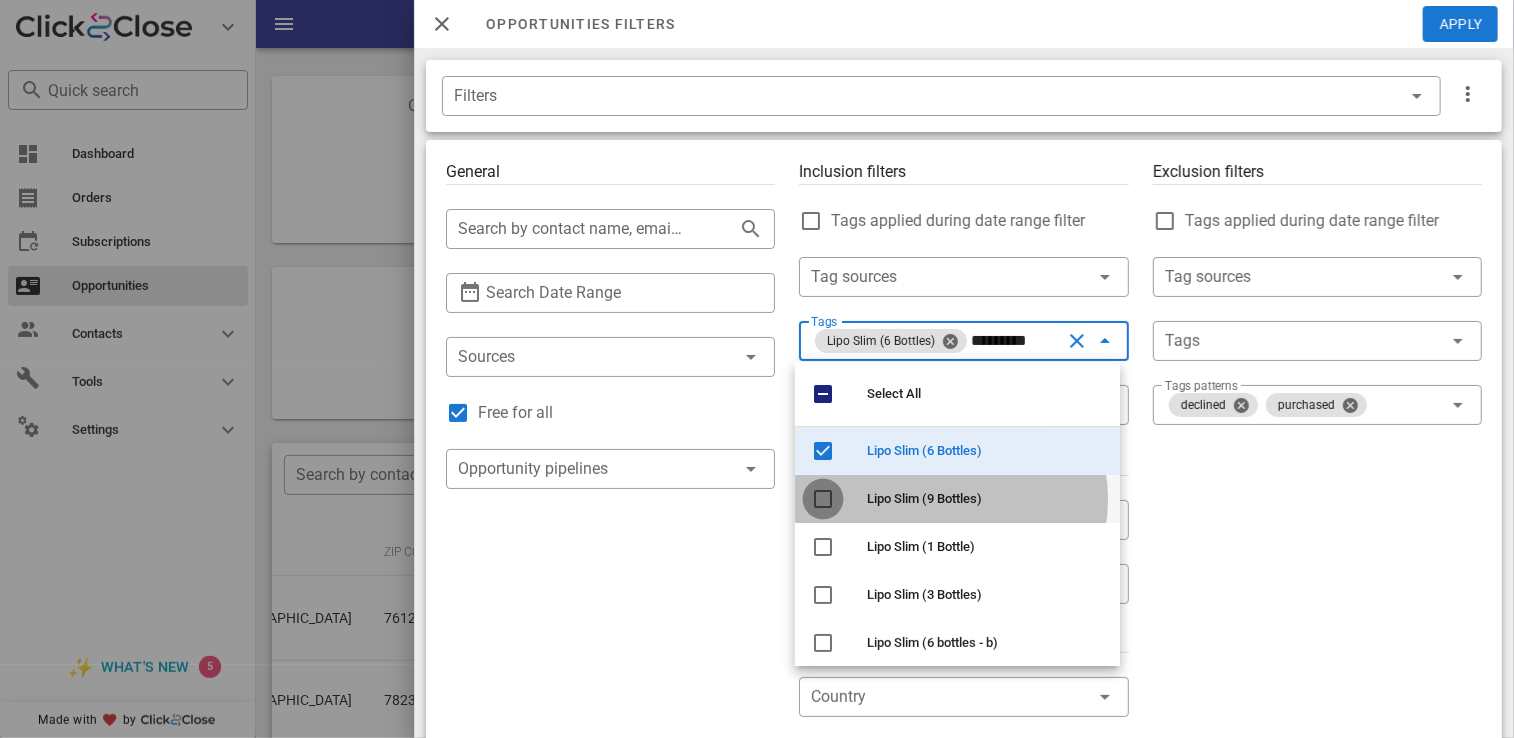 click at bounding box center [823, 499] 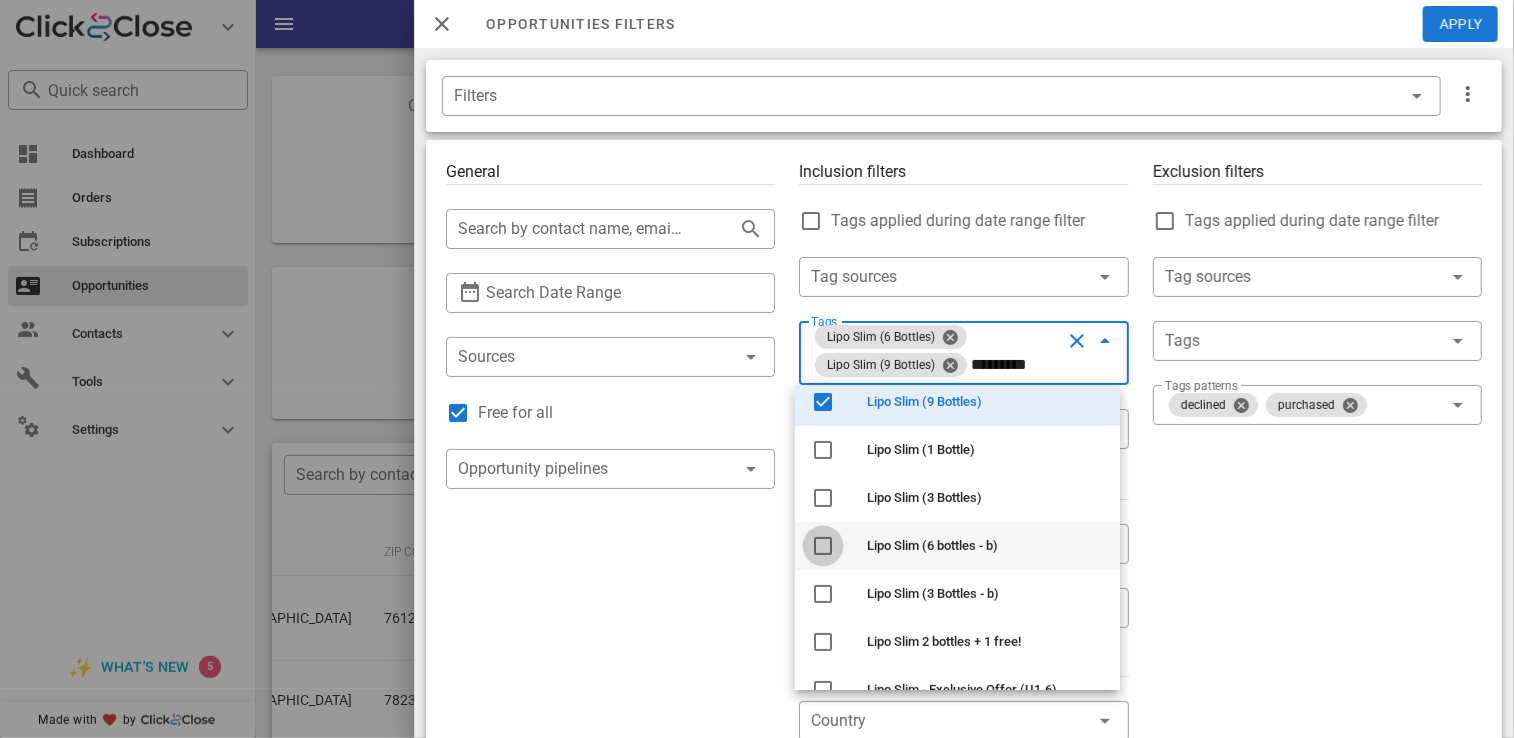 scroll, scrollTop: 100, scrollLeft: 0, axis: vertical 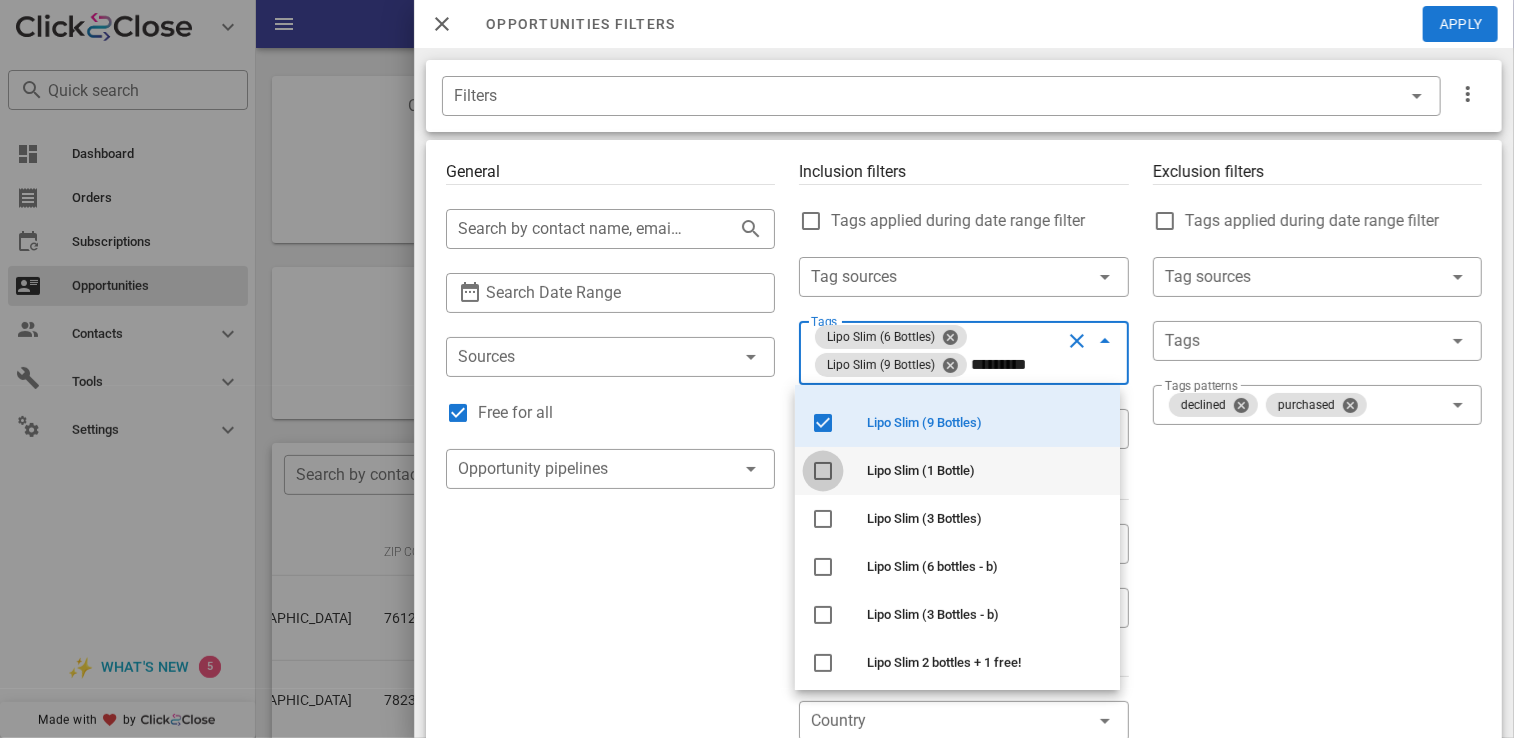 click at bounding box center [823, 471] 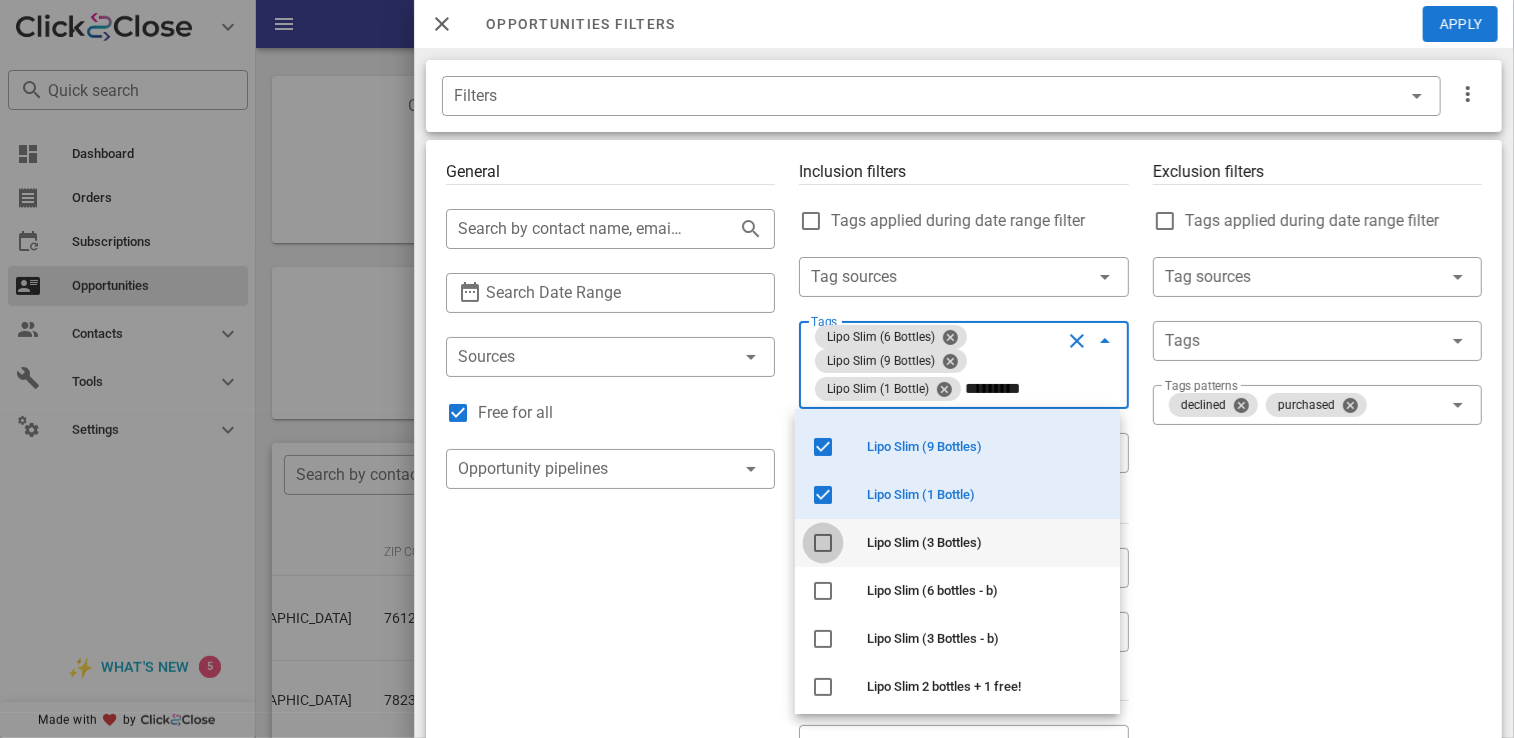 click at bounding box center [823, 543] 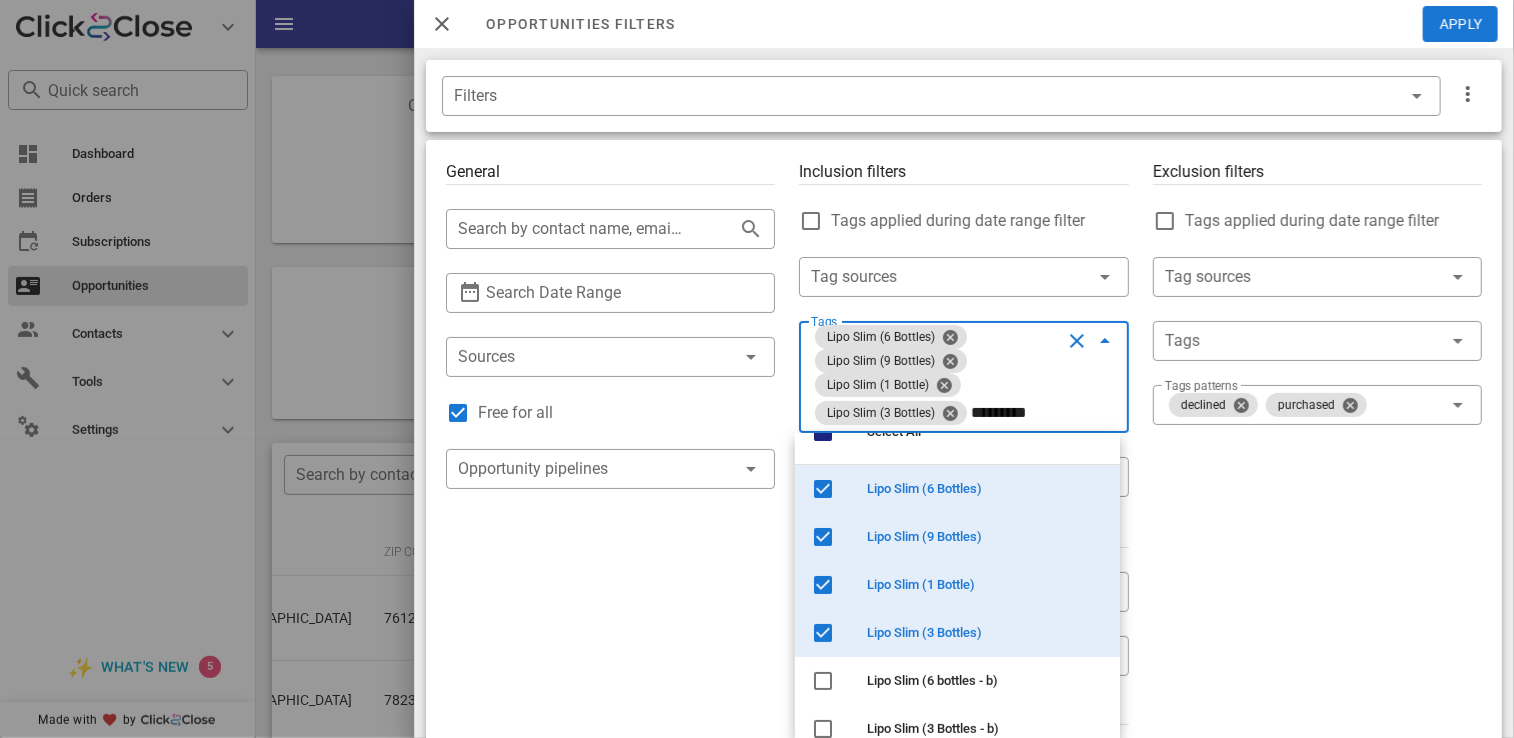 scroll, scrollTop: 0, scrollLeft: 0, axis: both 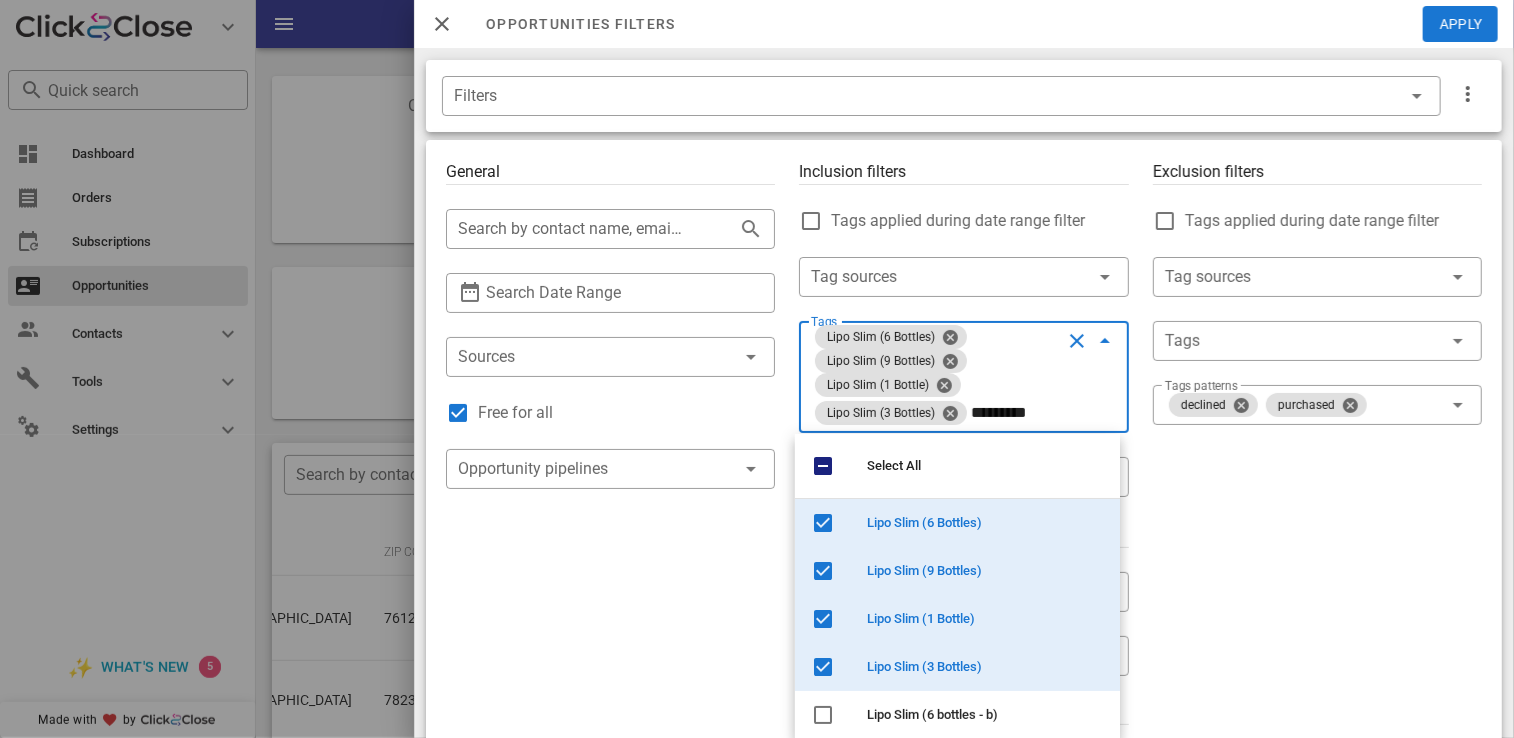 type on "*********" 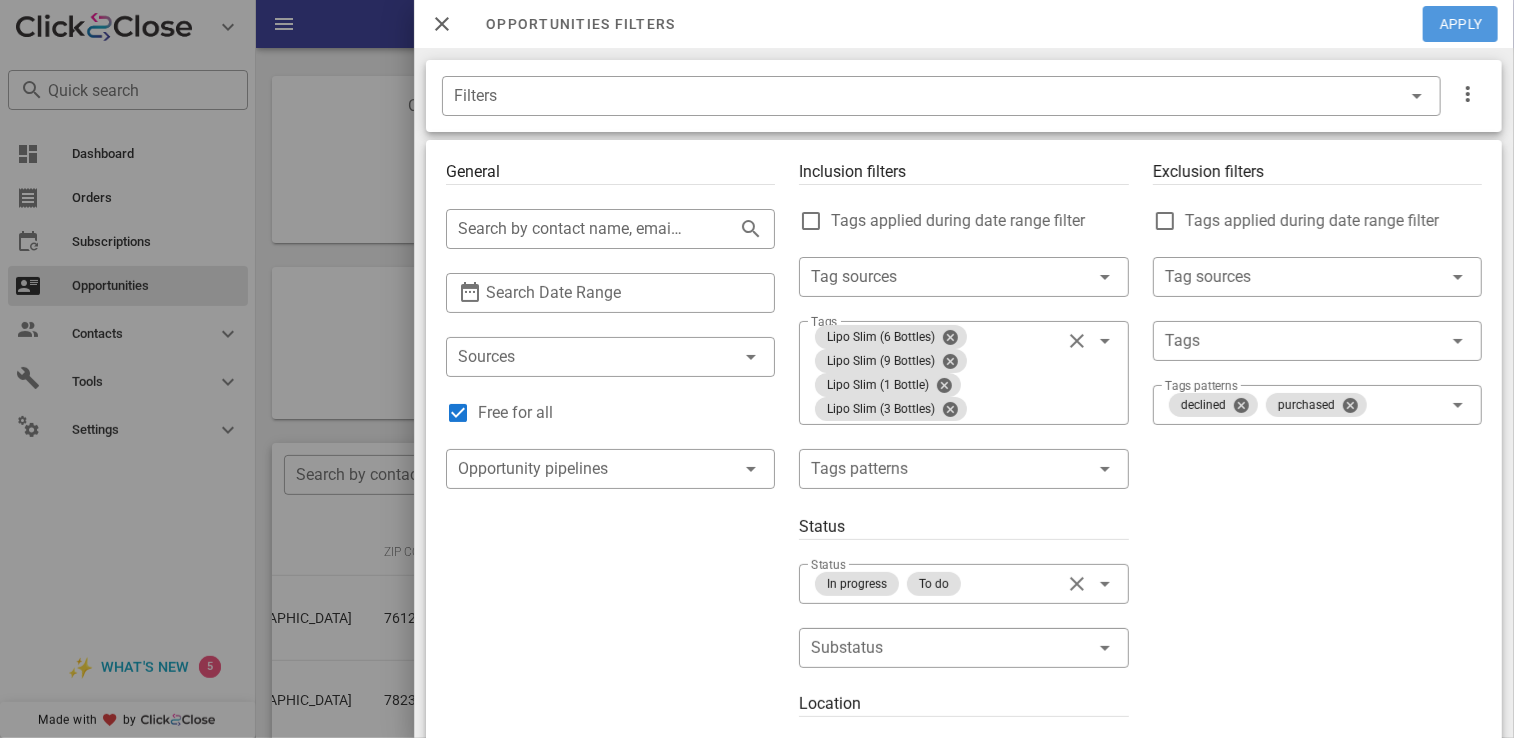 click on "Apply" at bounding box center [1461, 24] 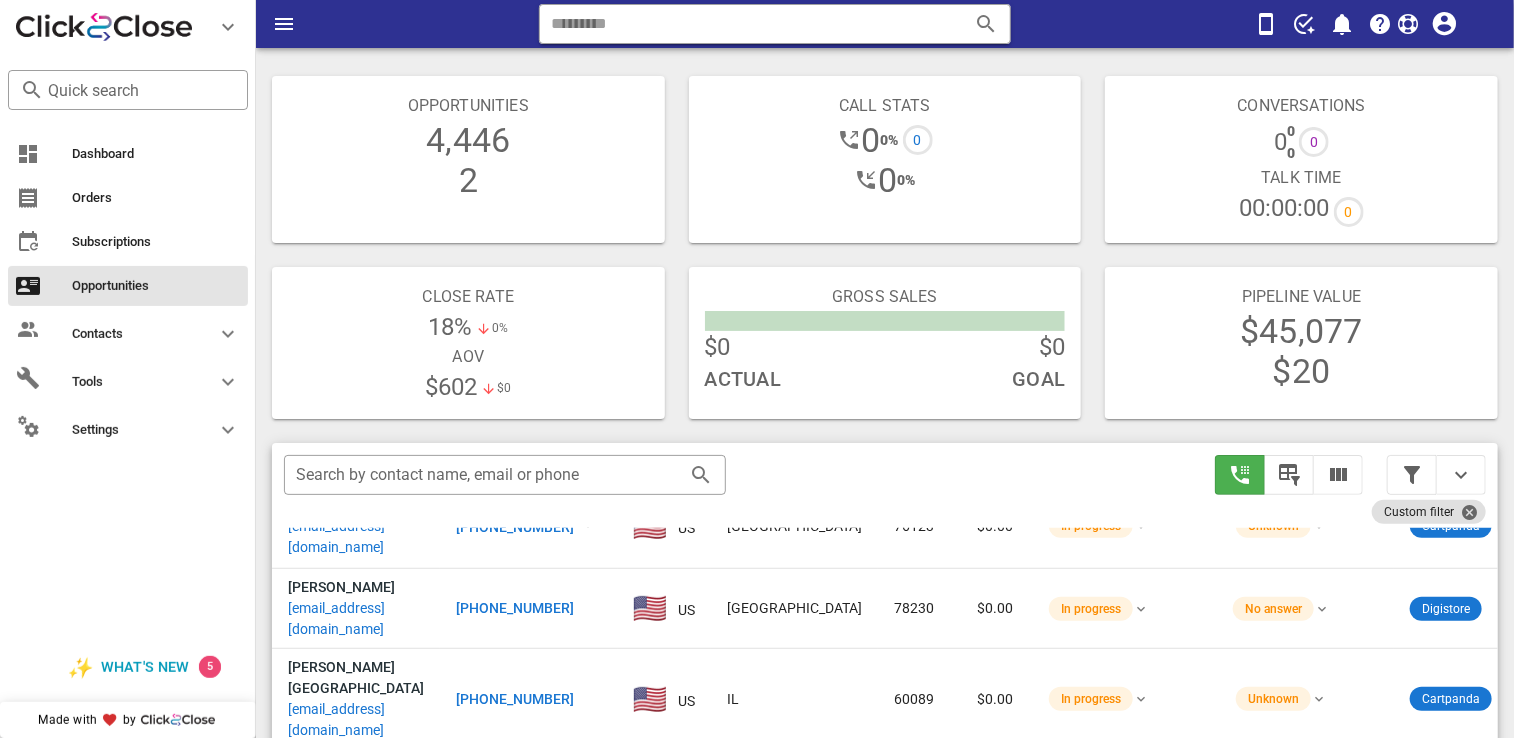 scroll, scrollTop: 200, scrollLeft: 0, axis: vertical 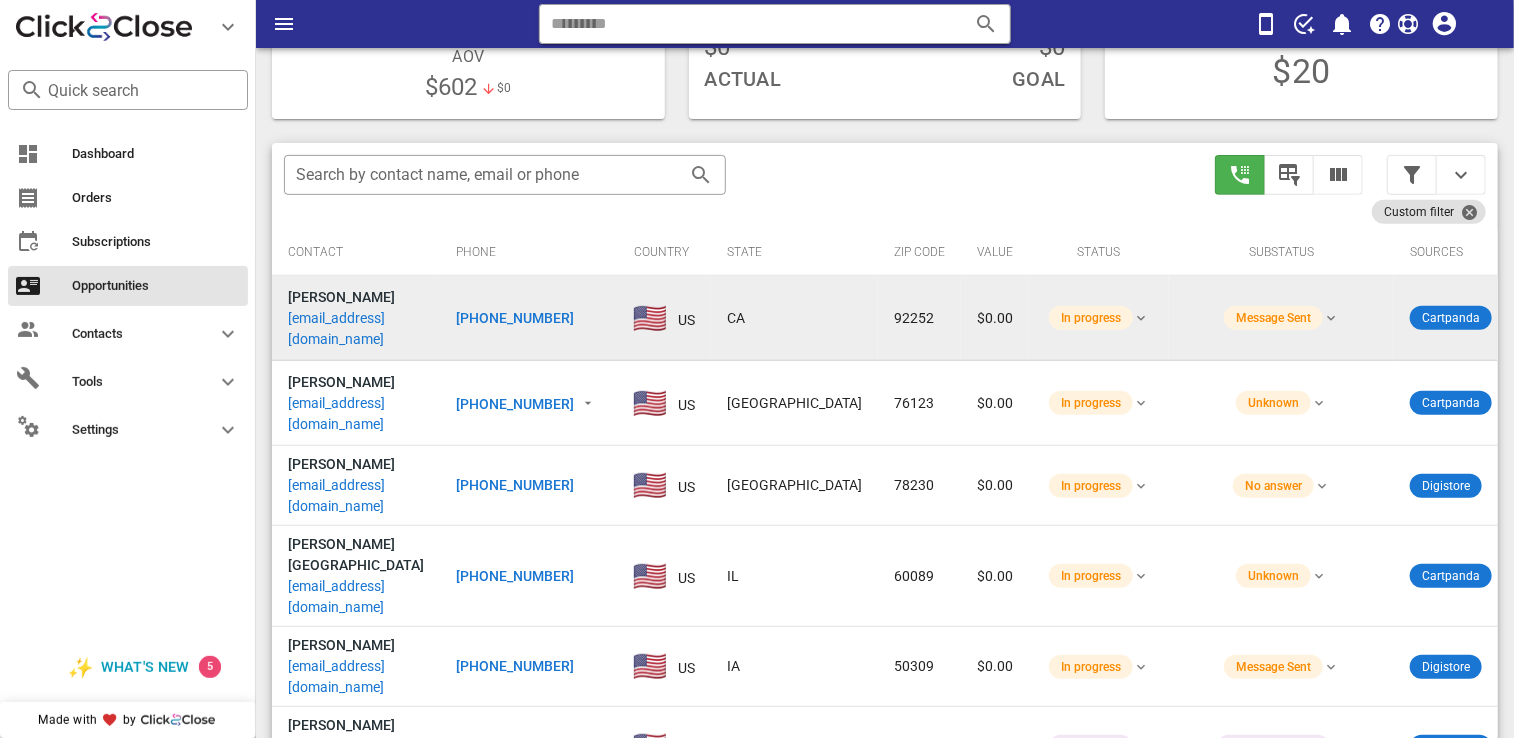 click on "[PHONE_NUMBER]" at bounding box center (515, 318) 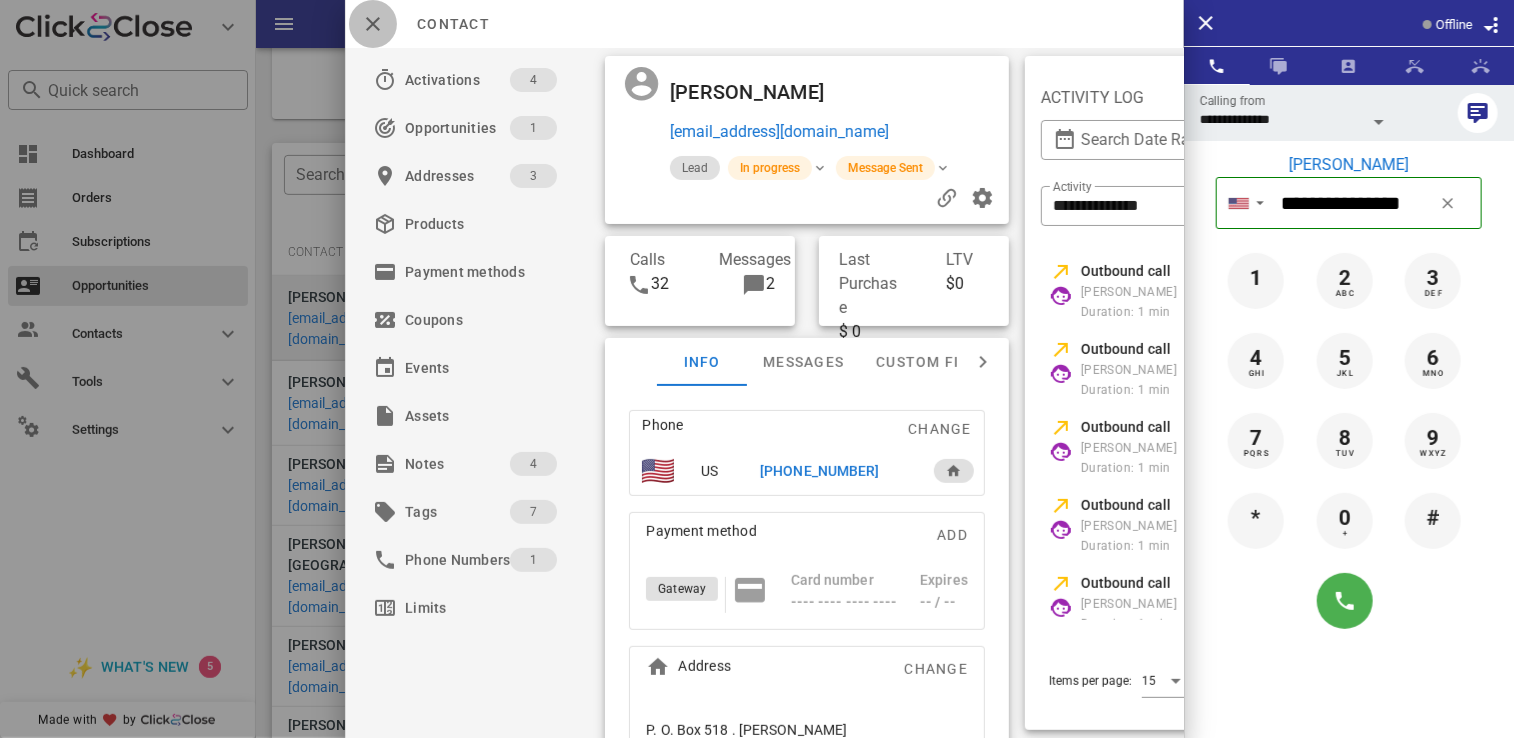click at bounding box center (373, 24) 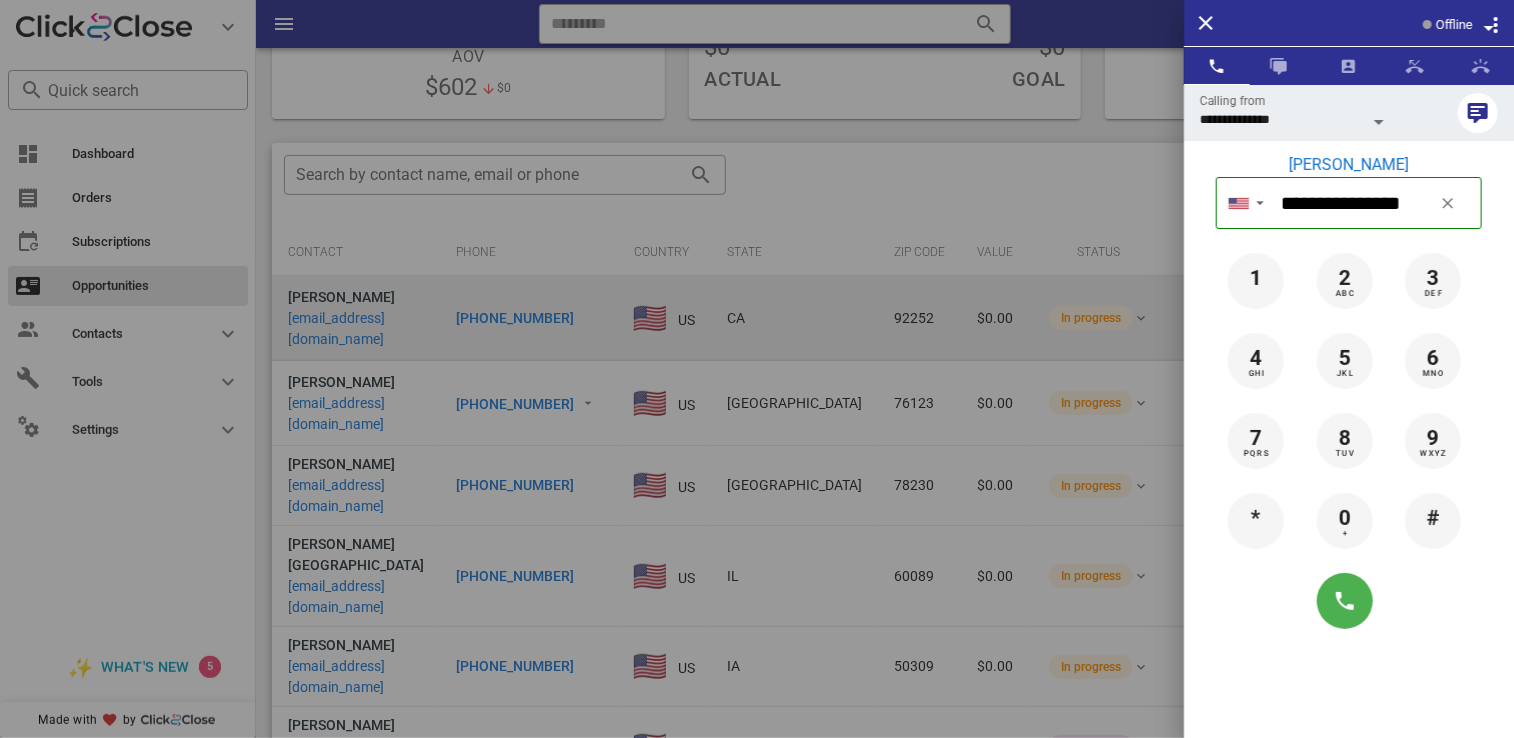 click at bounding box center (757, 369) 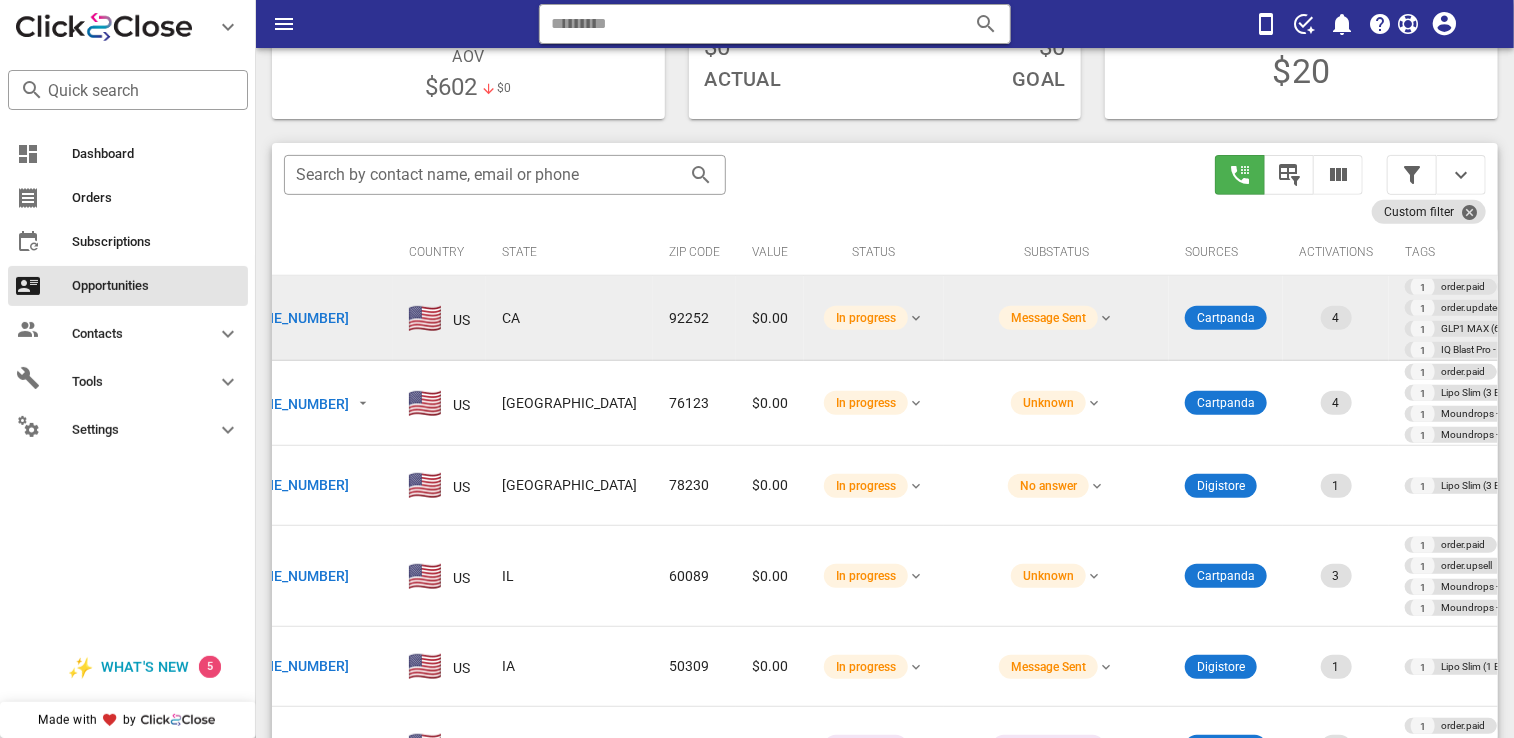 scroll, scrollTop: 0, scrollLeft: 224, axis: horizontal 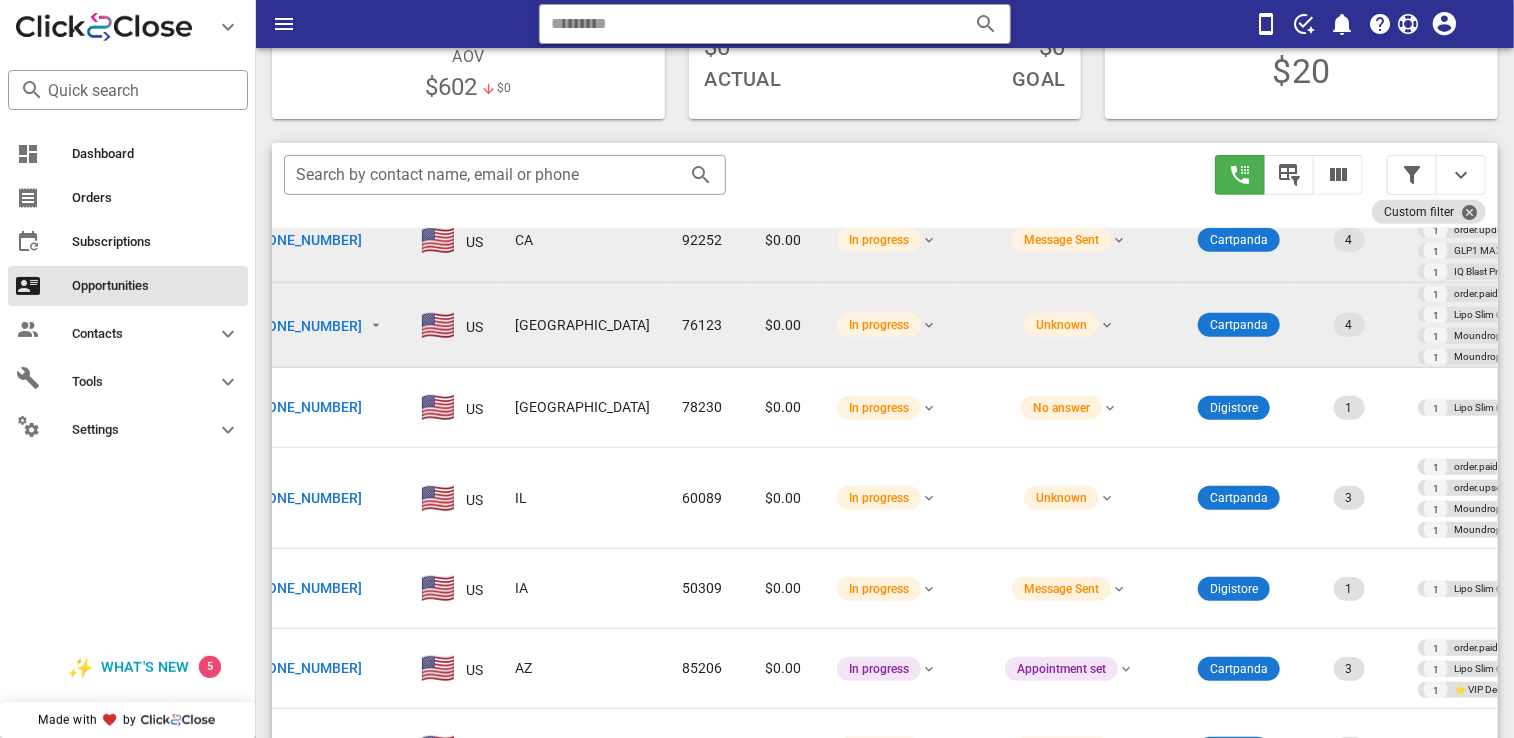 click on "[PHONE_NUMBER]" at bounding box center [303, 326] 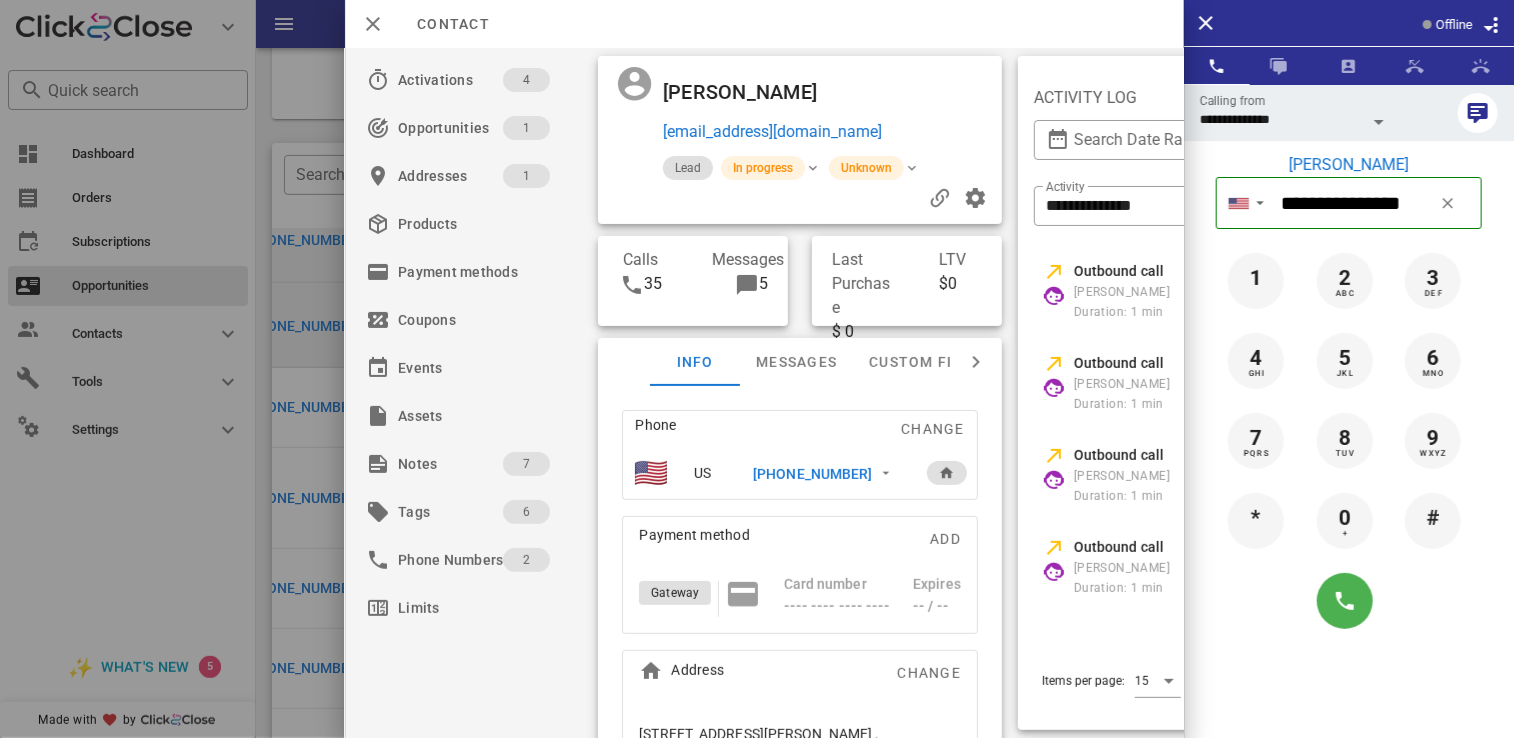 scroll, scrollTop: 0, scrollLeft: 0, axis: both 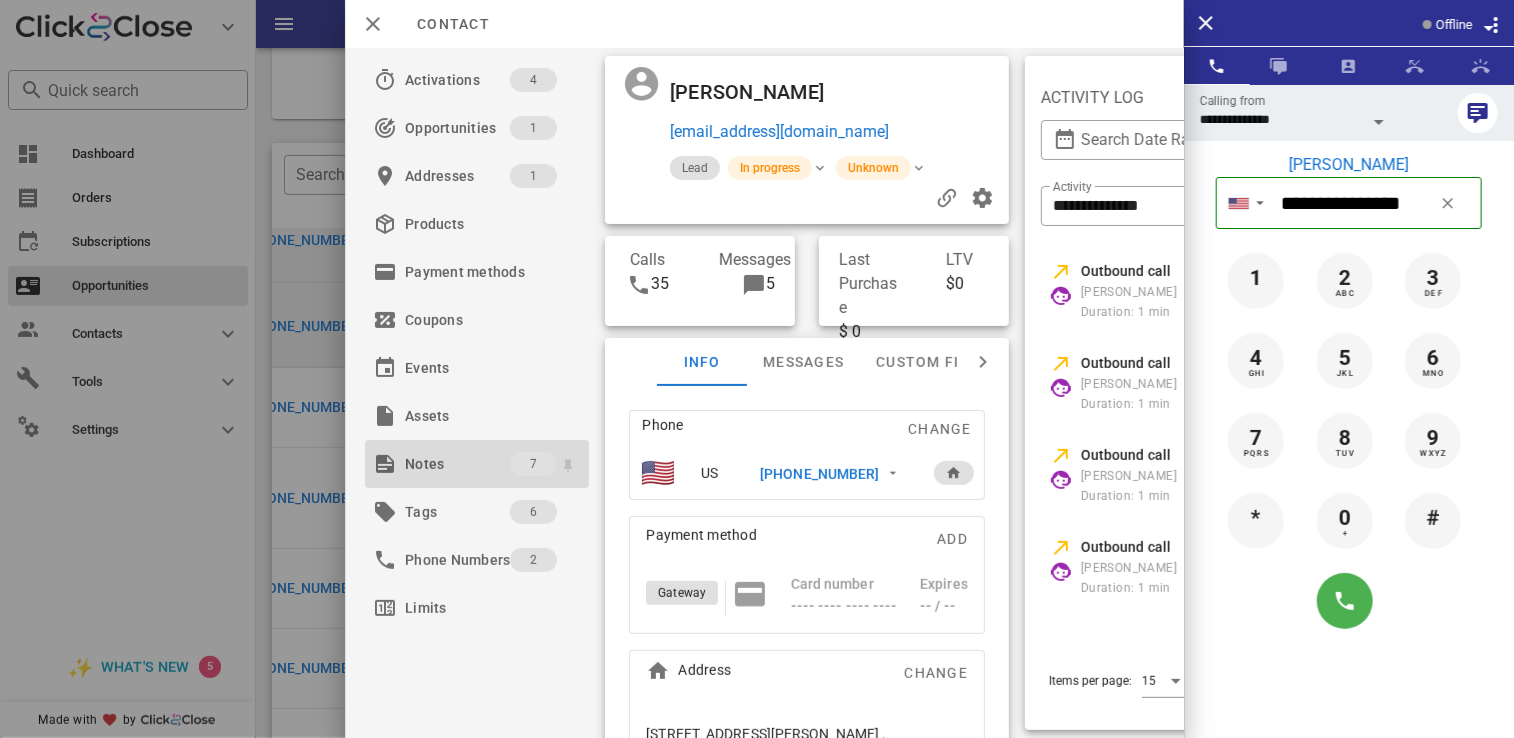 click on "Notes" at bounding box center (457, 464) 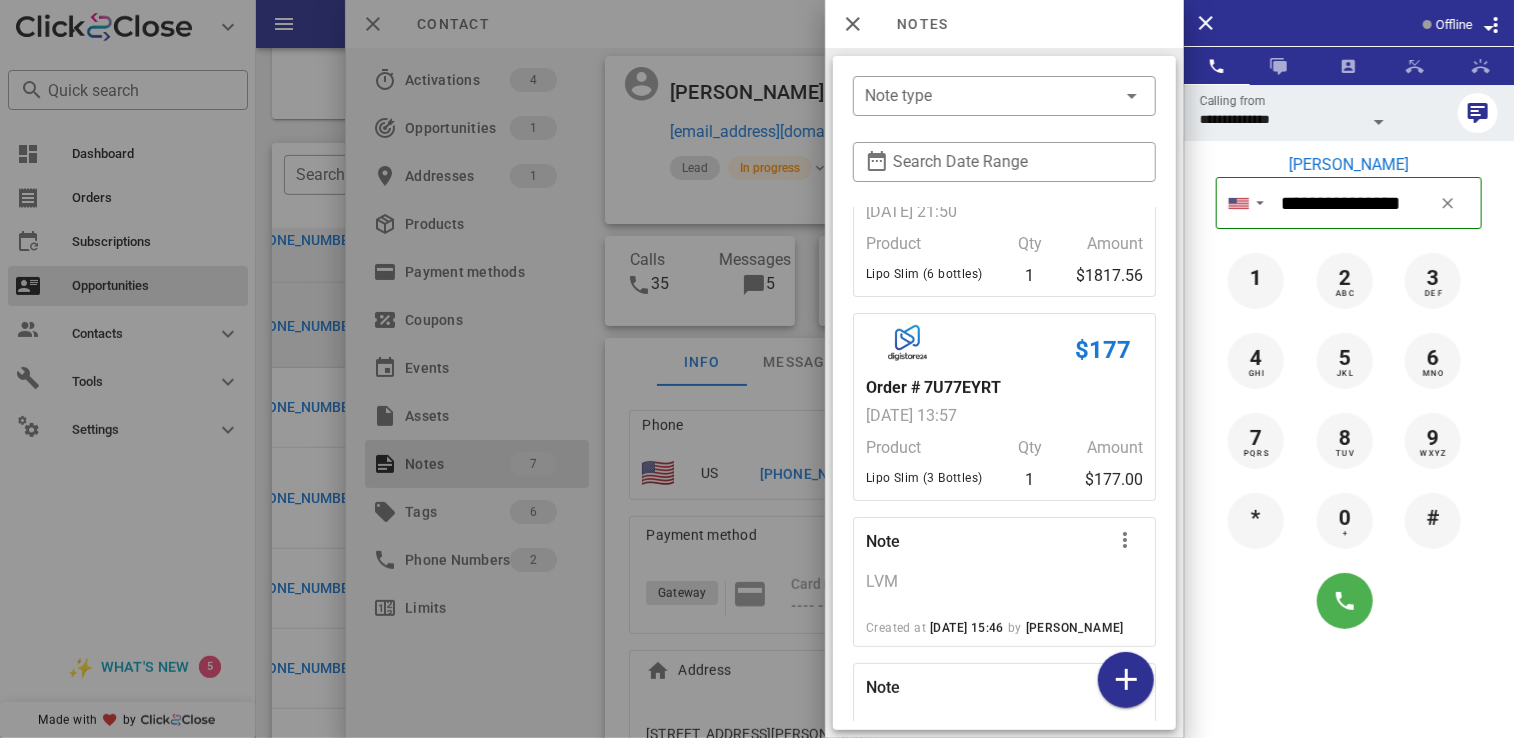scroll, scrollTop: 0, scrollLeft: 0, axis: both 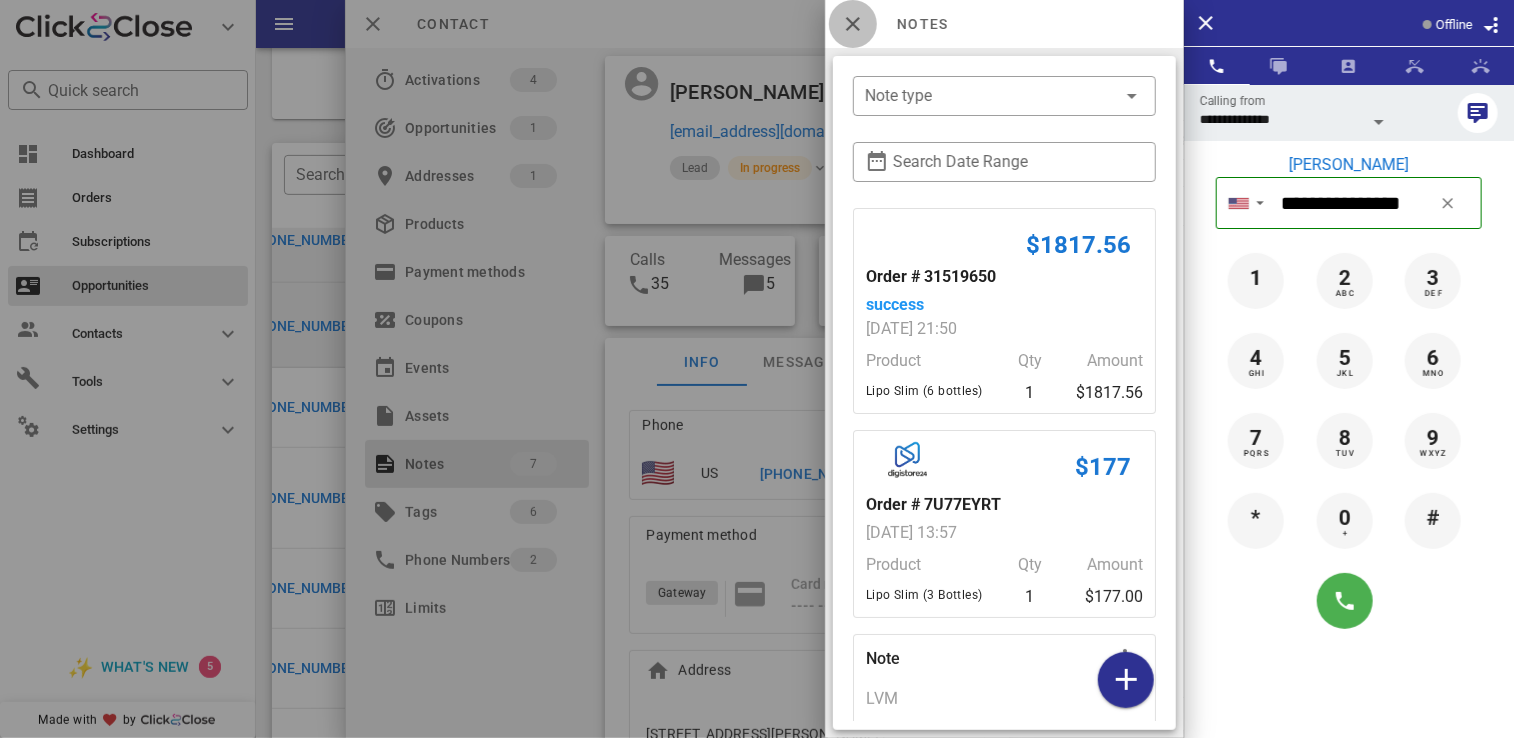 click at bounding box center (853, 24) 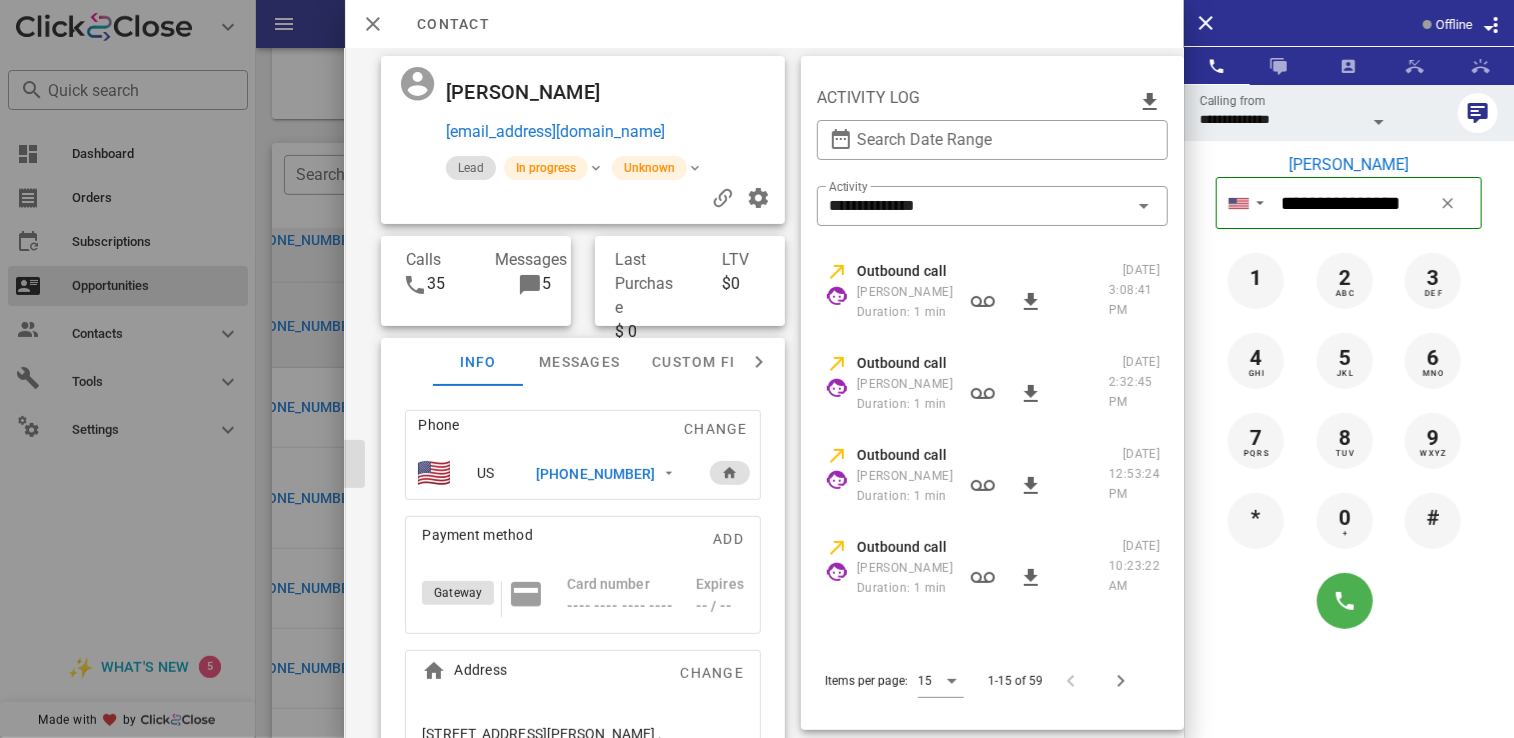 scroll, scrollTop: 0, scrollLeft: 0, axis: both 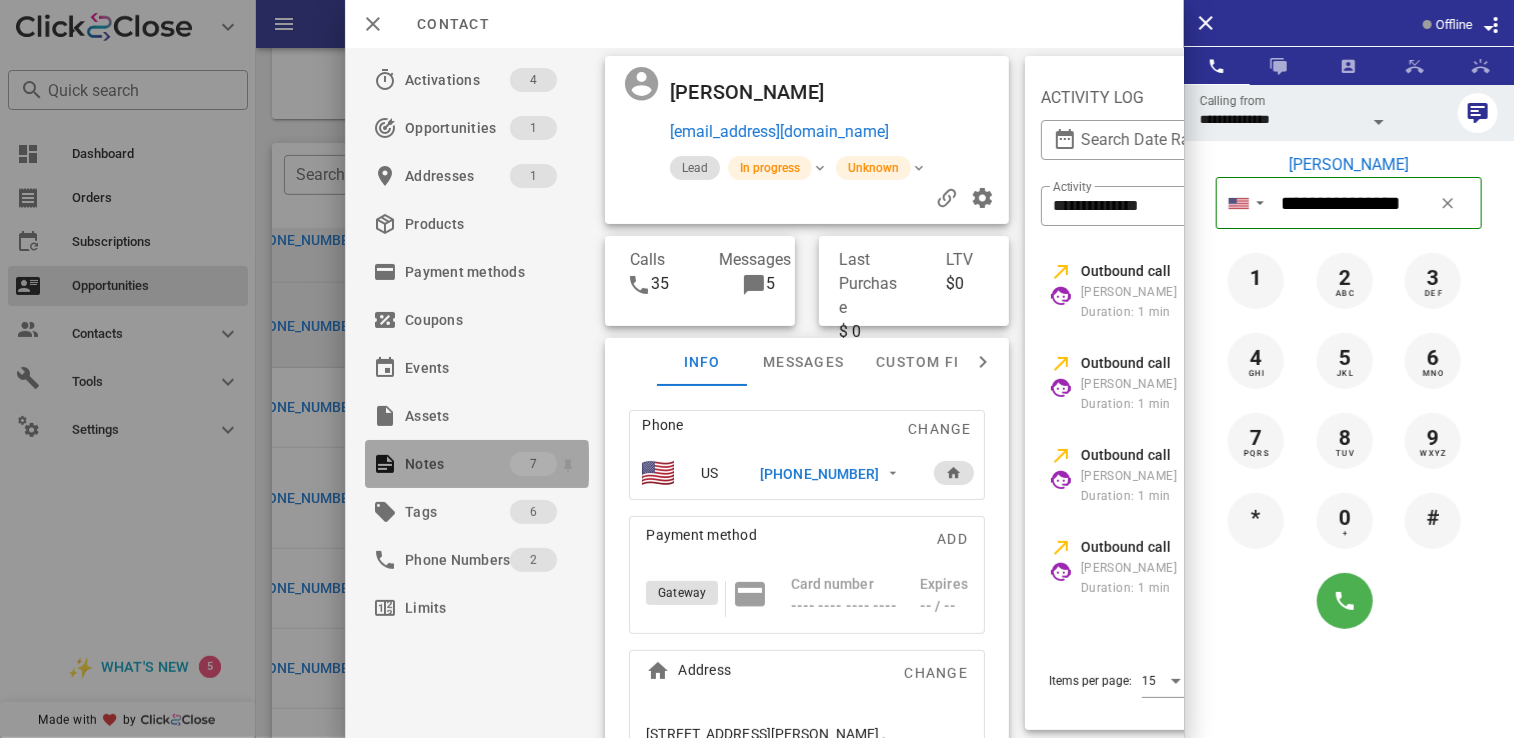 click on "Notes" at bounding box center (457, 464) 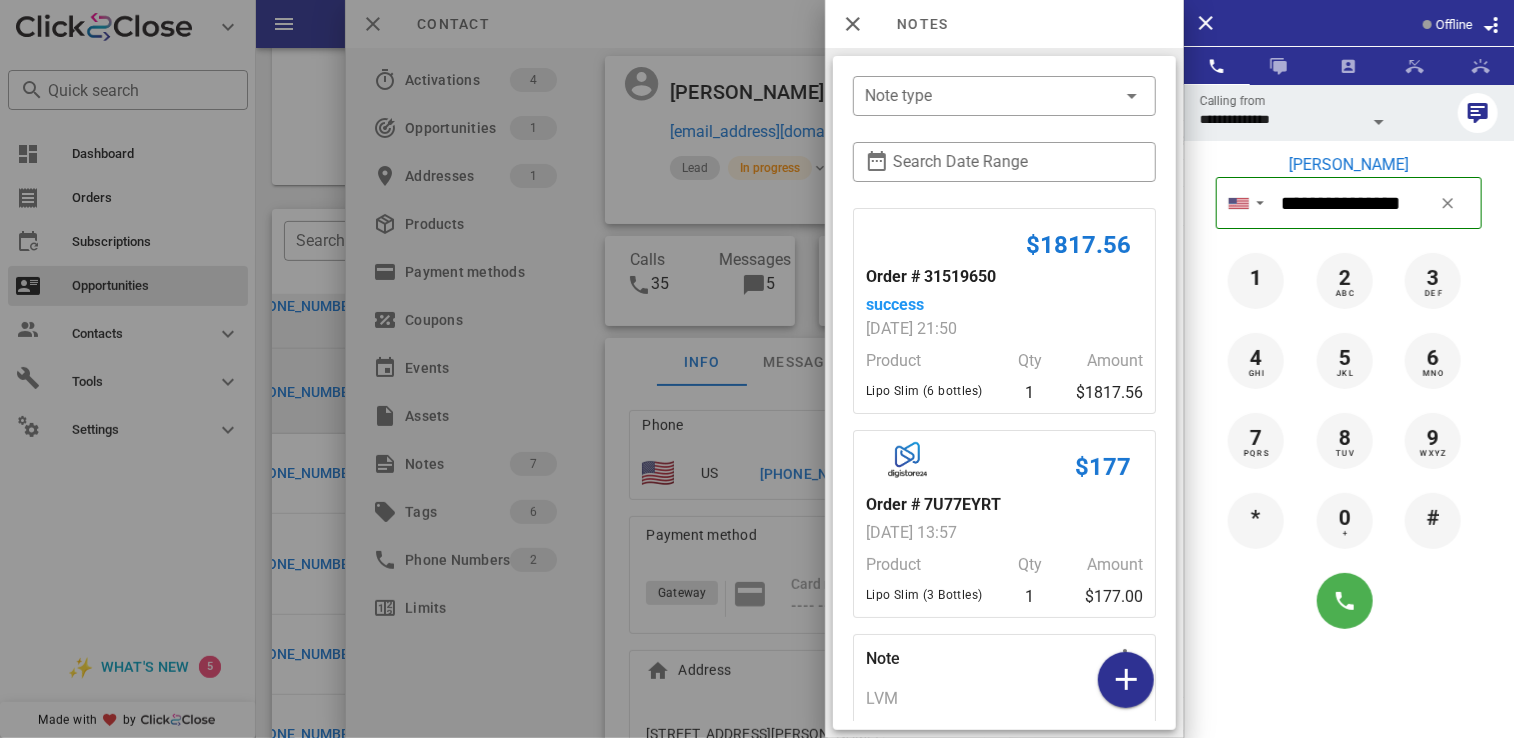 scroll, scrollTop: 200, scrollLeft: 0, axis: vertical 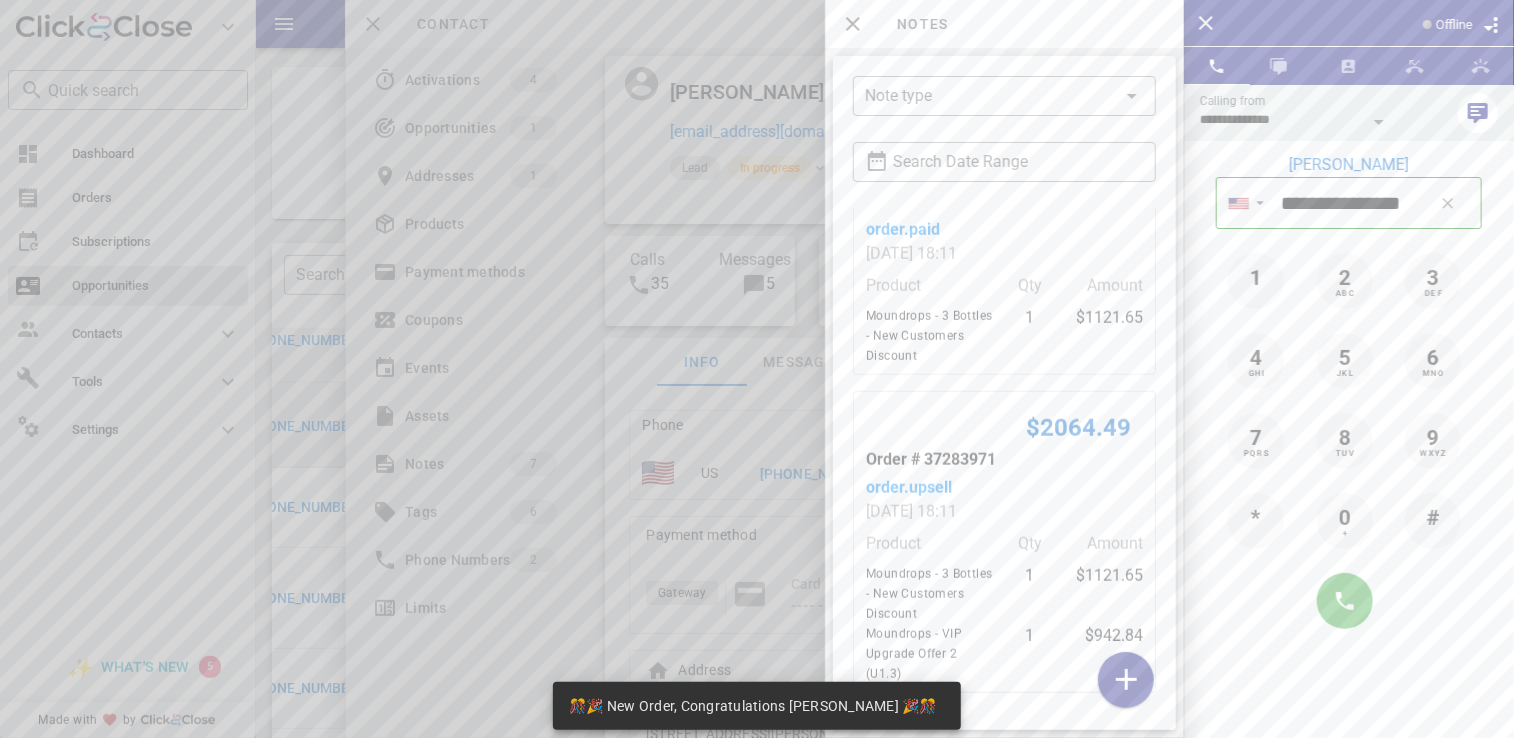 click on "Order # 37283971" at bounding box center (1004, 460) 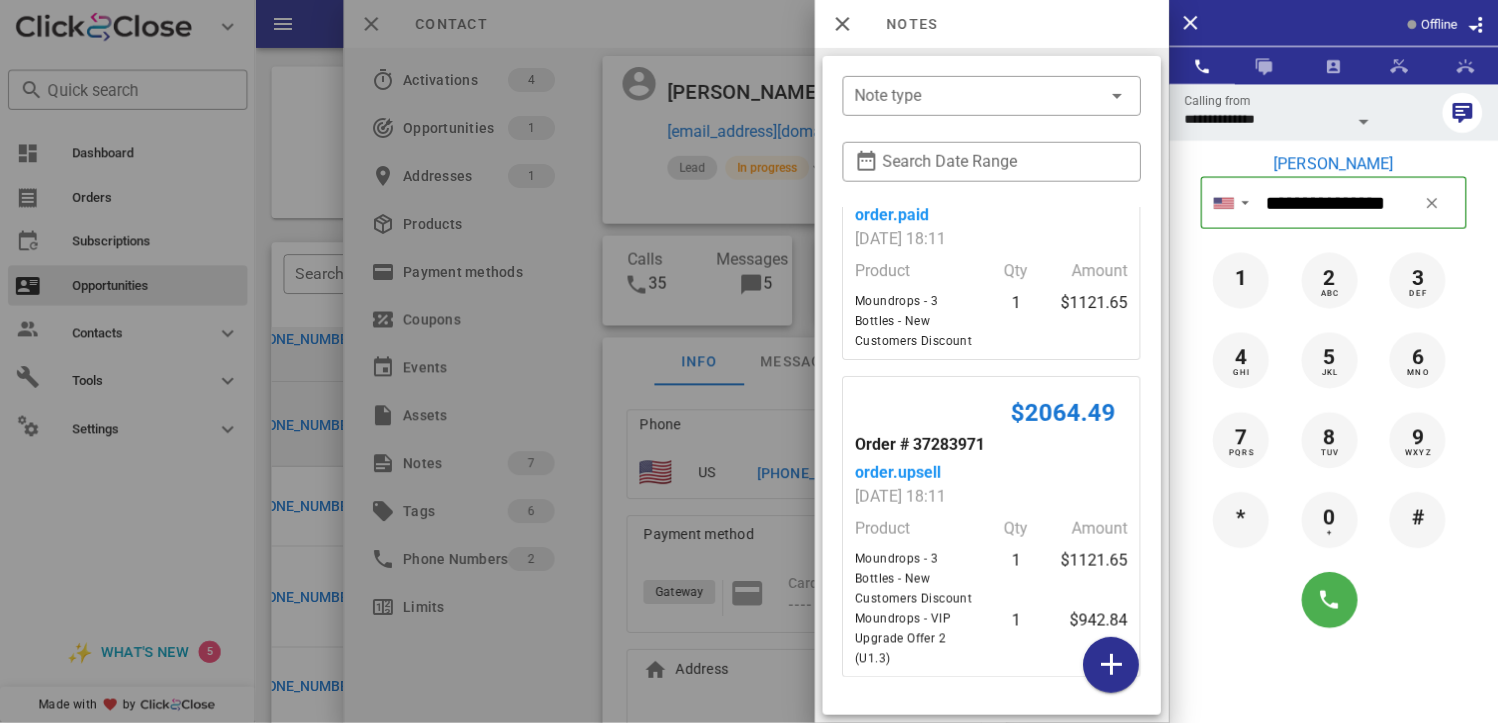 scroll, scrollTop: 749, scrollLeft: 0, axis: vertical 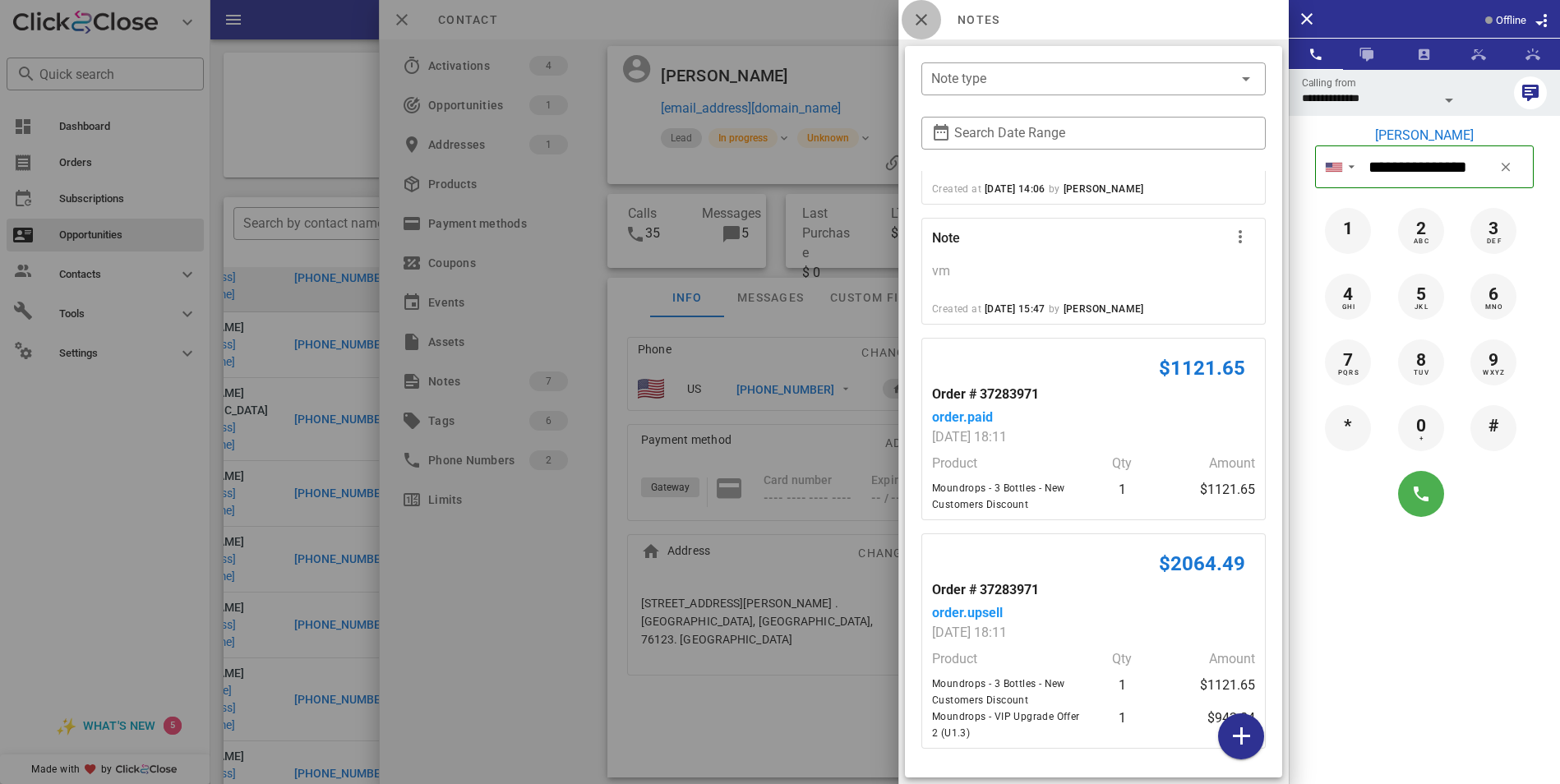 click at bounding box center (921, 20) 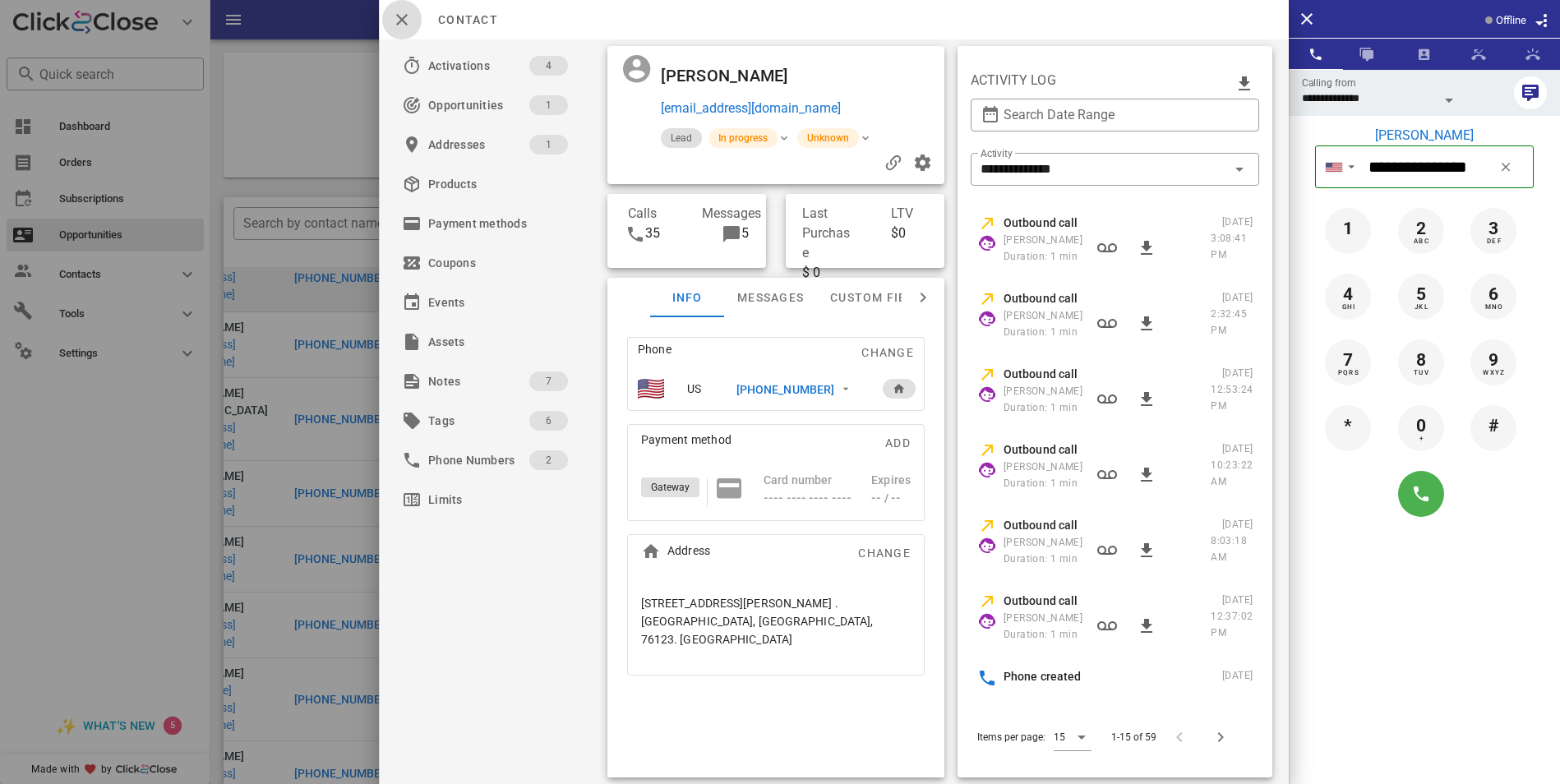 click at bounding box center (402, 20) 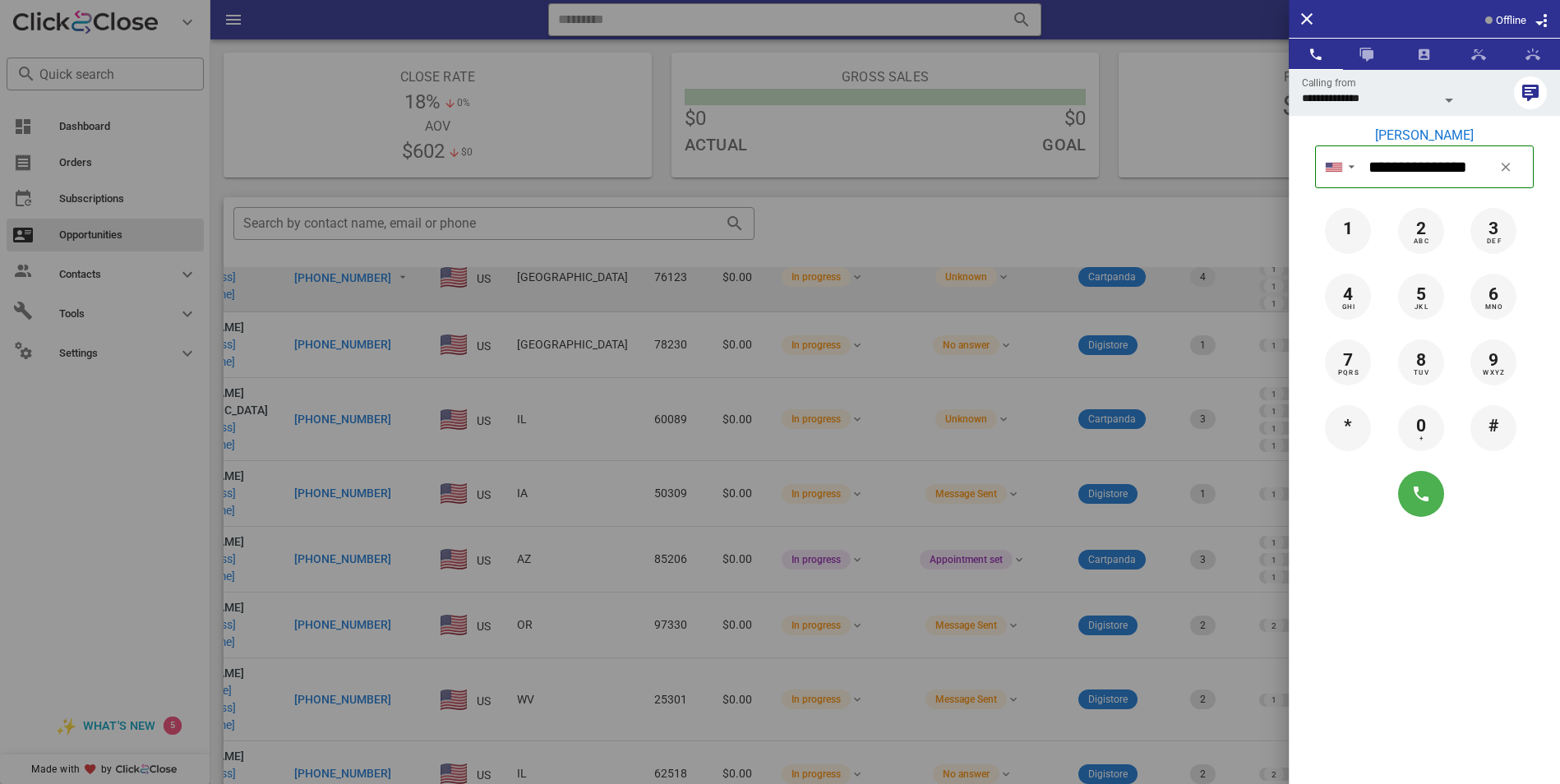 click at bounding box center (780, 392) 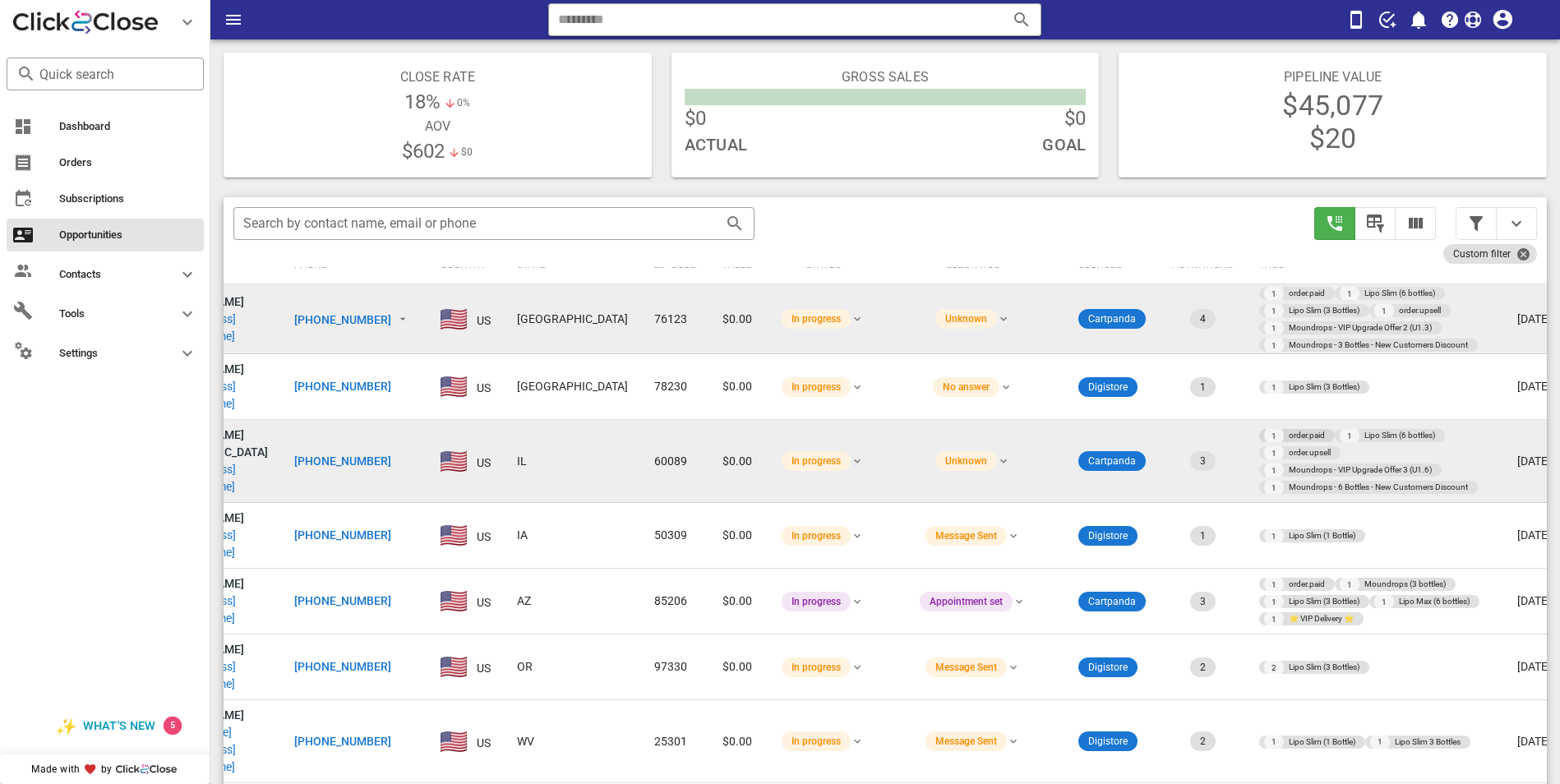 scroll, scrollTop: 0, scrollLeft: 81, axis: horizontal 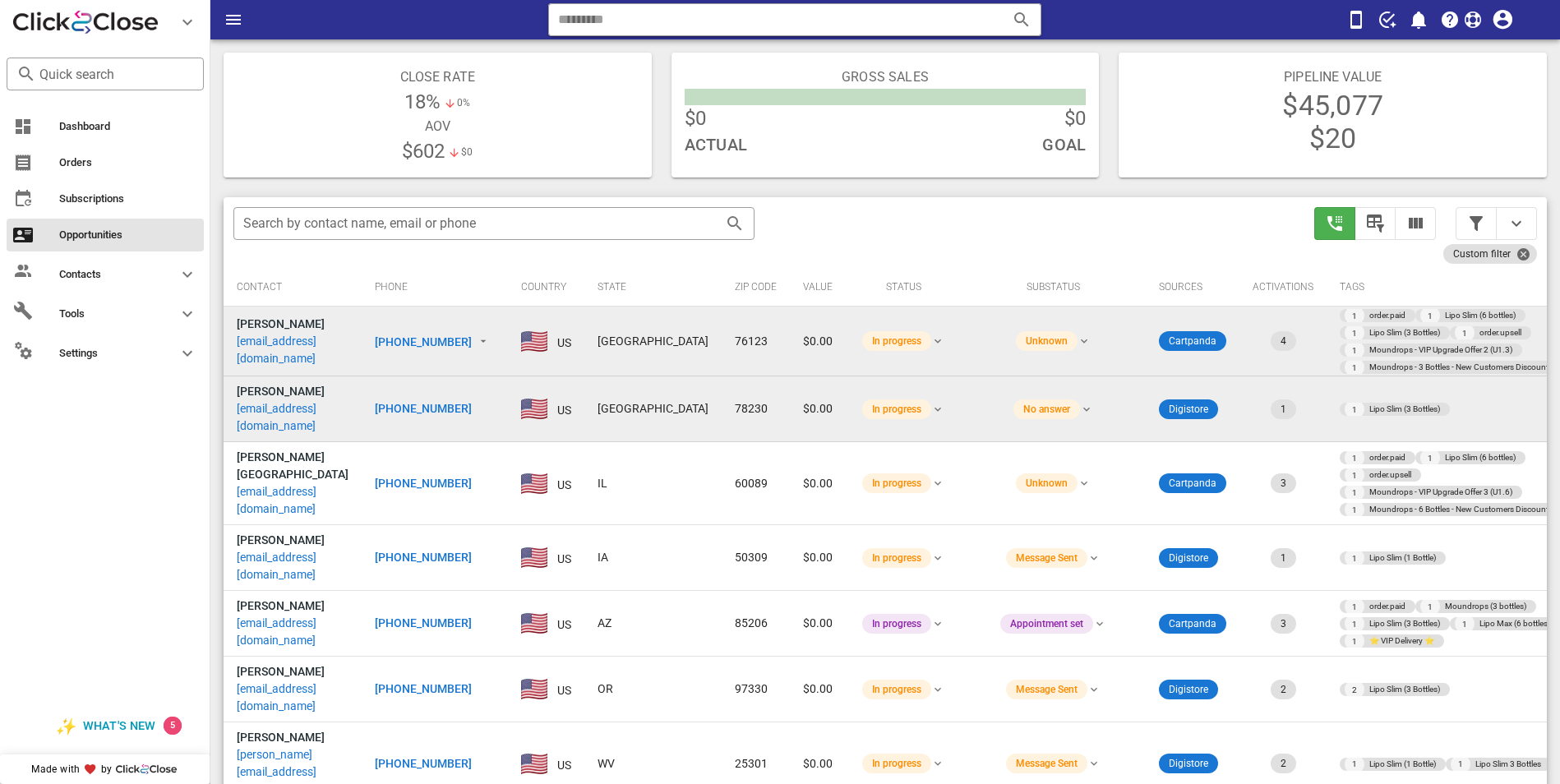 click on "[PHONE_NUMBER]" at bounding box center [423, 408] 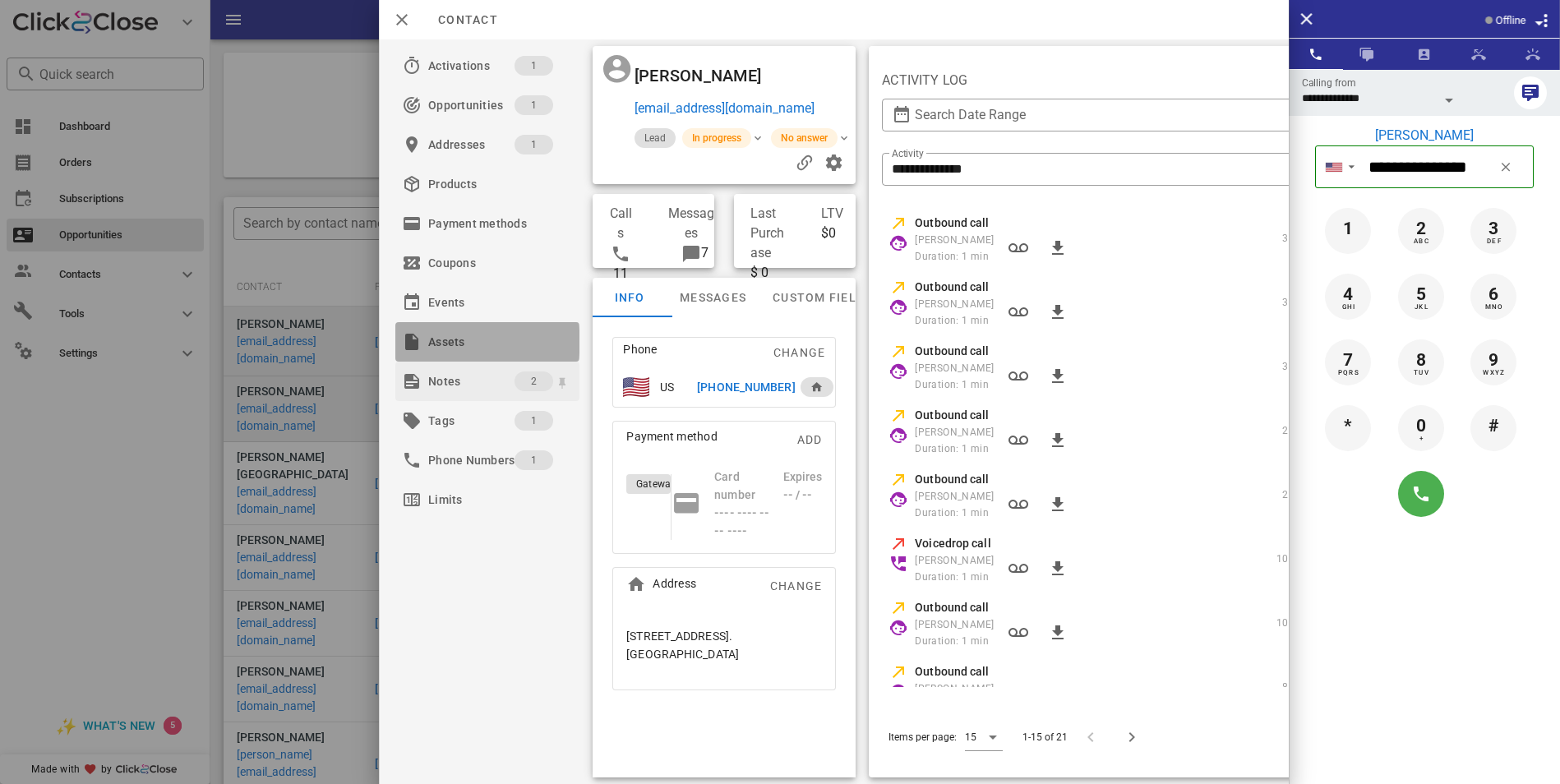 drag, startPoint x: 482, startPoint y: 357, endPoint x: 481, endPoint y: 366, distance: 9.055385 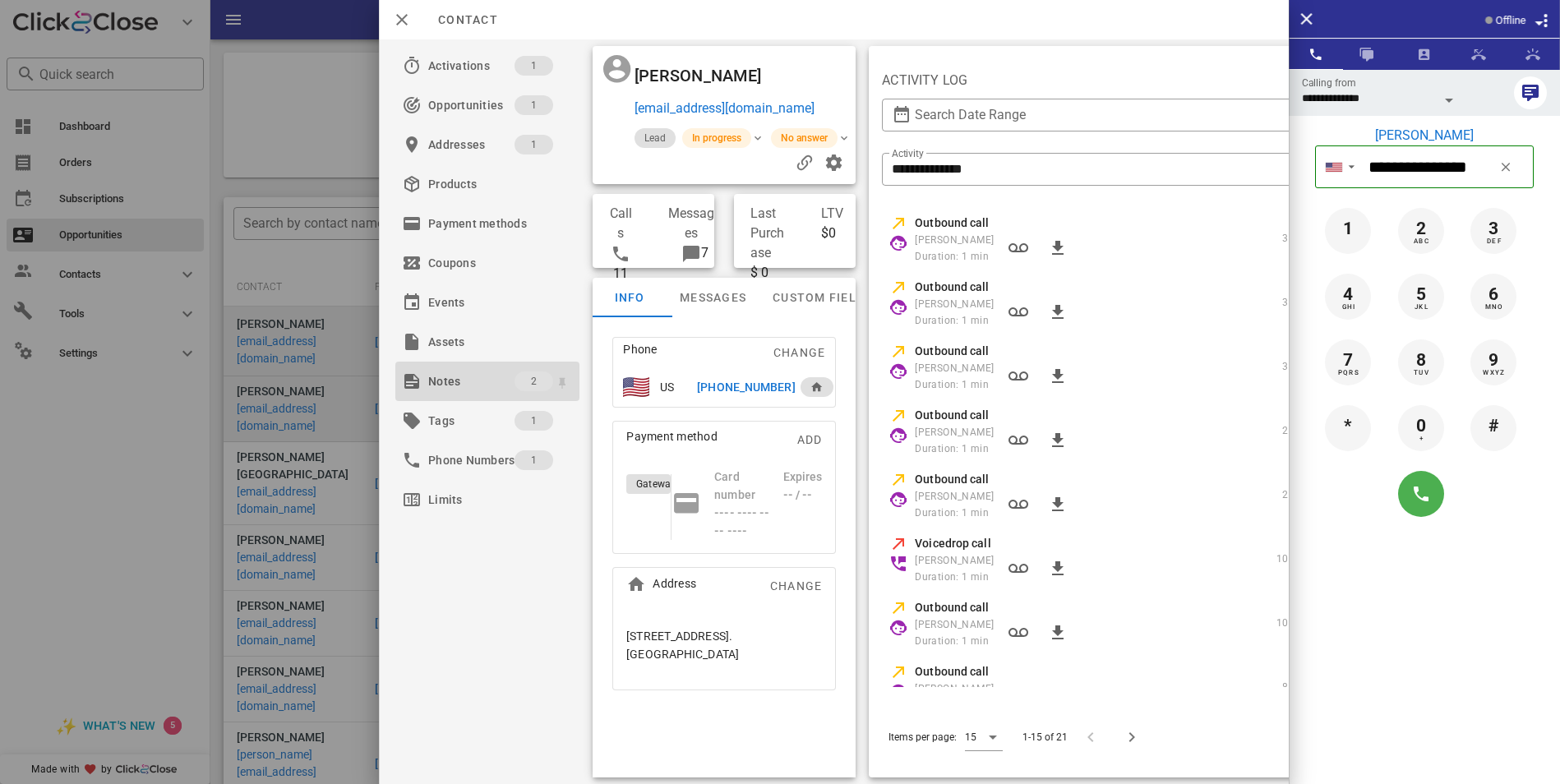 click on "Notes" at bounding box center (471, 381) 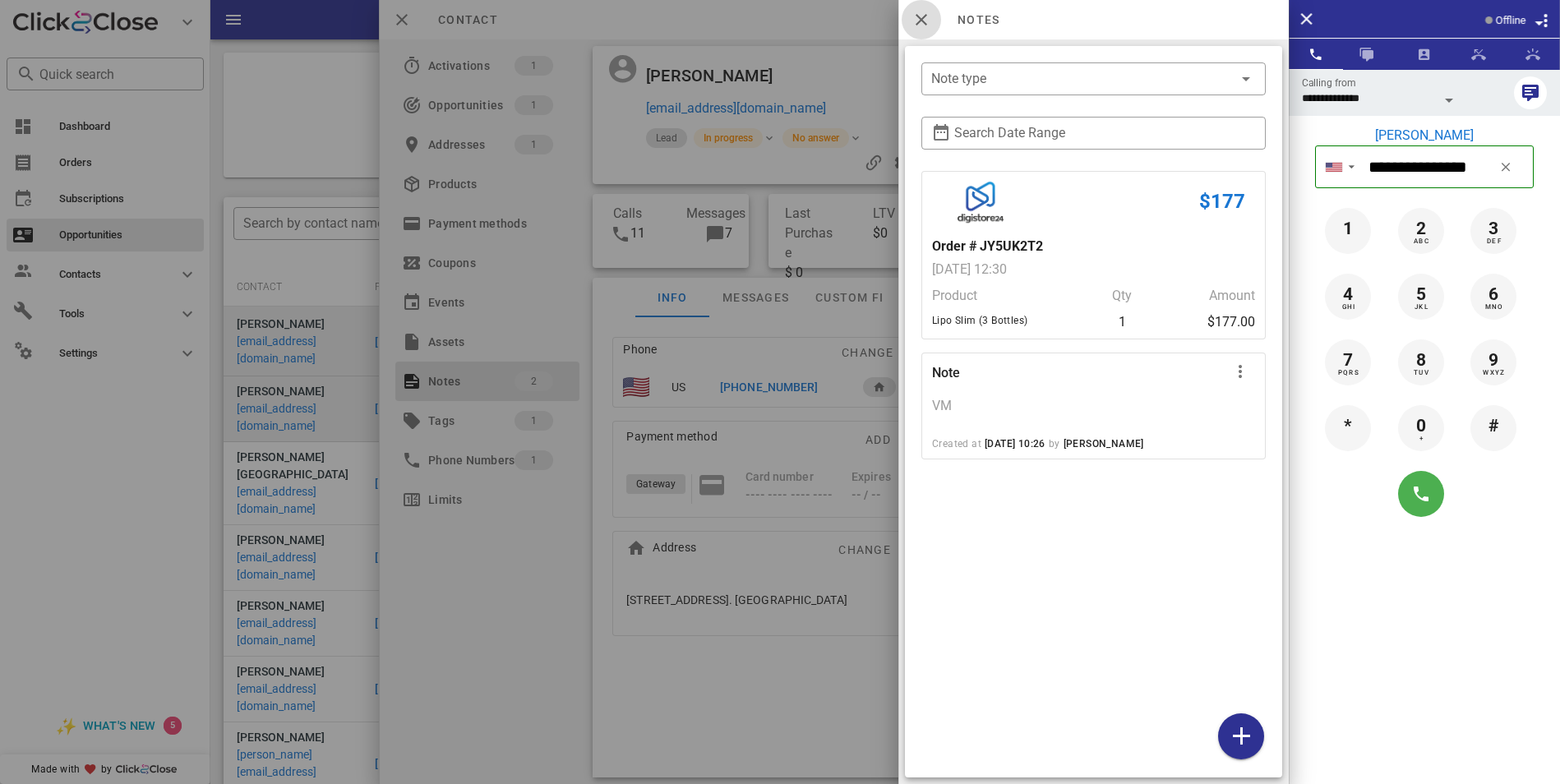 click at bounding box center (921, 20) 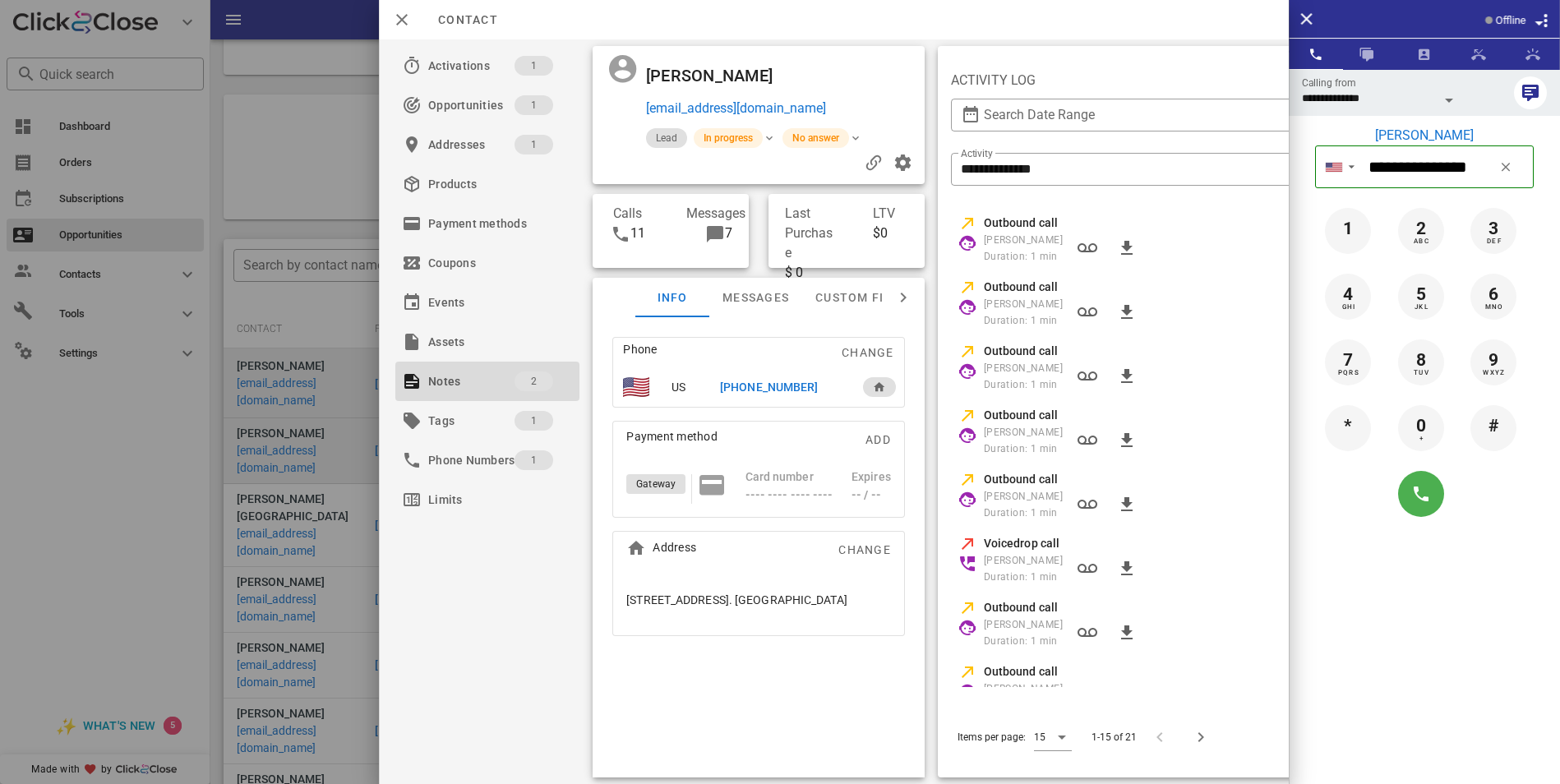 scroll, scrollTop: 85, scrollLeft: 0, axis: vertical 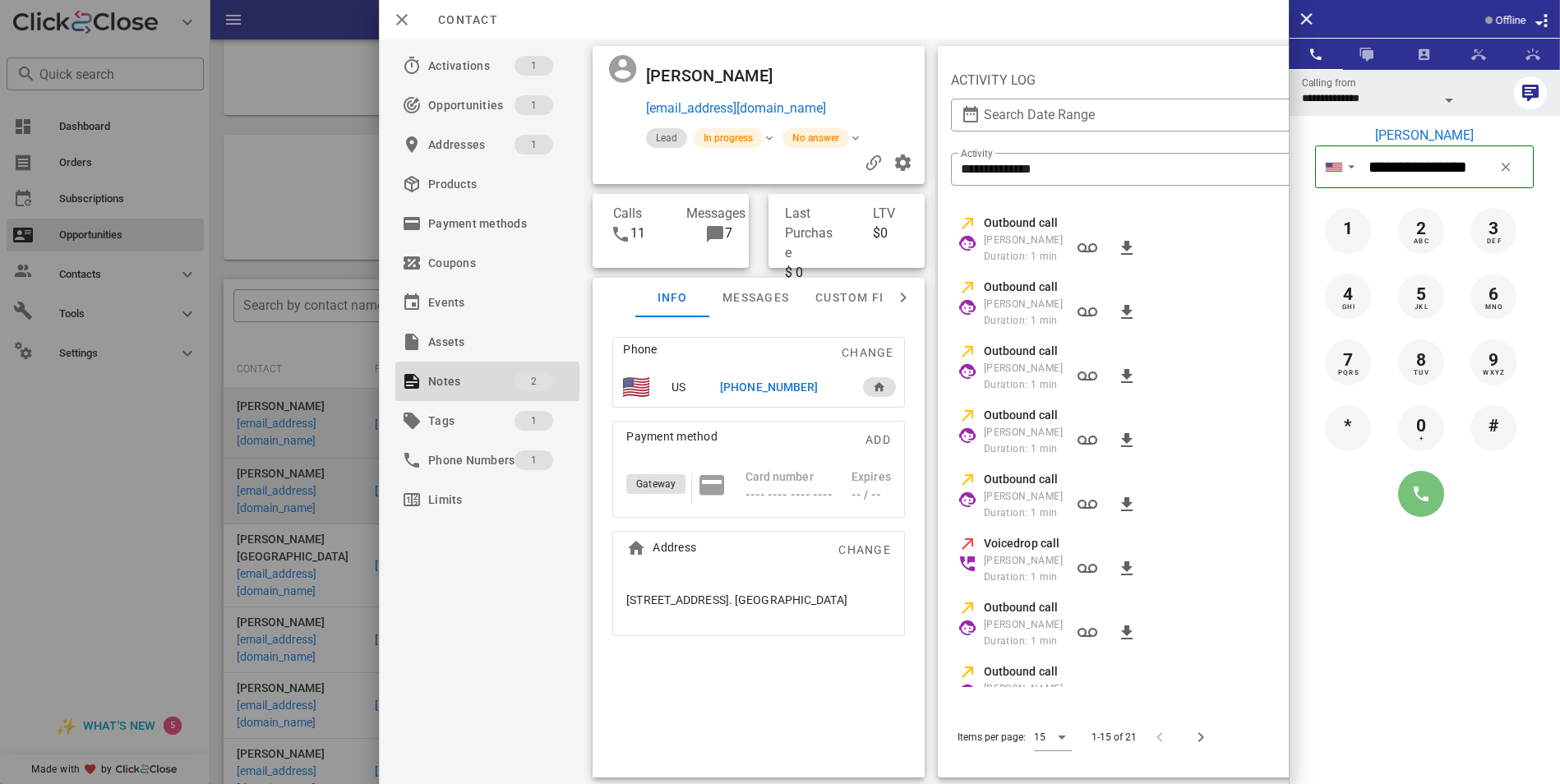 click at bounding box center [1421, 494] 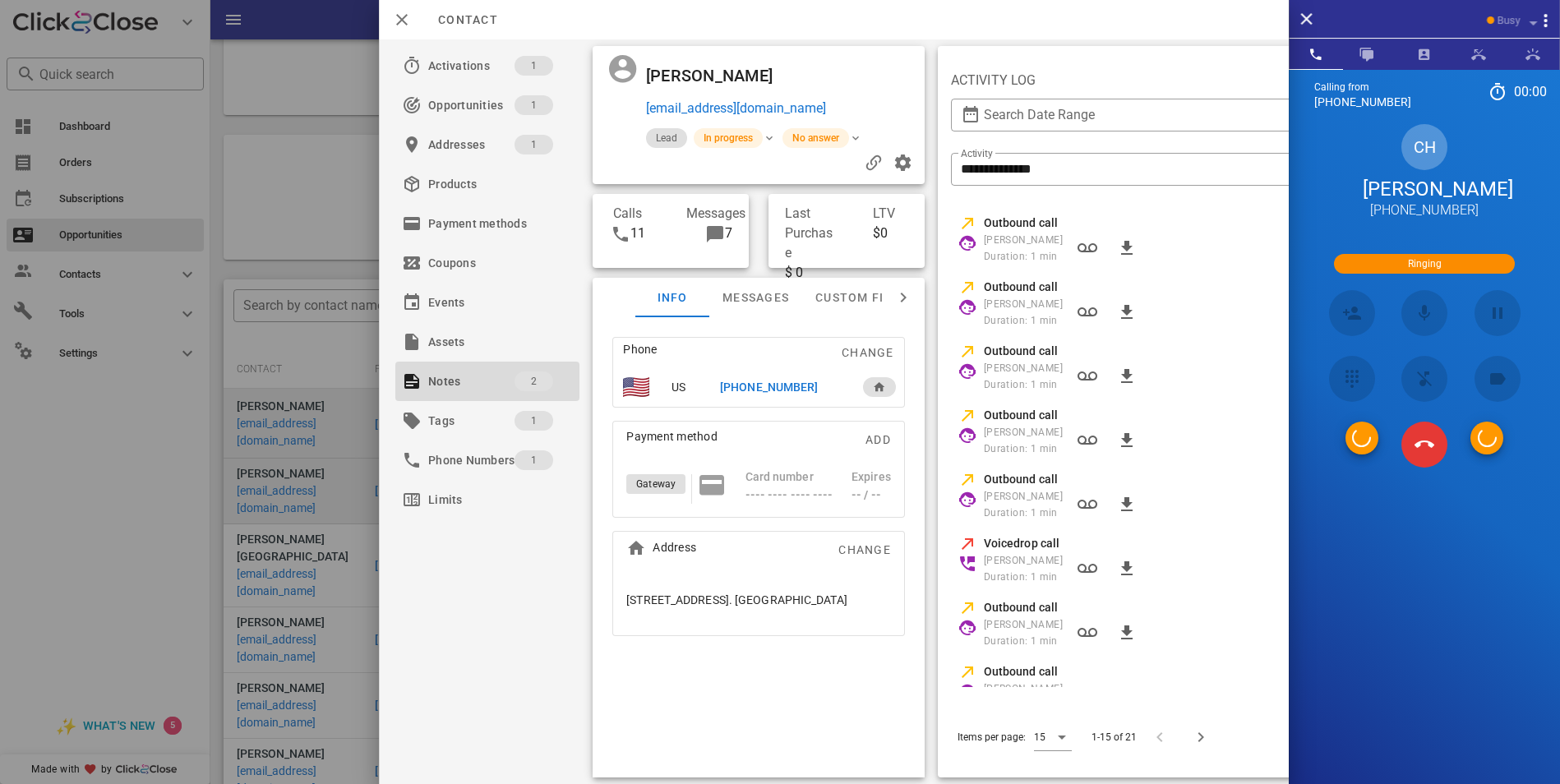 click at bounding box center (1424, 445) 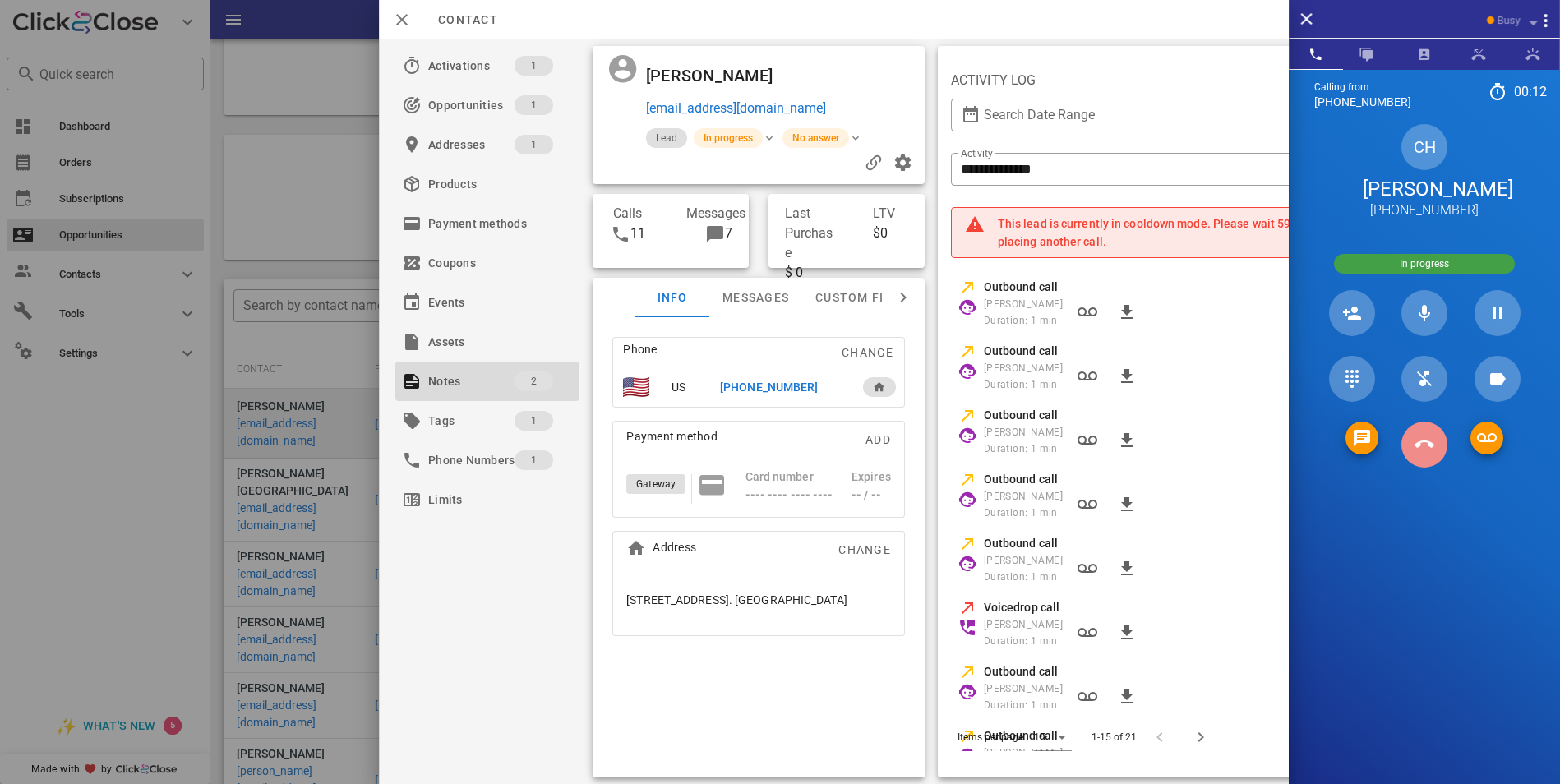 click at bounding box center [1424, 445] 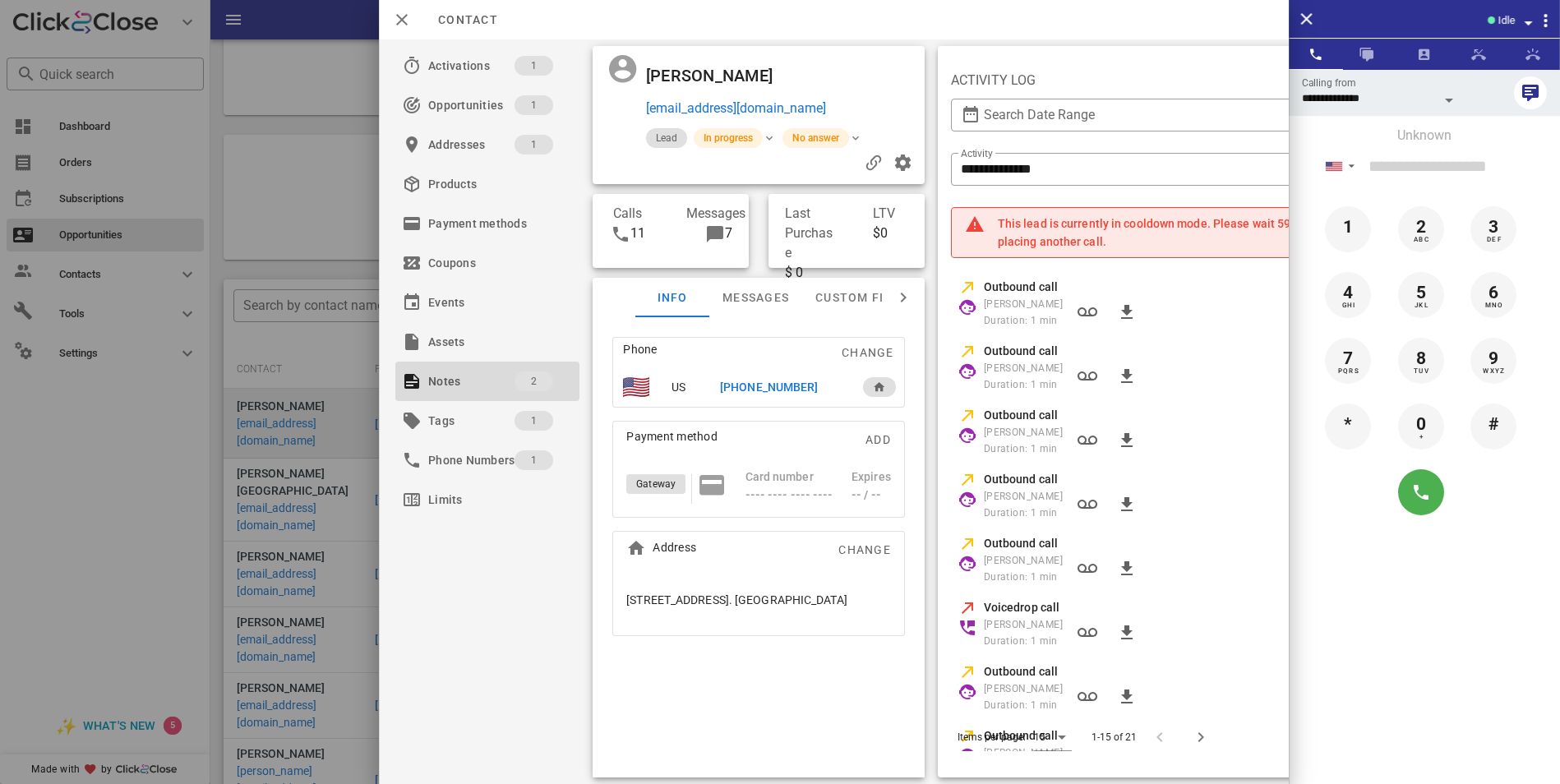 click on "Outbound call" at bounding box center [1166, 287] 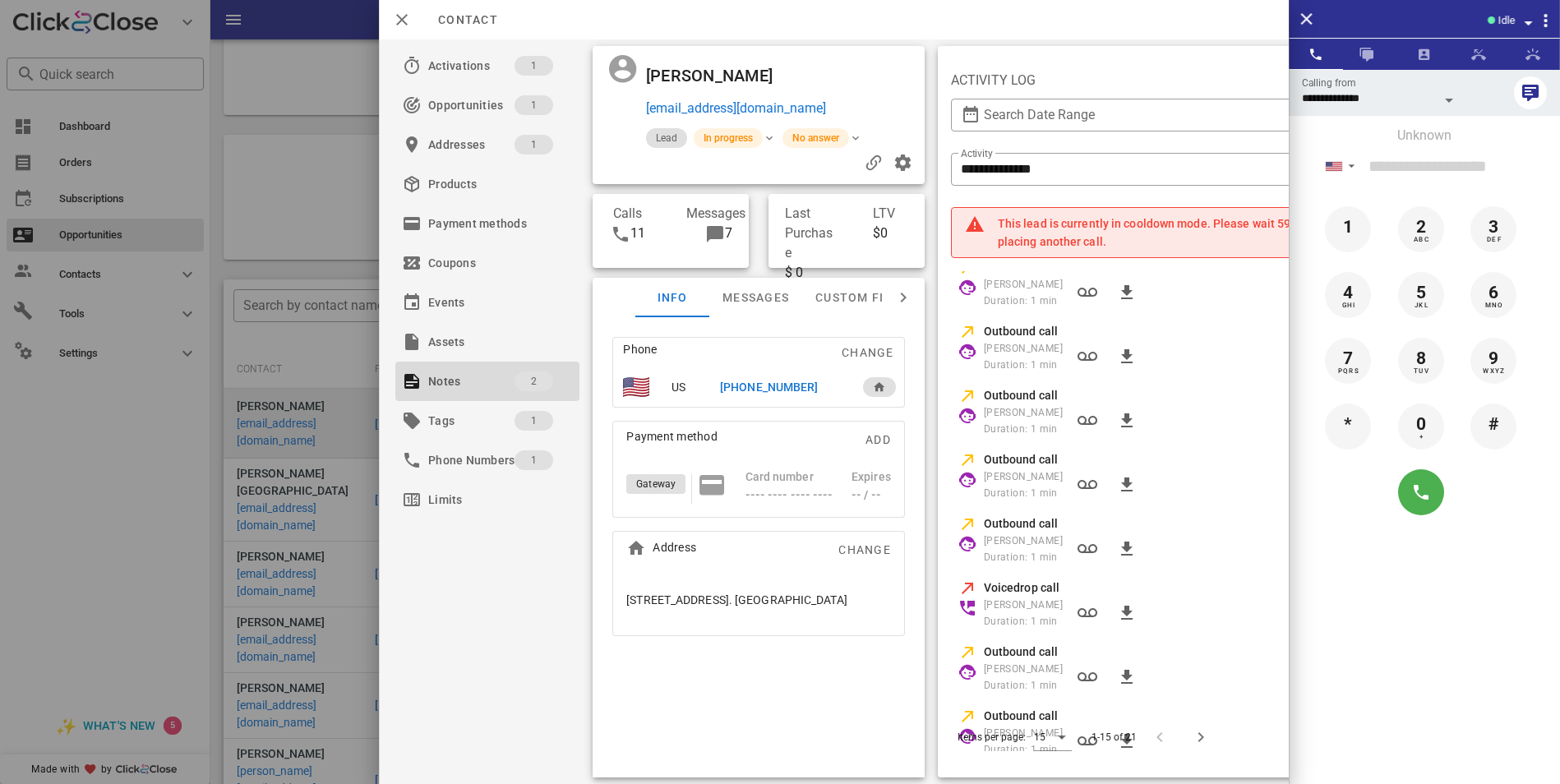 scroll, scrollTop: 0, scrollLeft: 0, axis: both 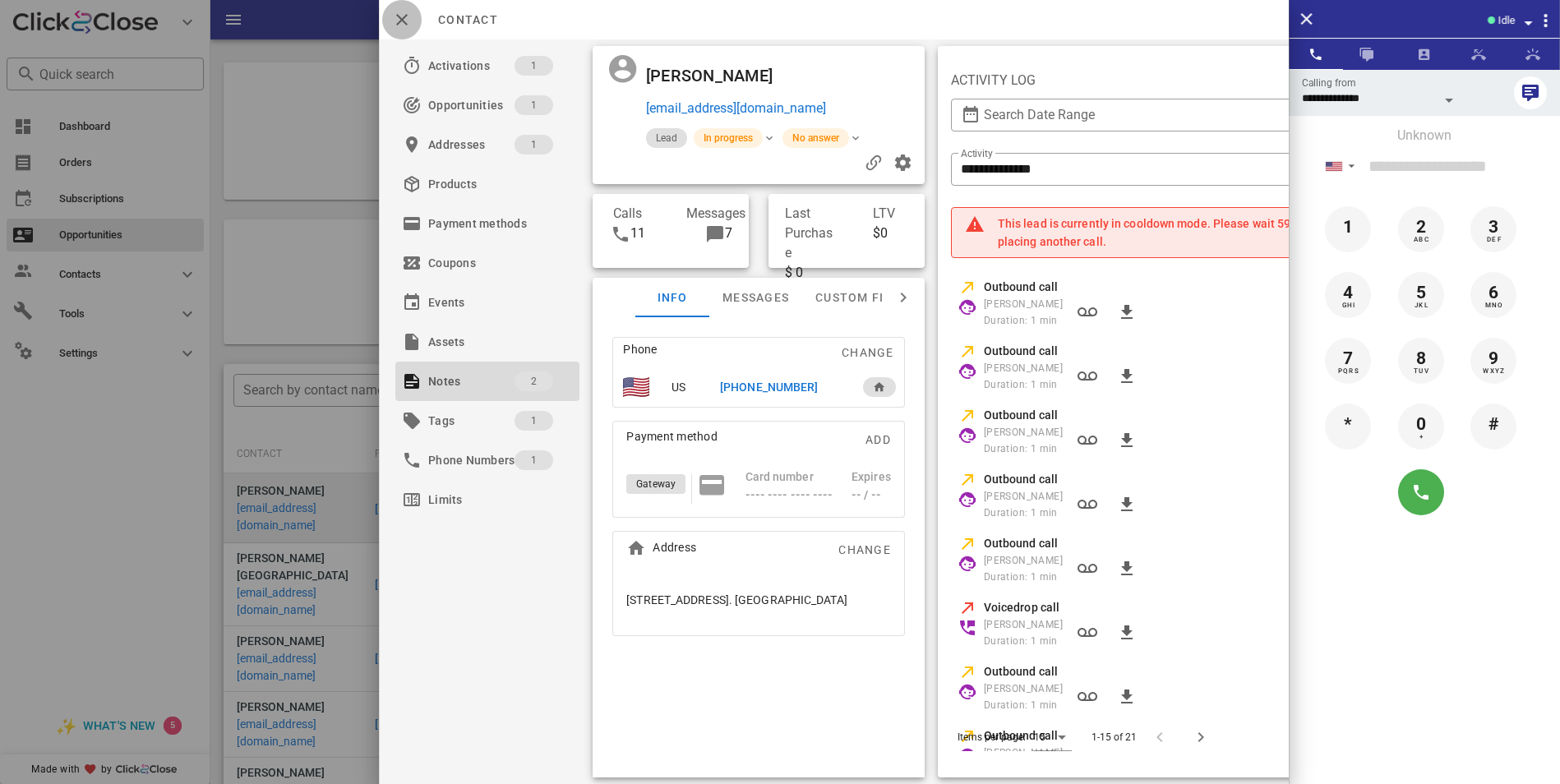 click at bounding box center [402, 20] 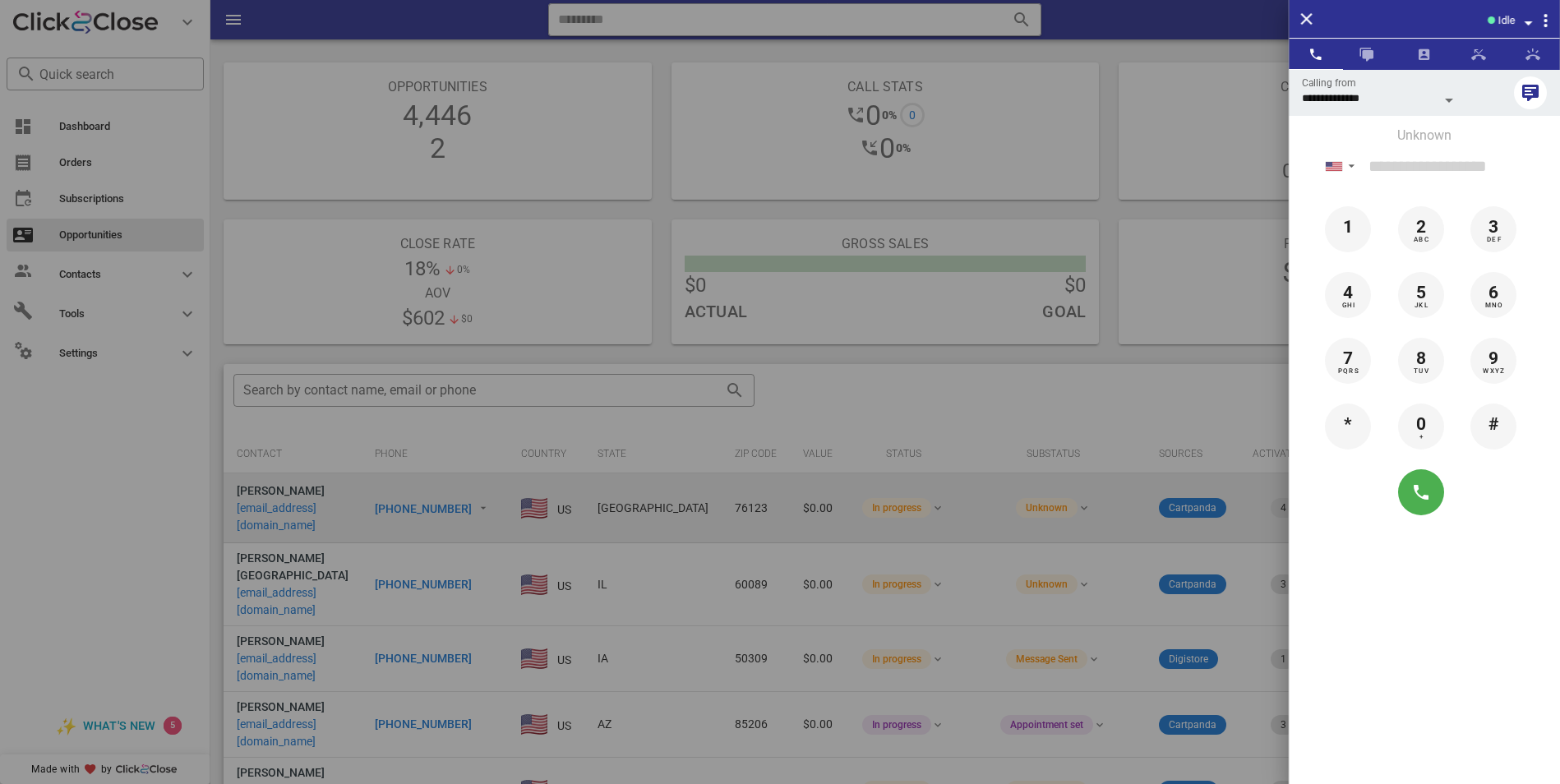 click at bounding box center [780, 392] 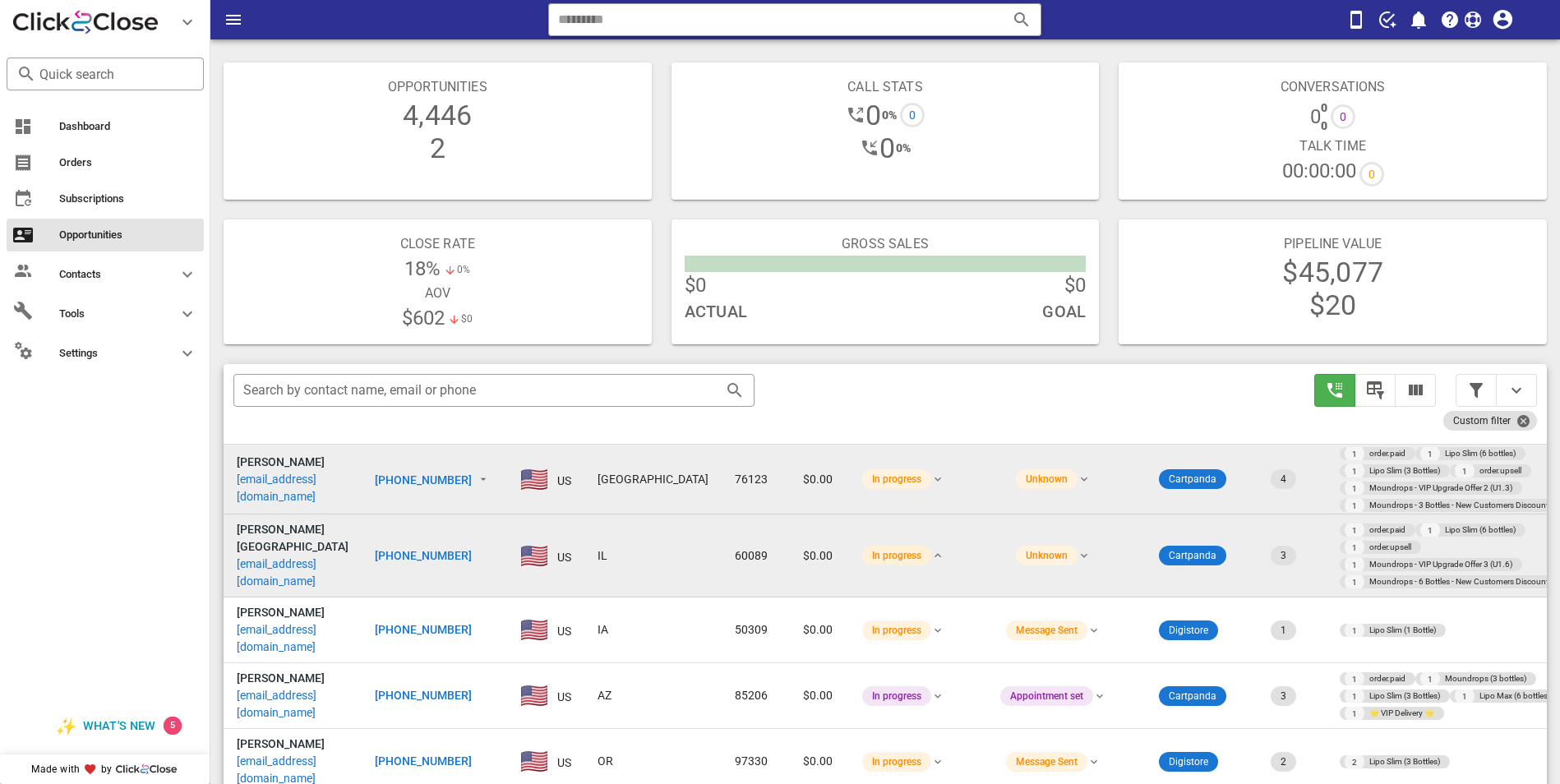scroll, scrollTop: 0, scrollLeft: 0, axis: both 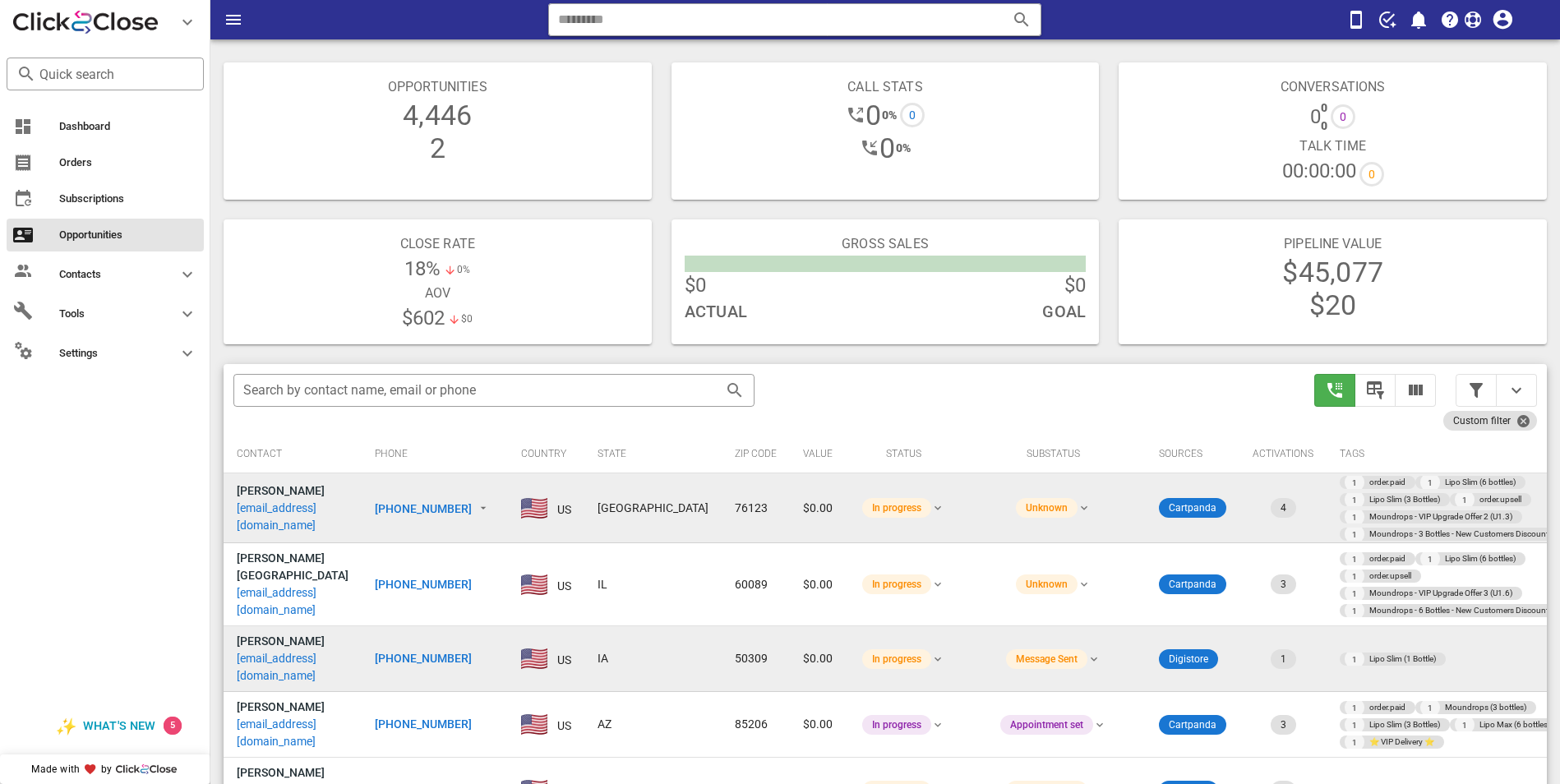 click on "[PHONE_NUMBER]" at bounding box center (423, 658) 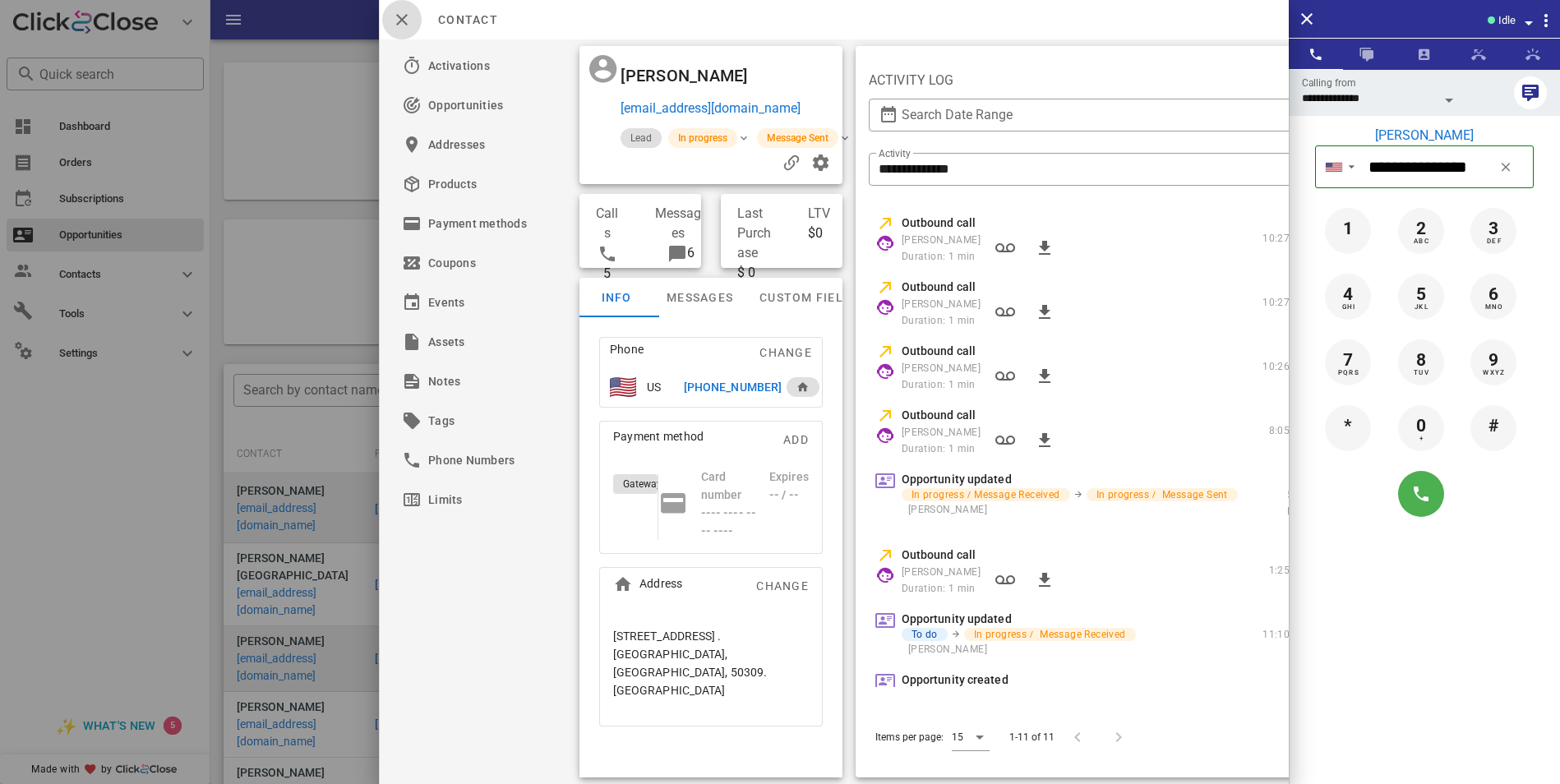click at bounding box center [402, 20] 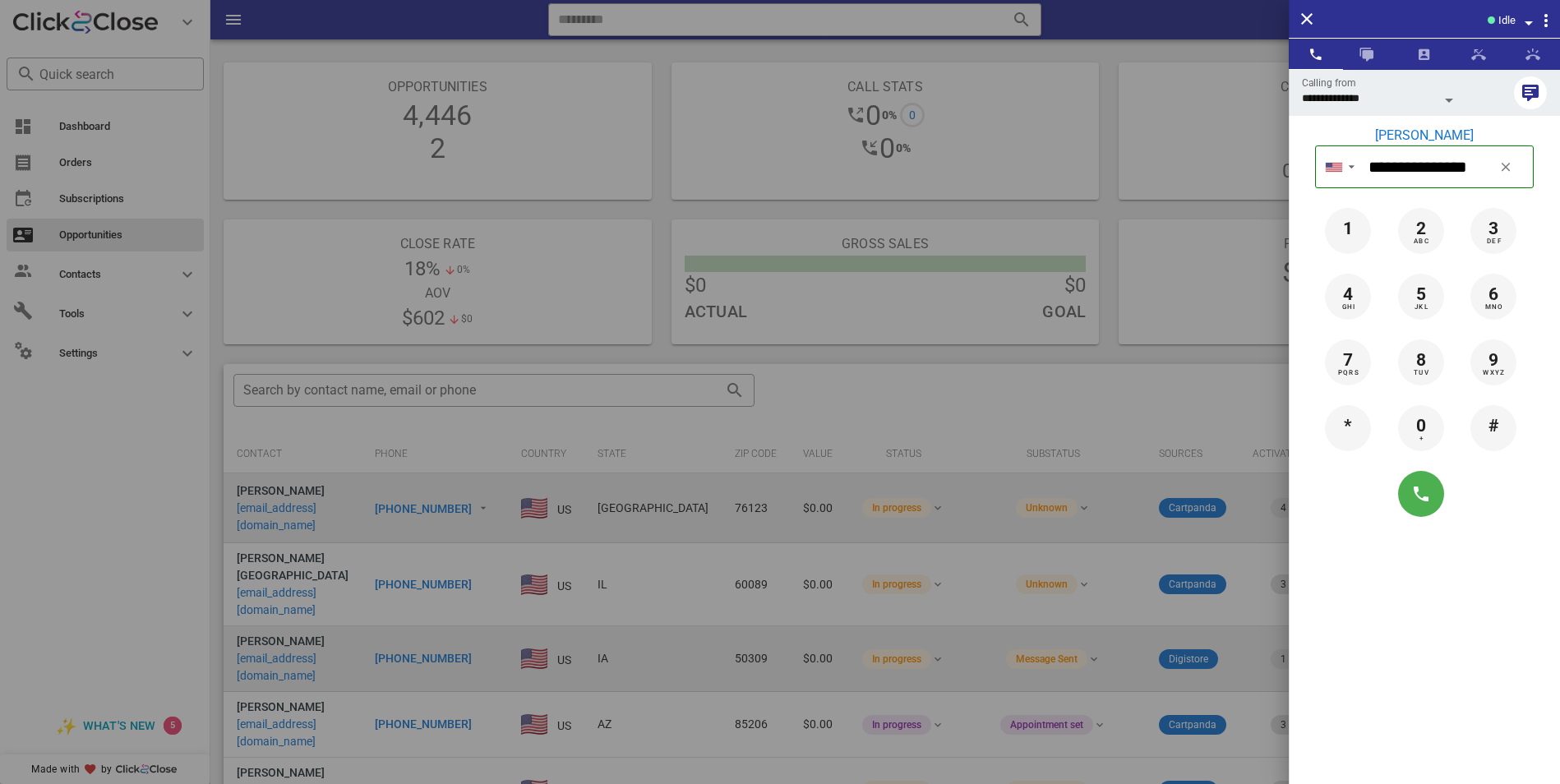 click at bounding box center (780, 392) 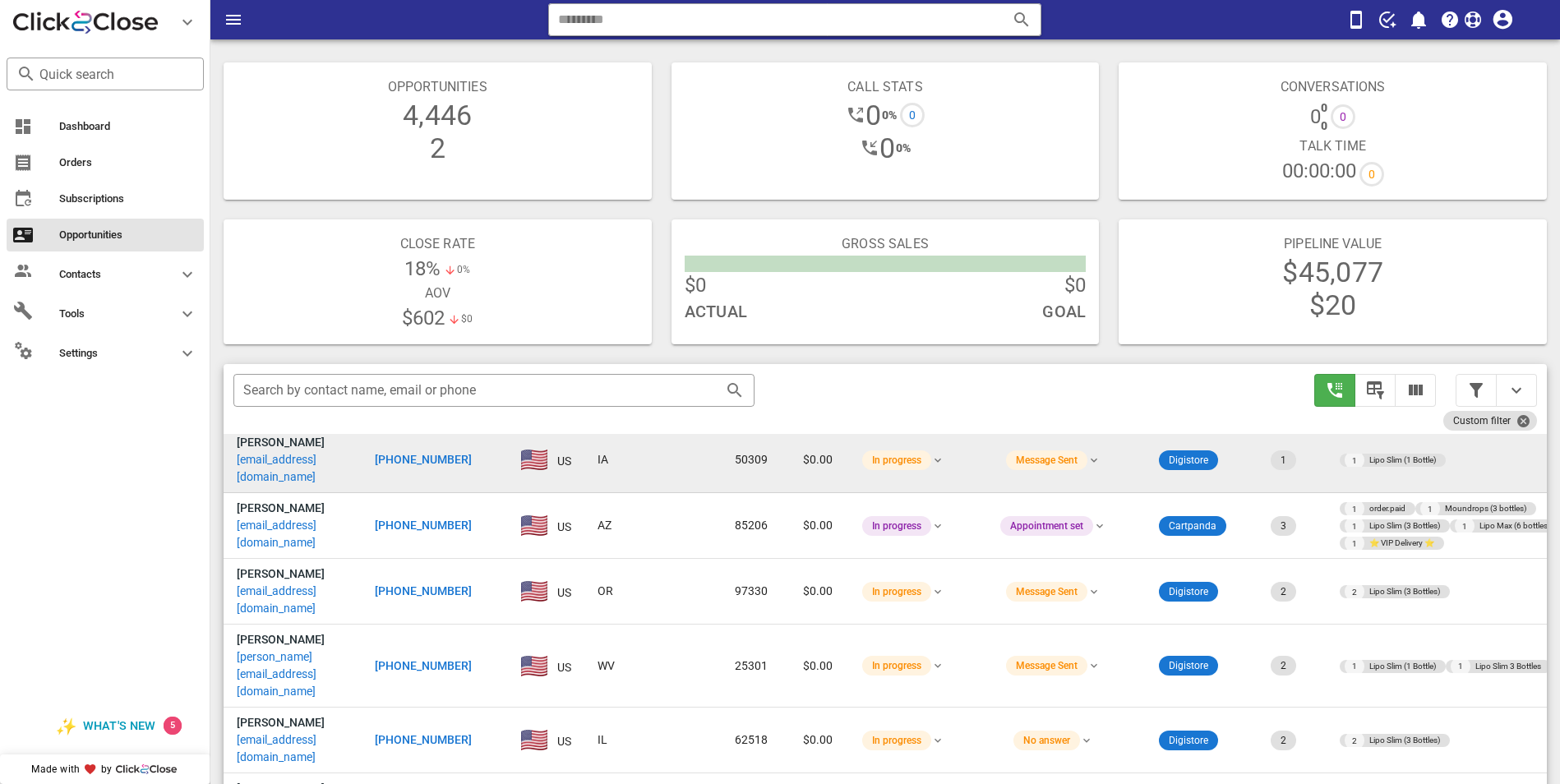 scroll, scrollTop: 207, scrollLeft: 0, axis: vertical 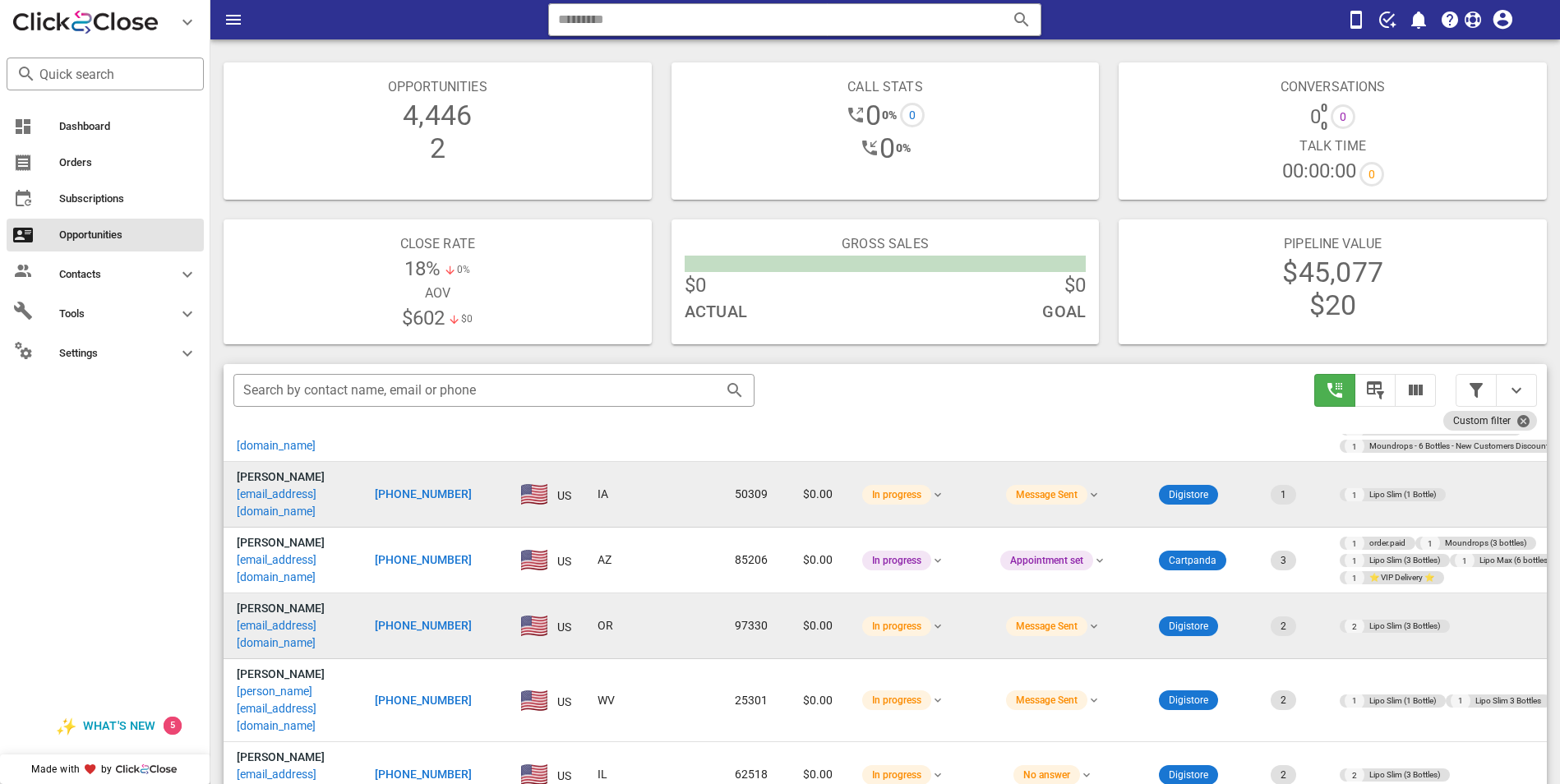 click on "[PHONE_NUMBER]" at bounding box center (423, 625) 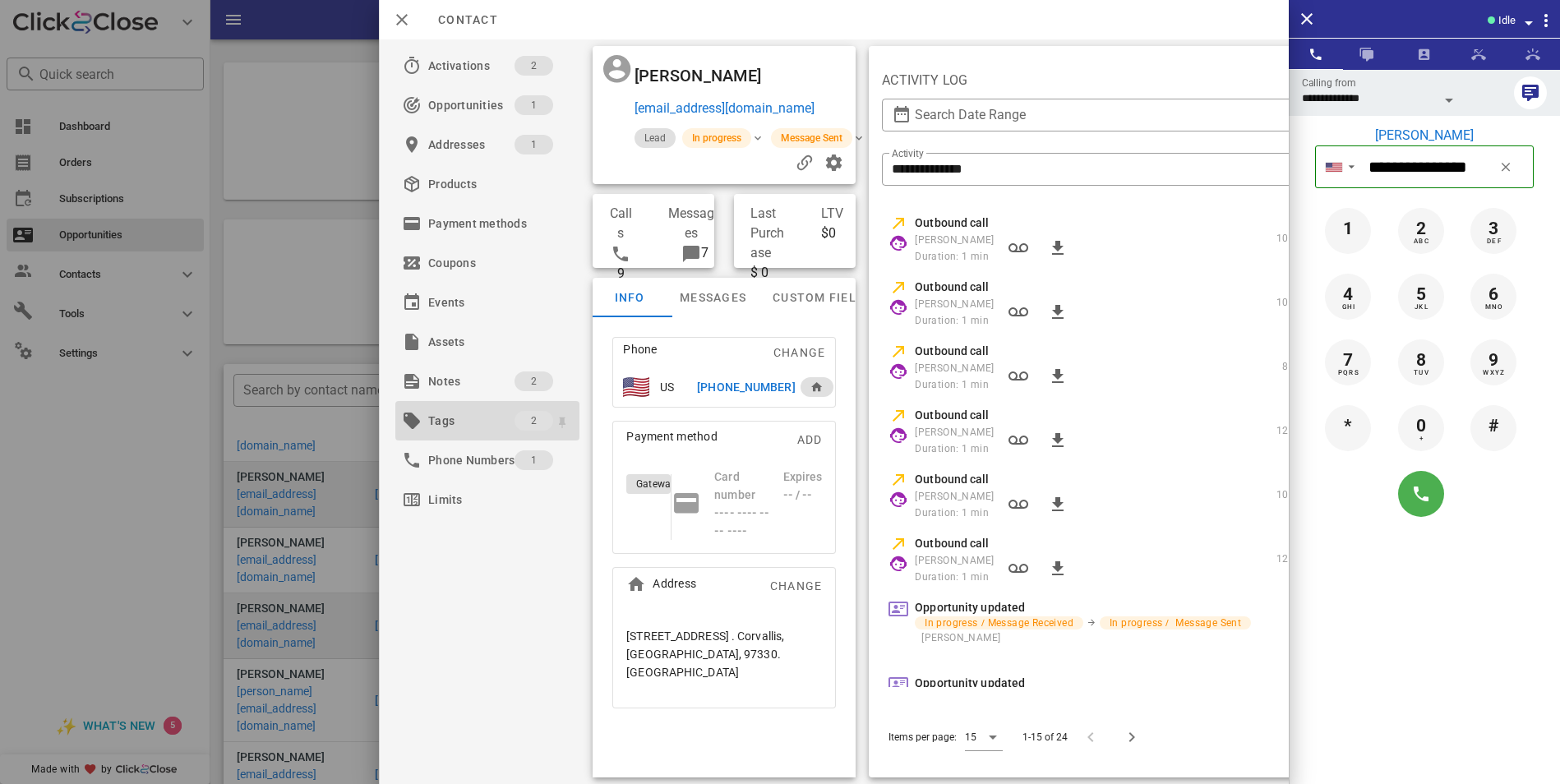 click on "Tags" at bounding box center (471, 421) 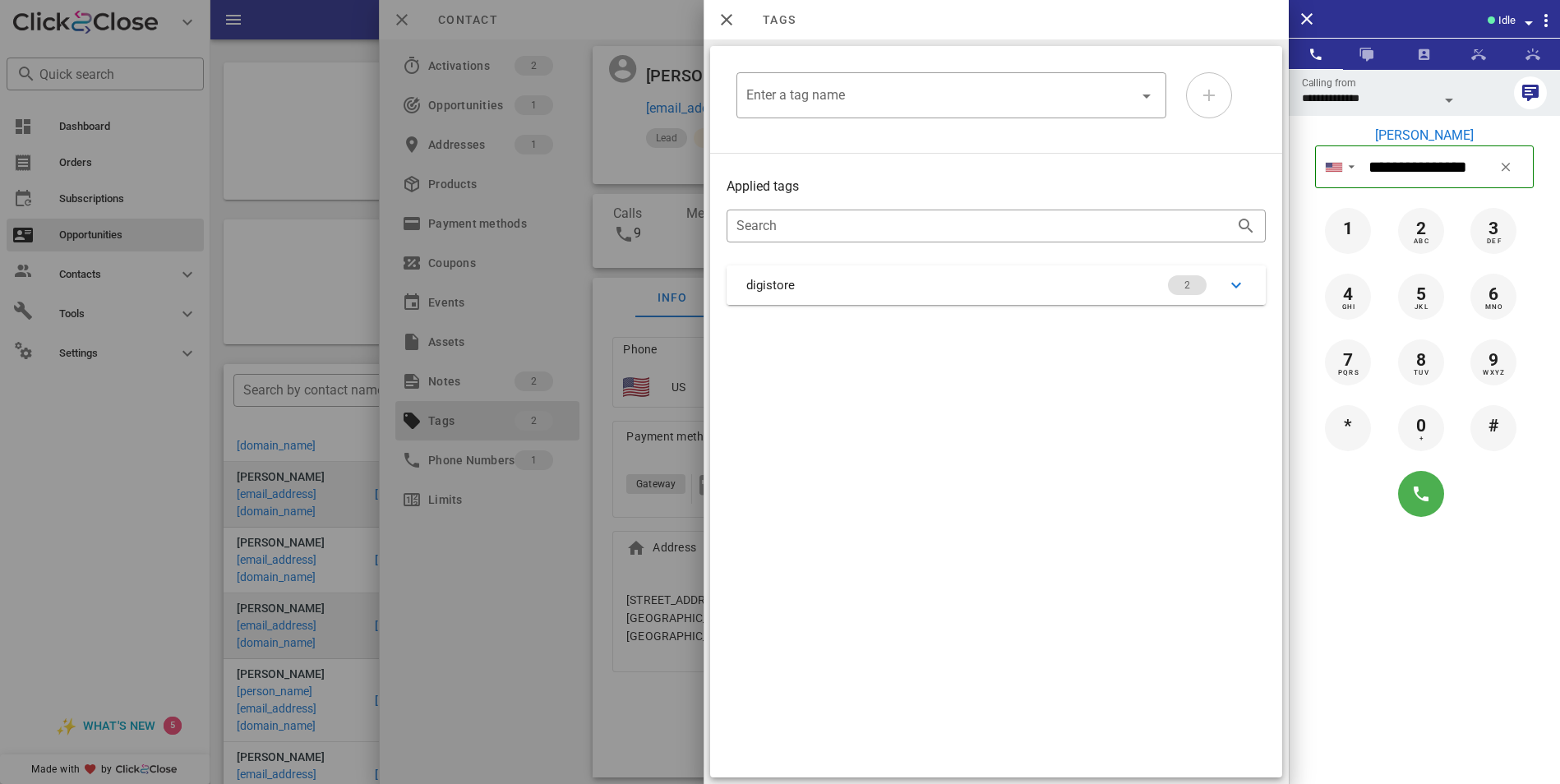 click at bounding box center (780, 392) 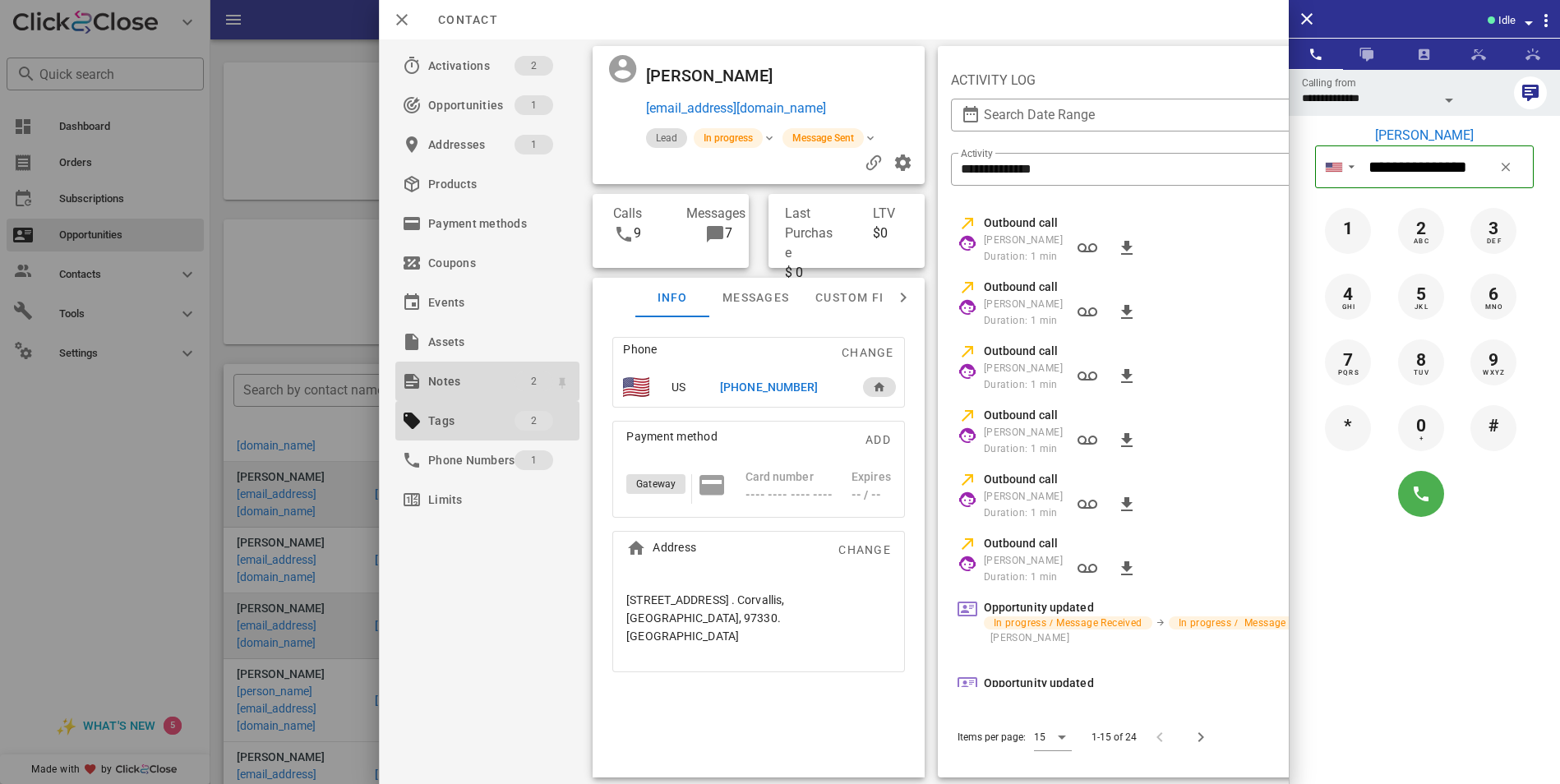 click on "2" at bounding box center [533, 381] 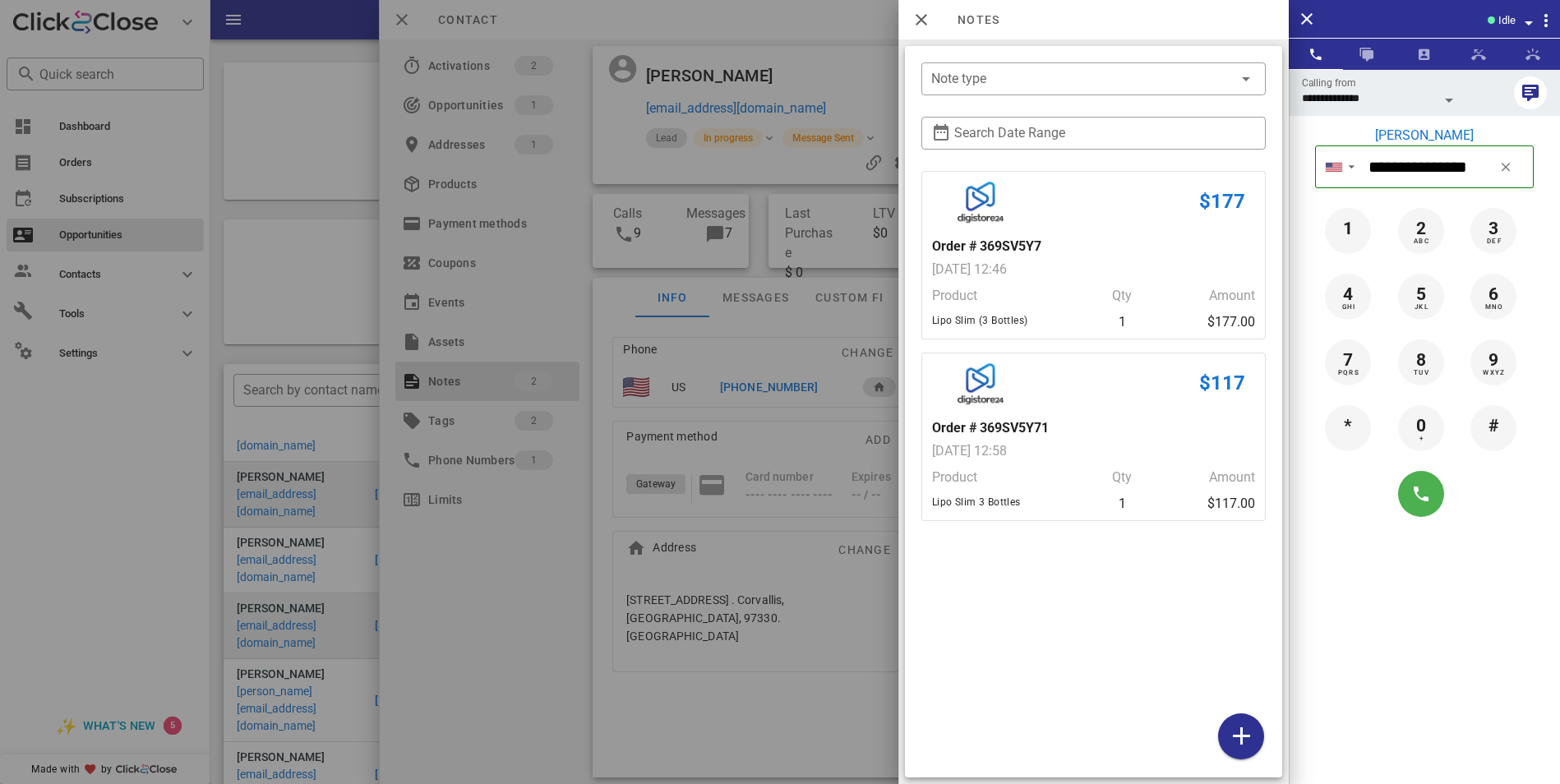 click at bounding box center (780, 392) 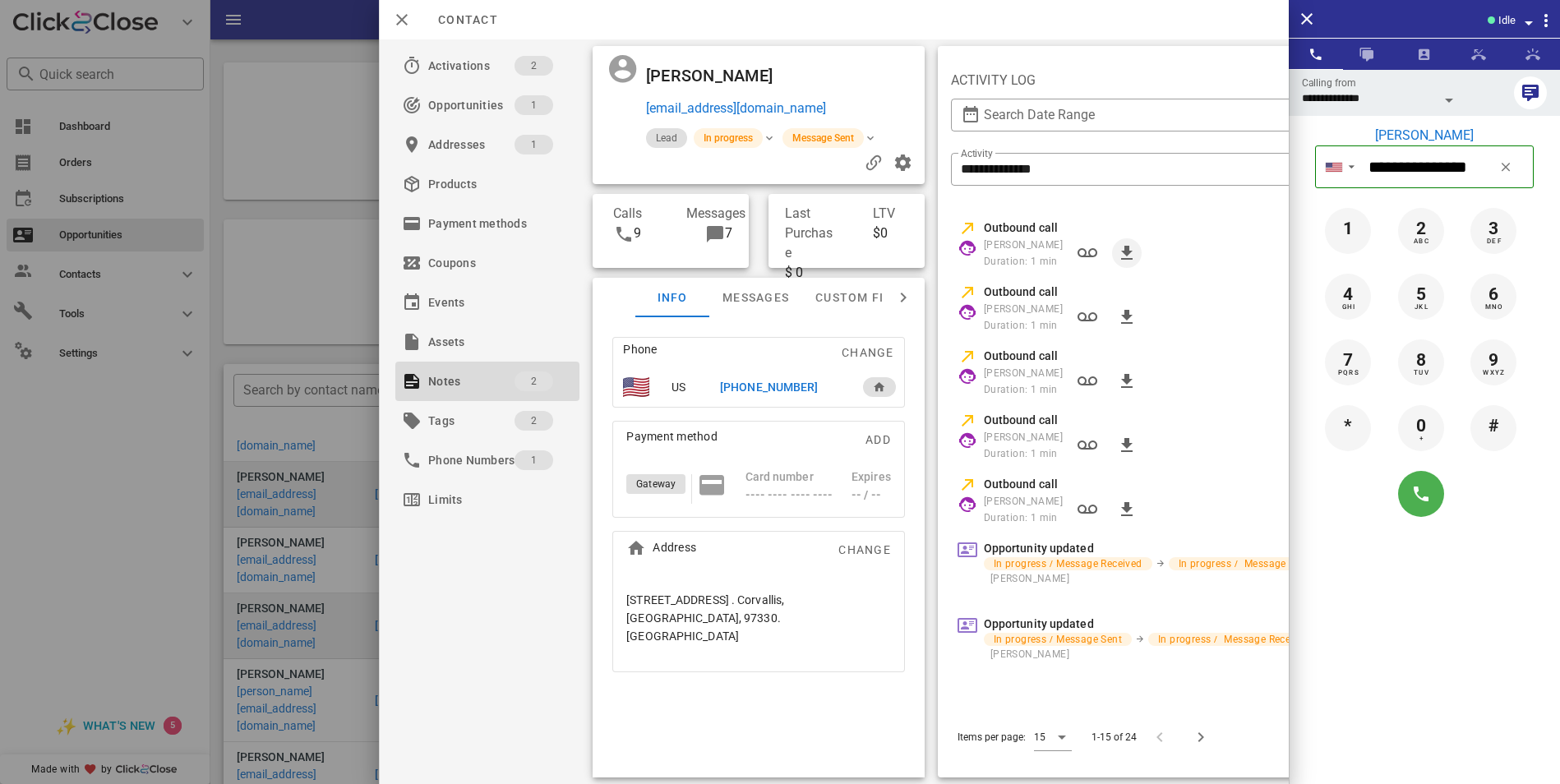 scroll, scrollTop: 0, scrollLeft: 0, axis: both 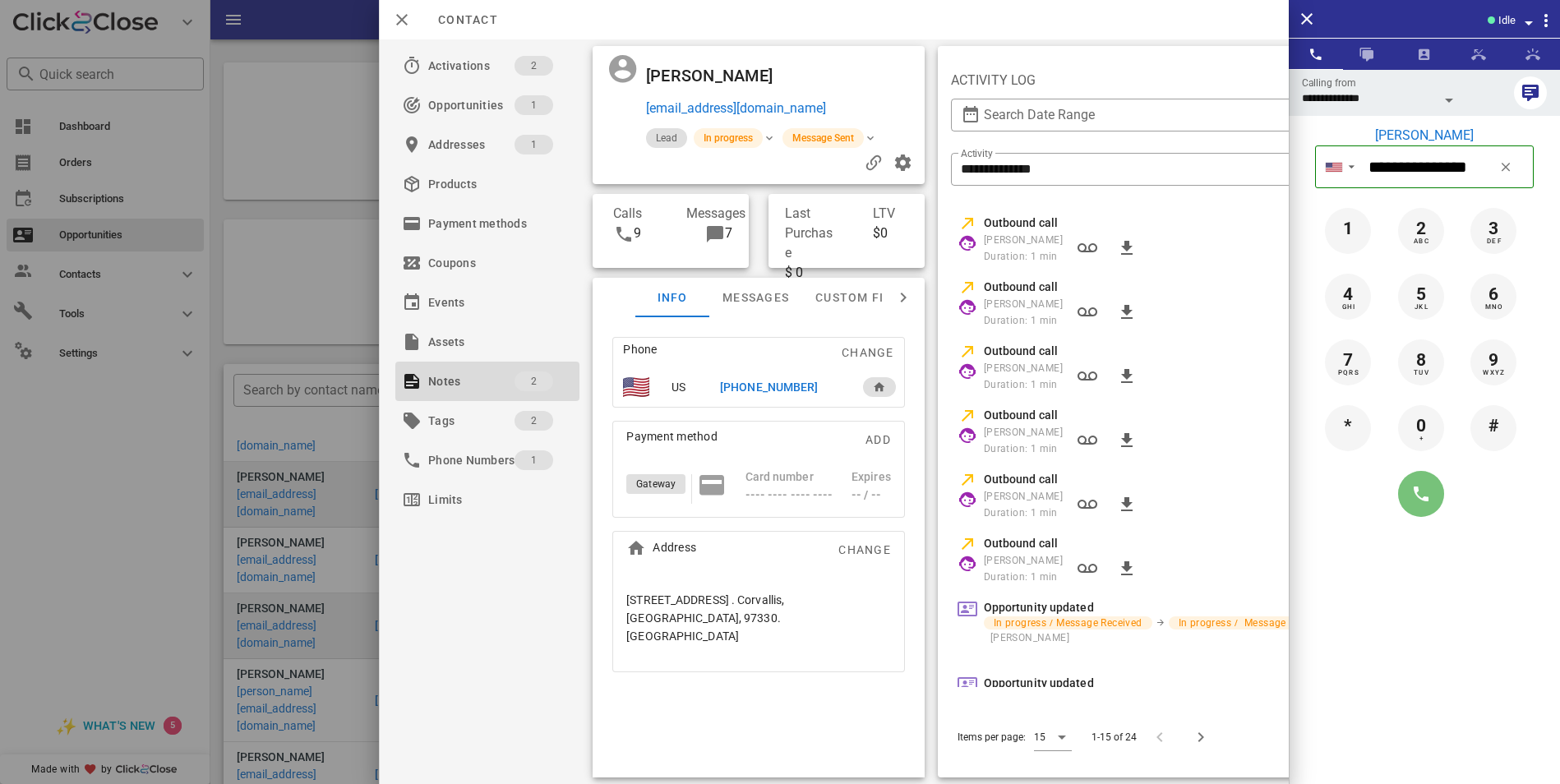 click at bounding box center [1421, 494] 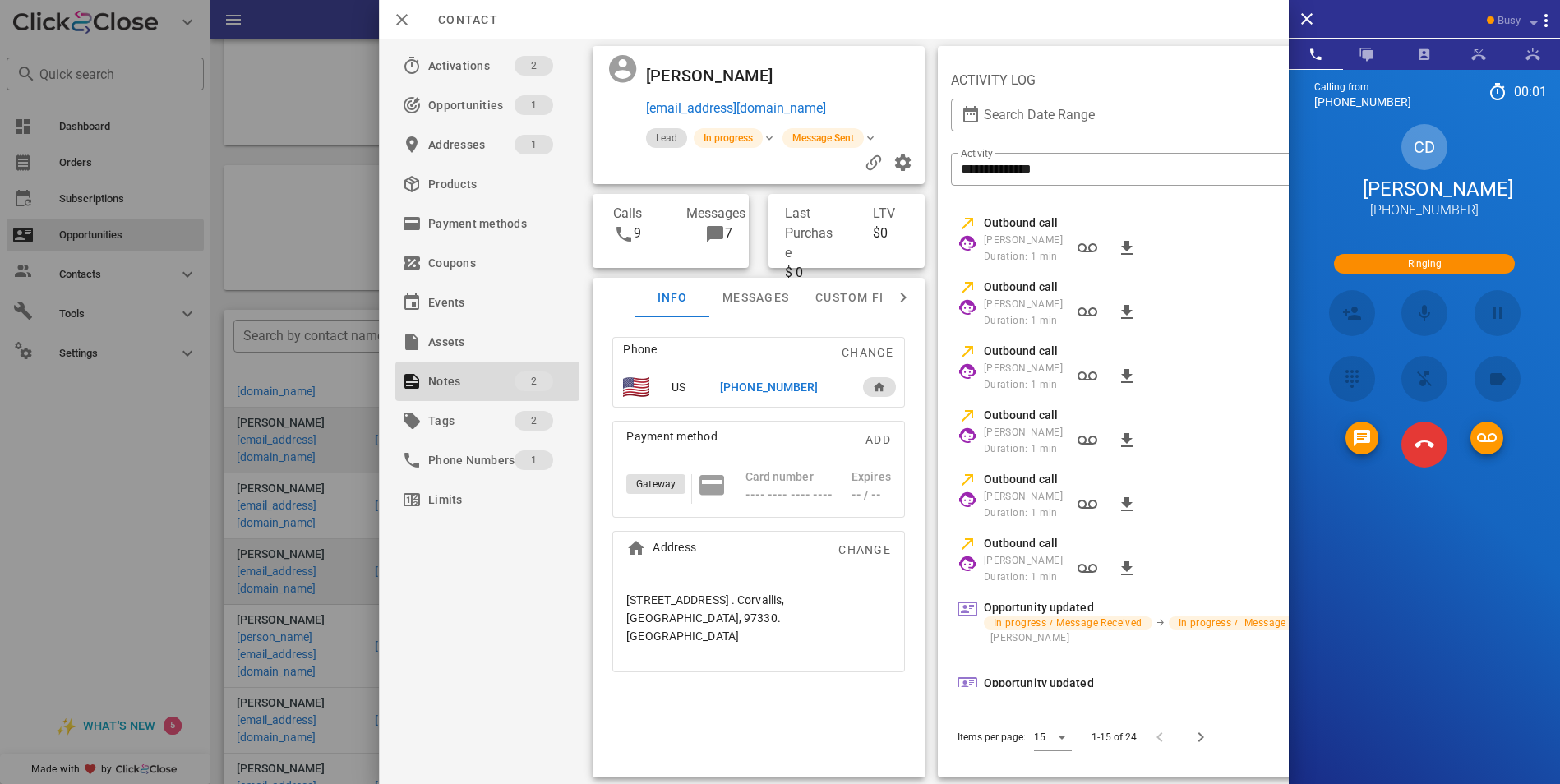 scroll, scrollTop: 82, scrollLeft: 0, axis: vertical 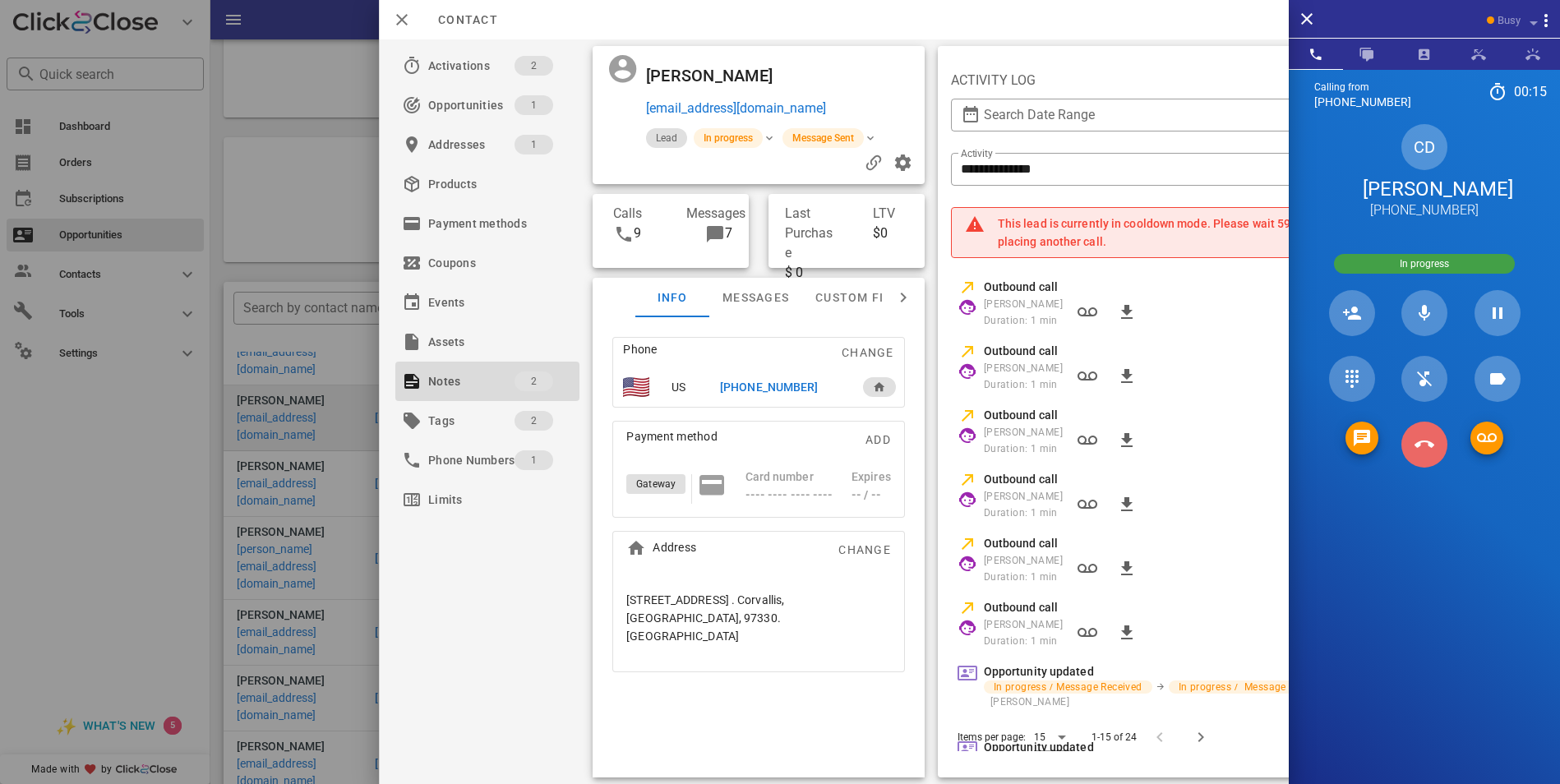 click at bounding box center (1424, 445) 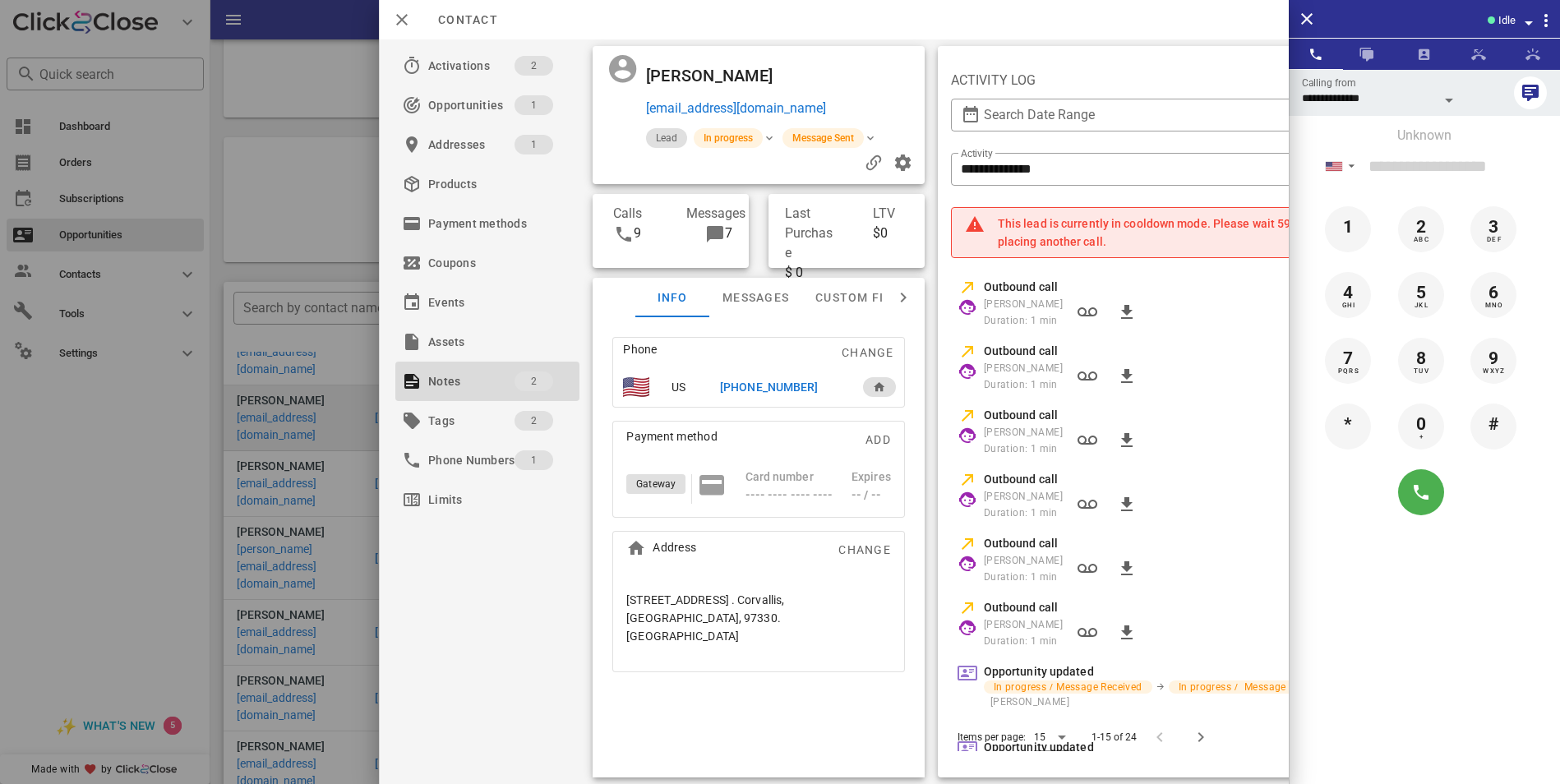click at bounding box center (715, 234) 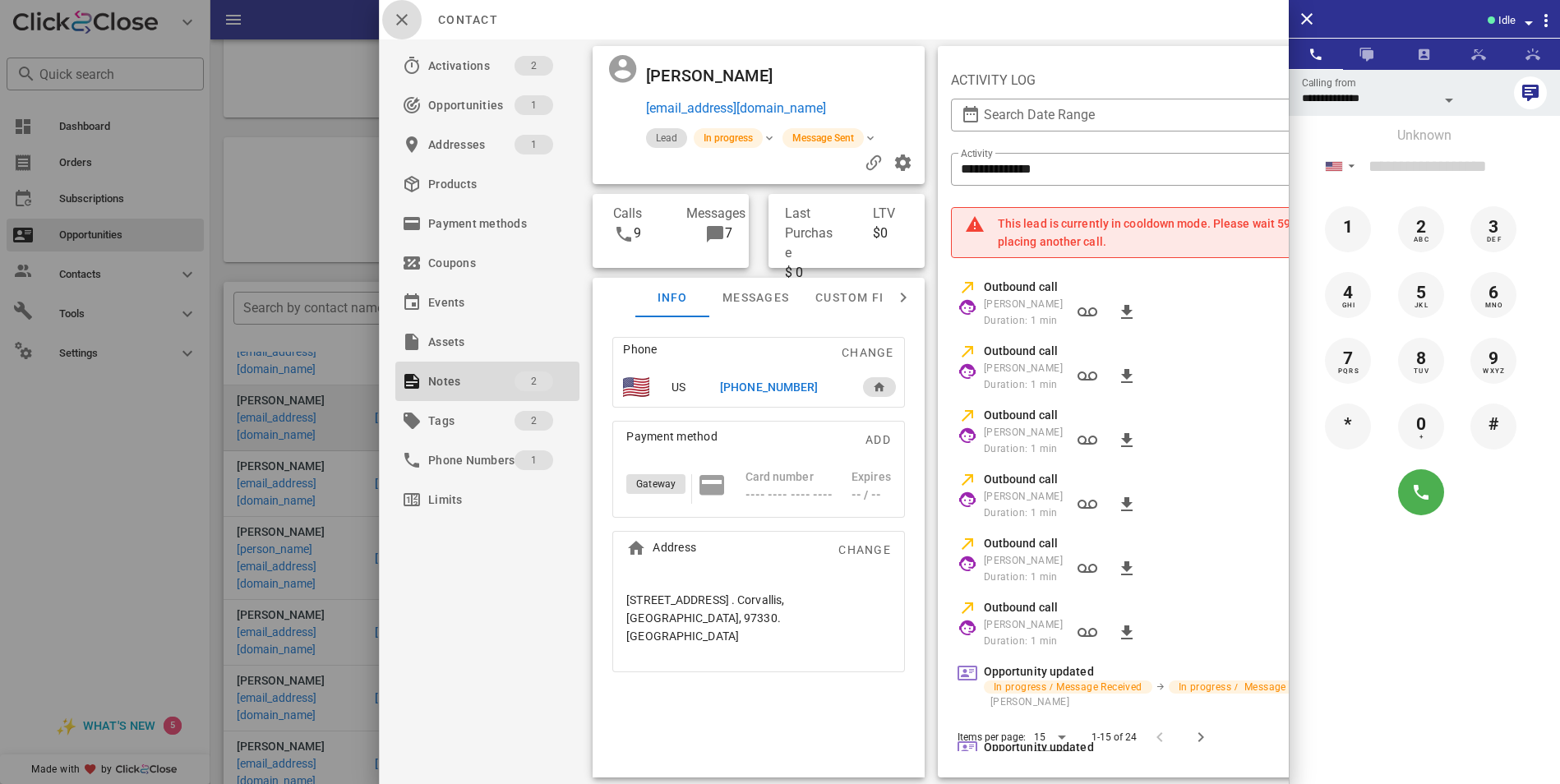 click at bounding box center [402, 20] 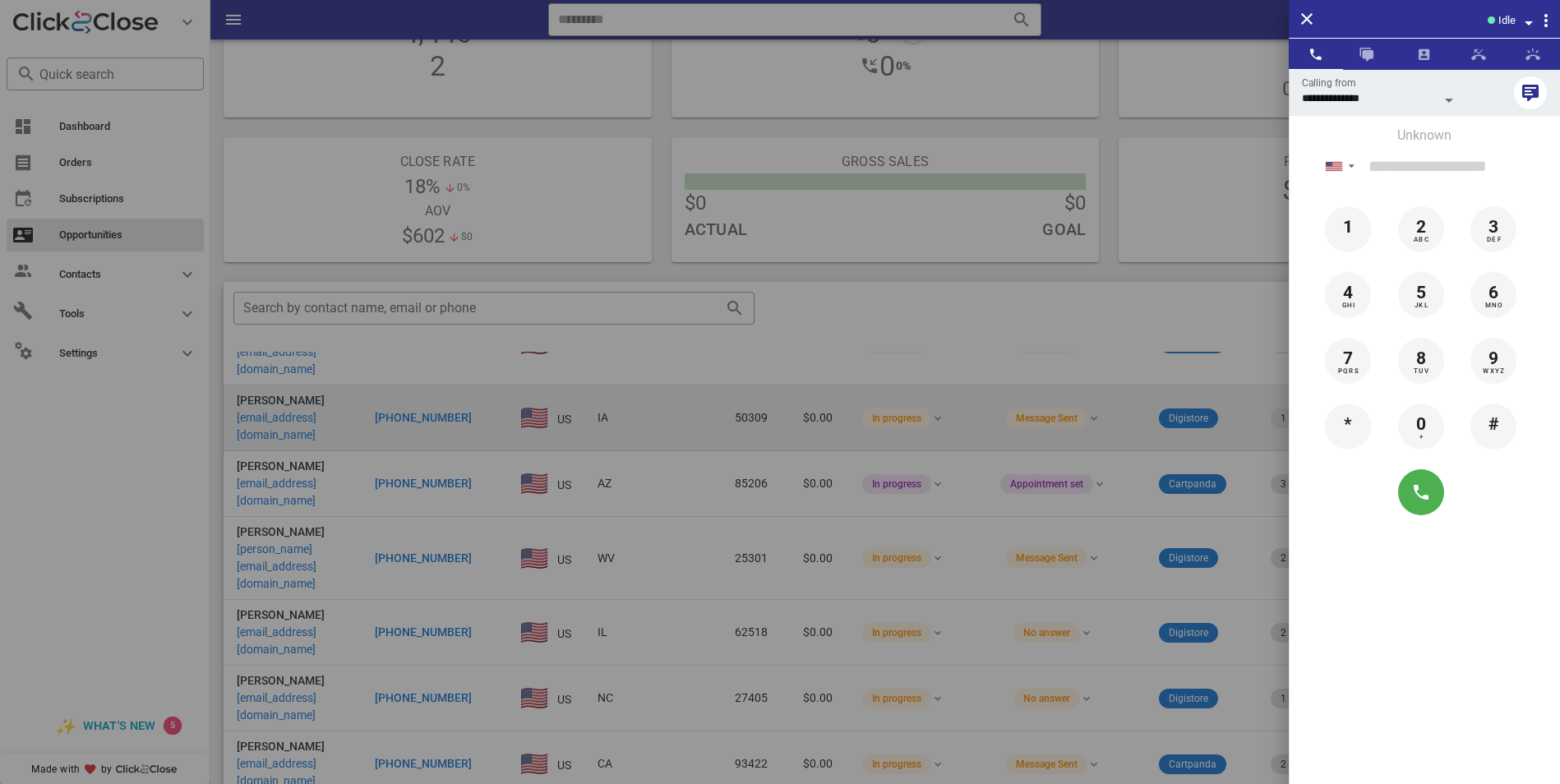click at bounding box center (780, 392) 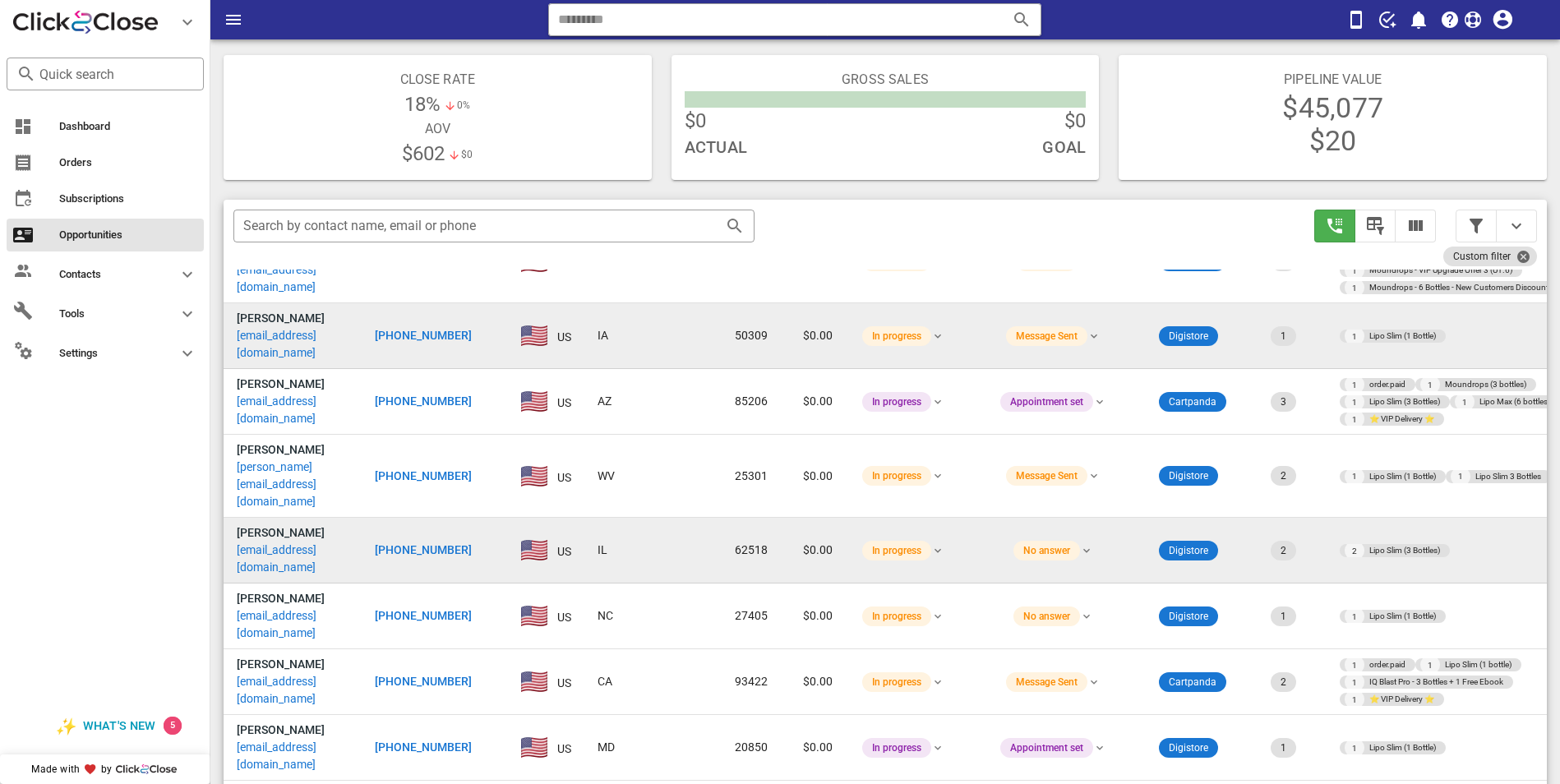 scroll, scrollTop: 167, scrollLeft: 0, axis: vertical 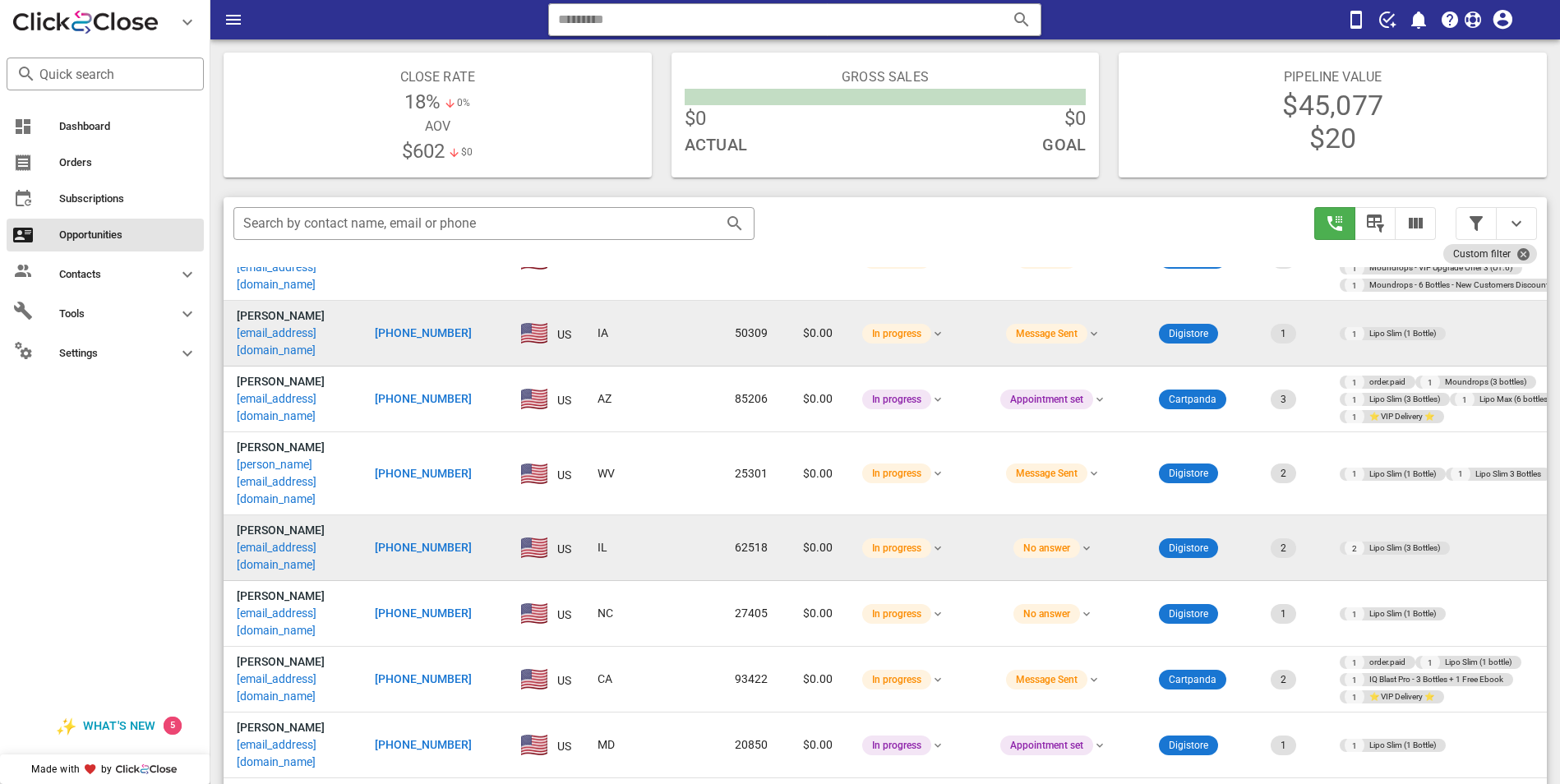 click on "[PHONE_NUMBER]" at bounding box center (423, 547) 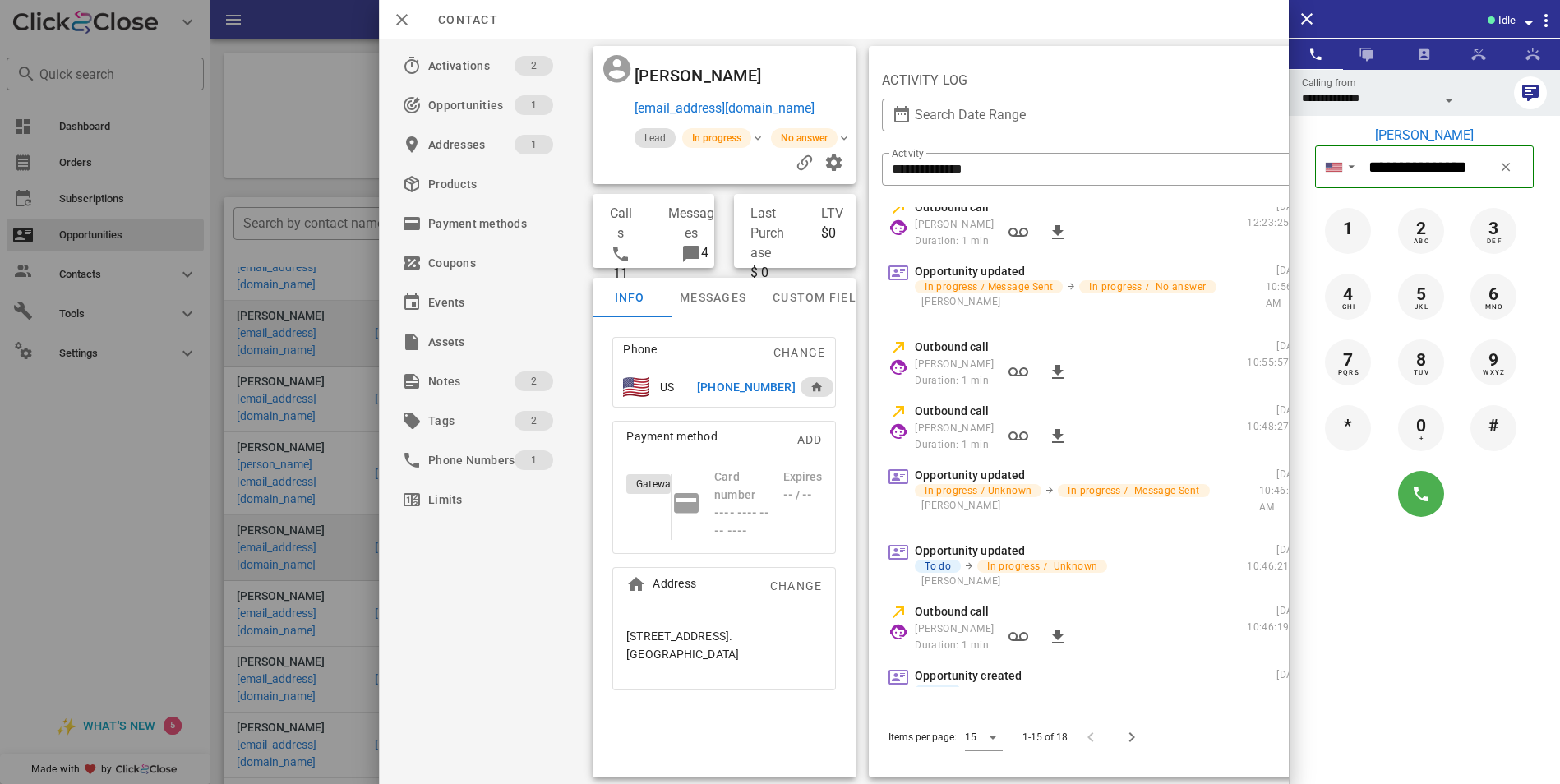 scroll, scrollTop: 493, scrollLeft: 0, axis: vertical 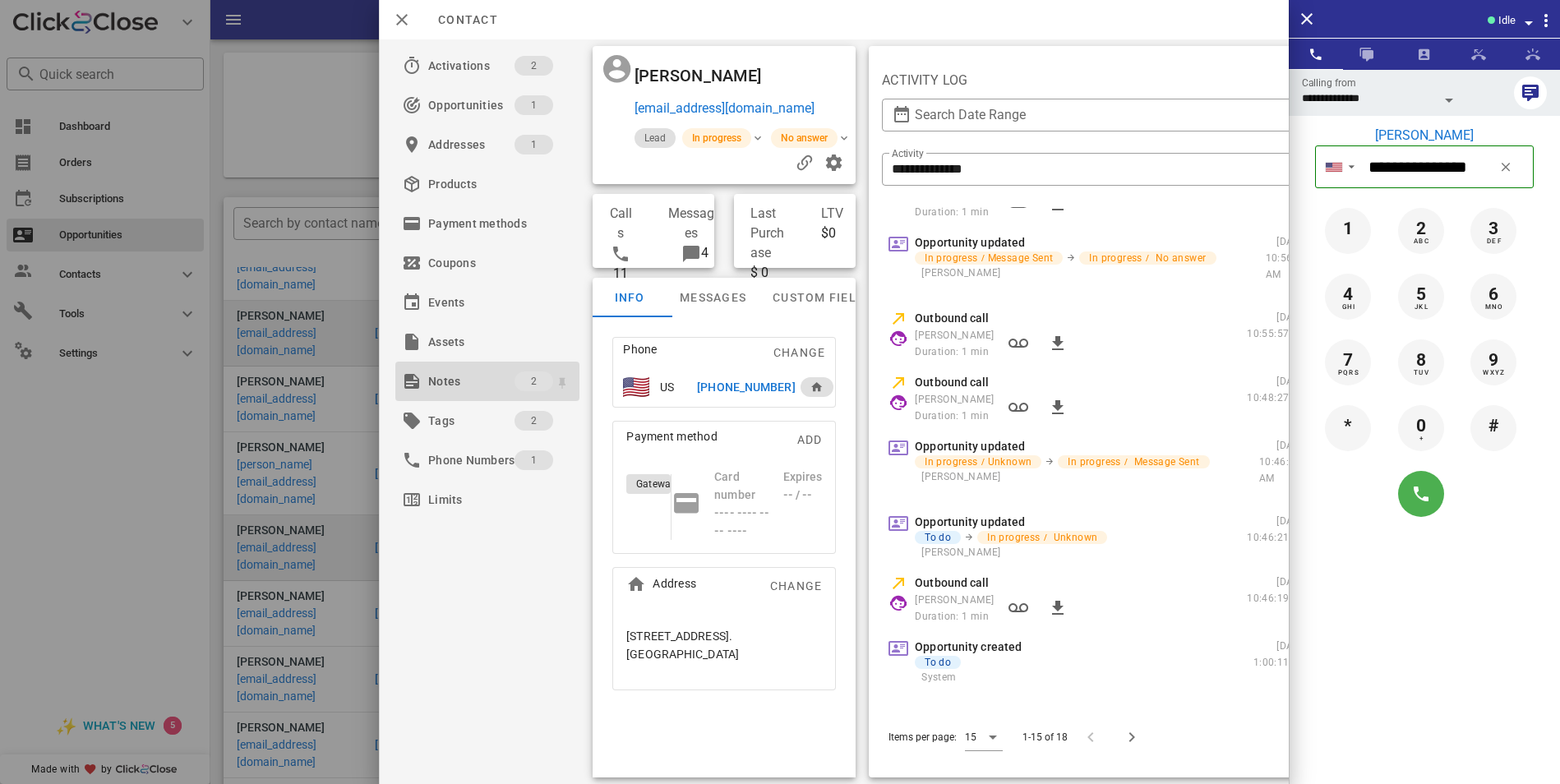 click on "Notes" at bounding box center (471, 381) 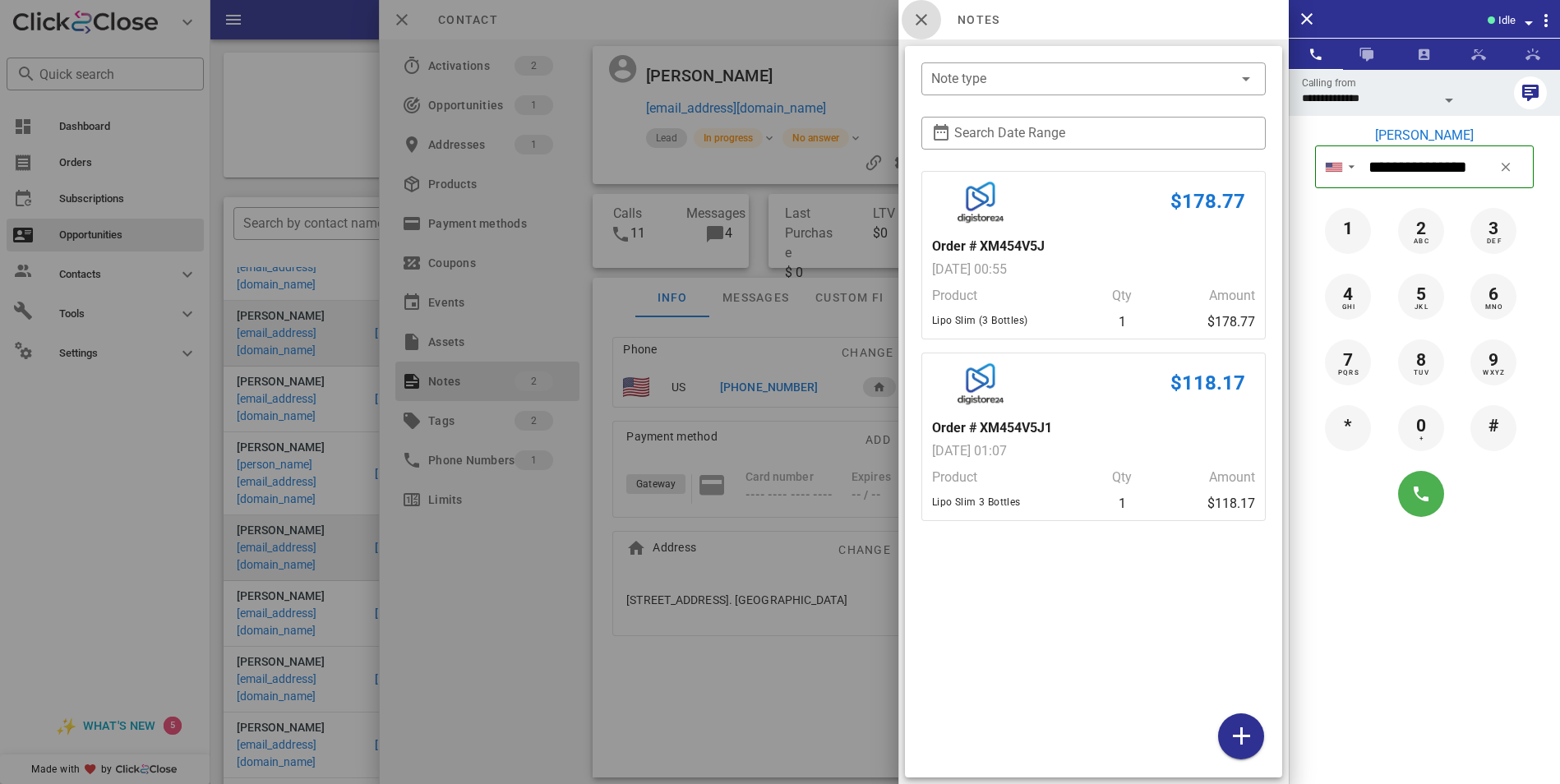 click at bounding box center (921, 20) 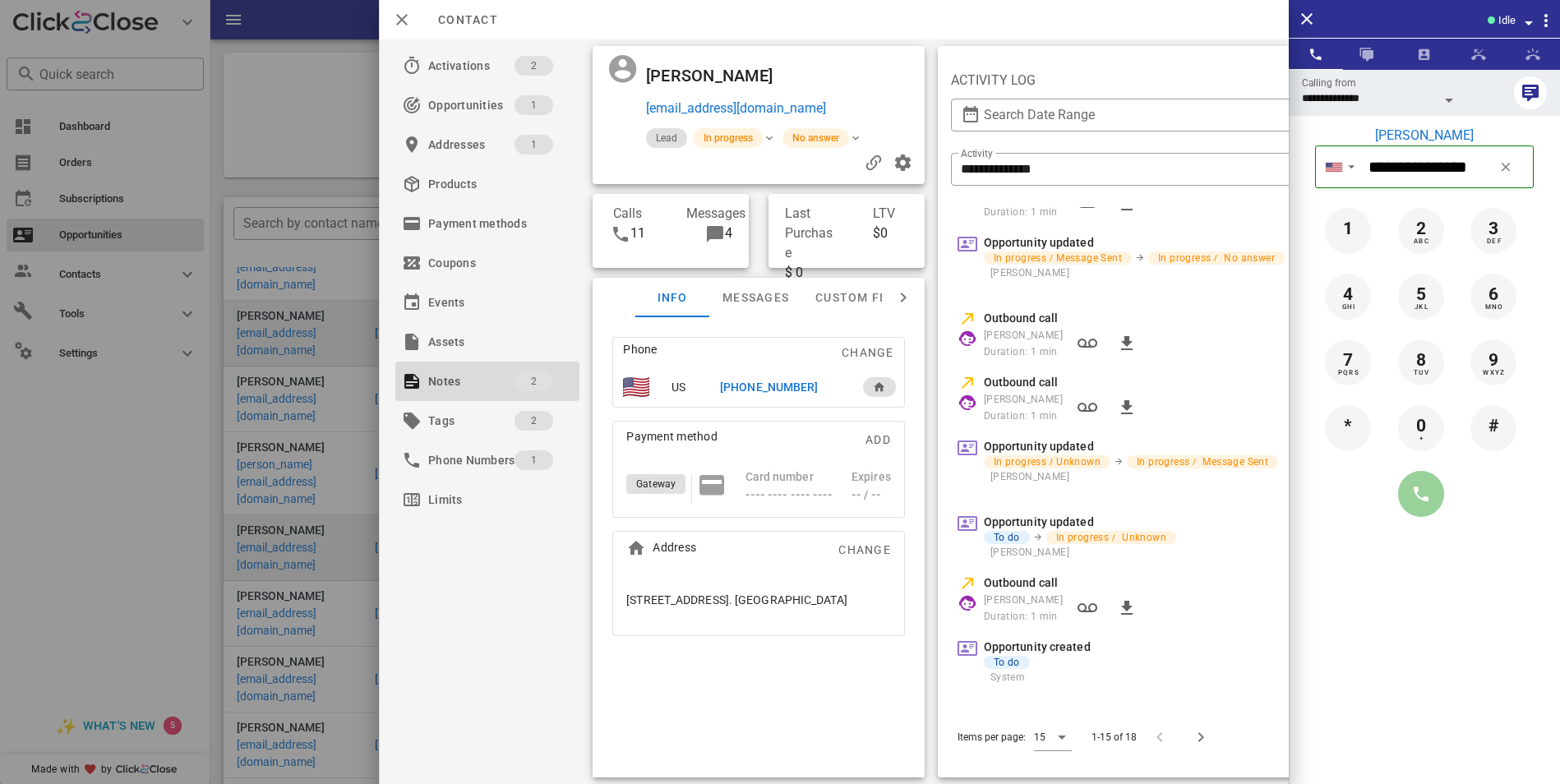 click at bounding box center [1421, 494] 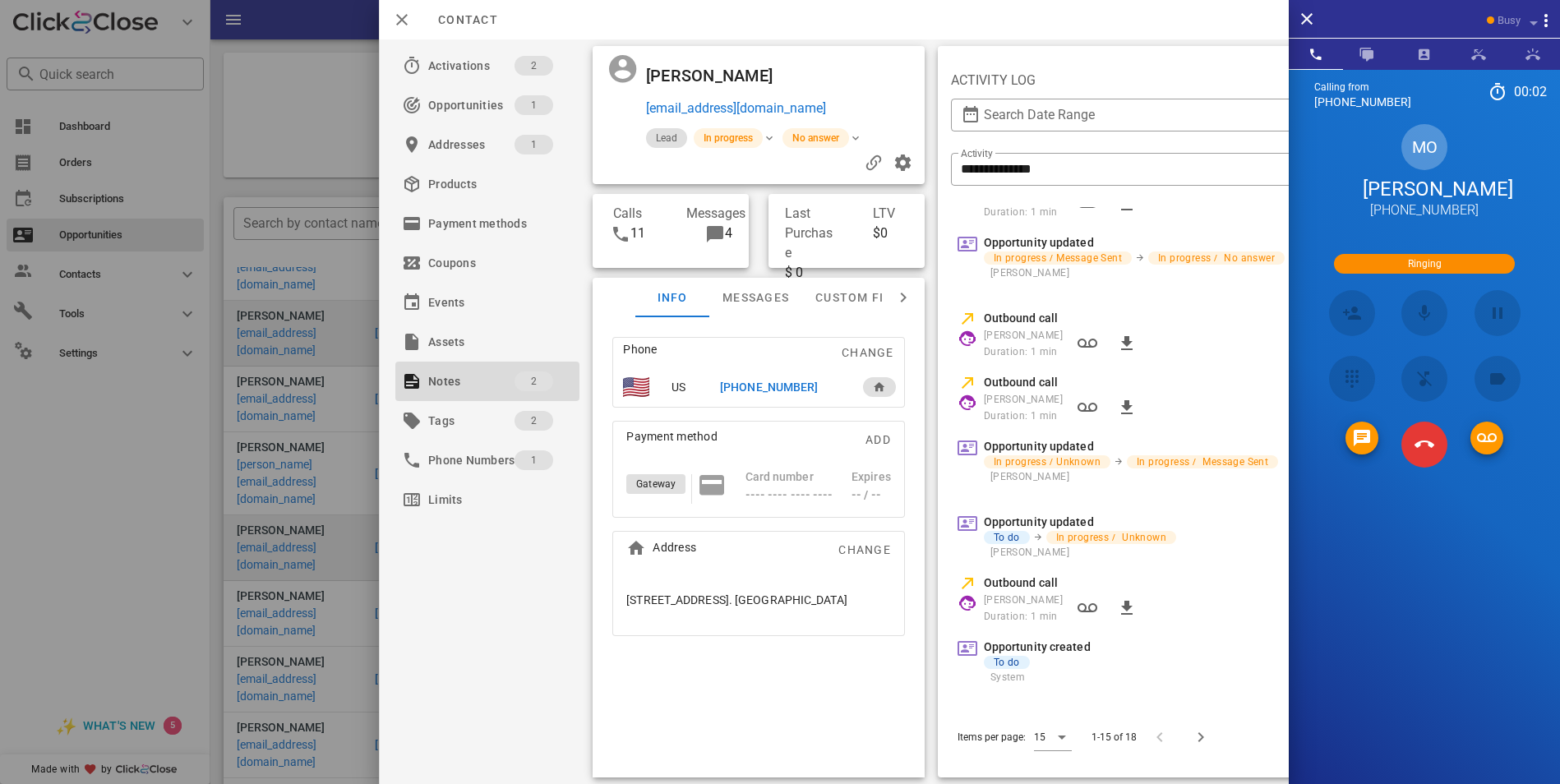 scroll, scrollTop: 110, scrollLeft: 0, axis: vertical 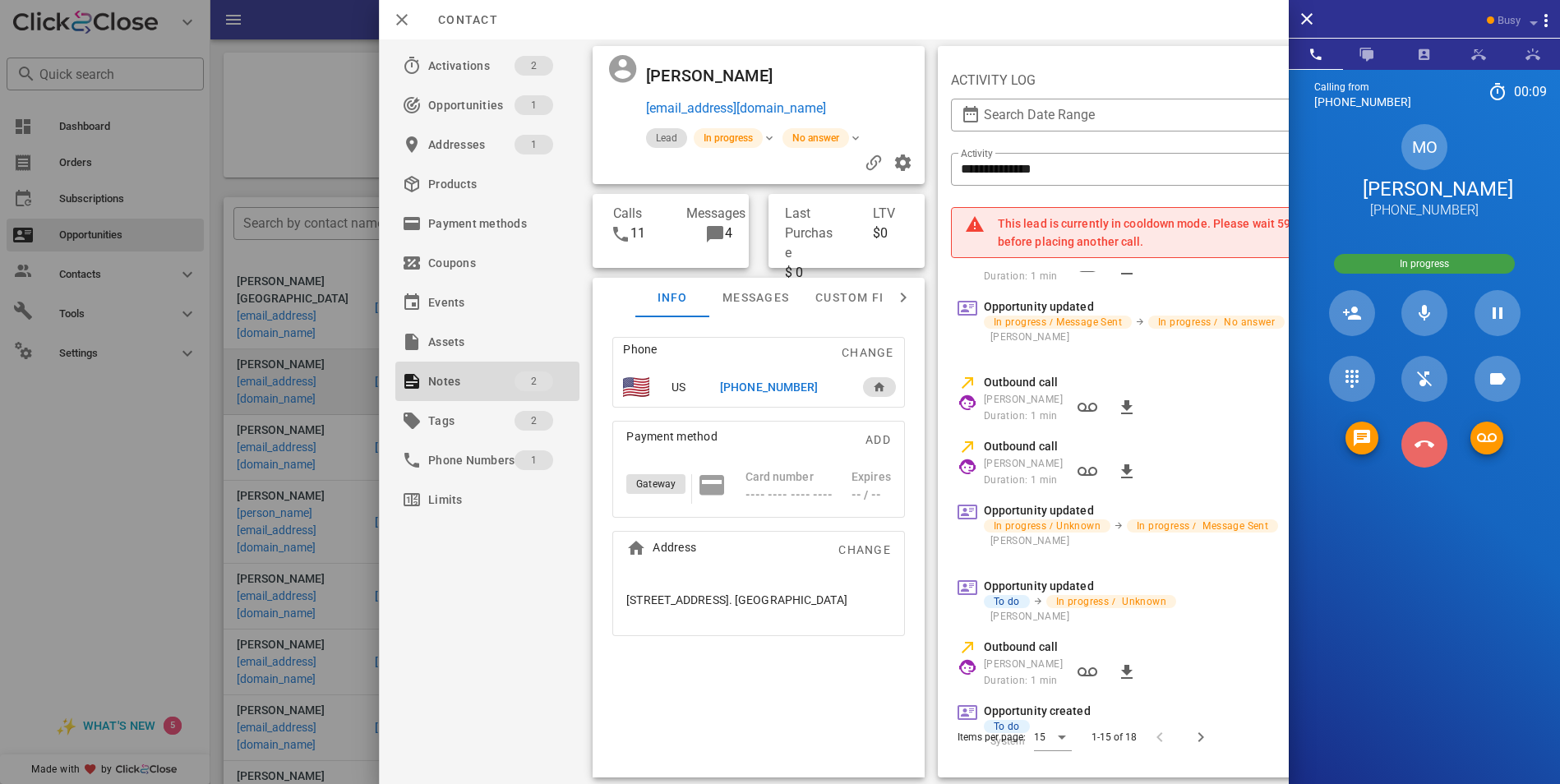 click at bounding box center (1424, 444) 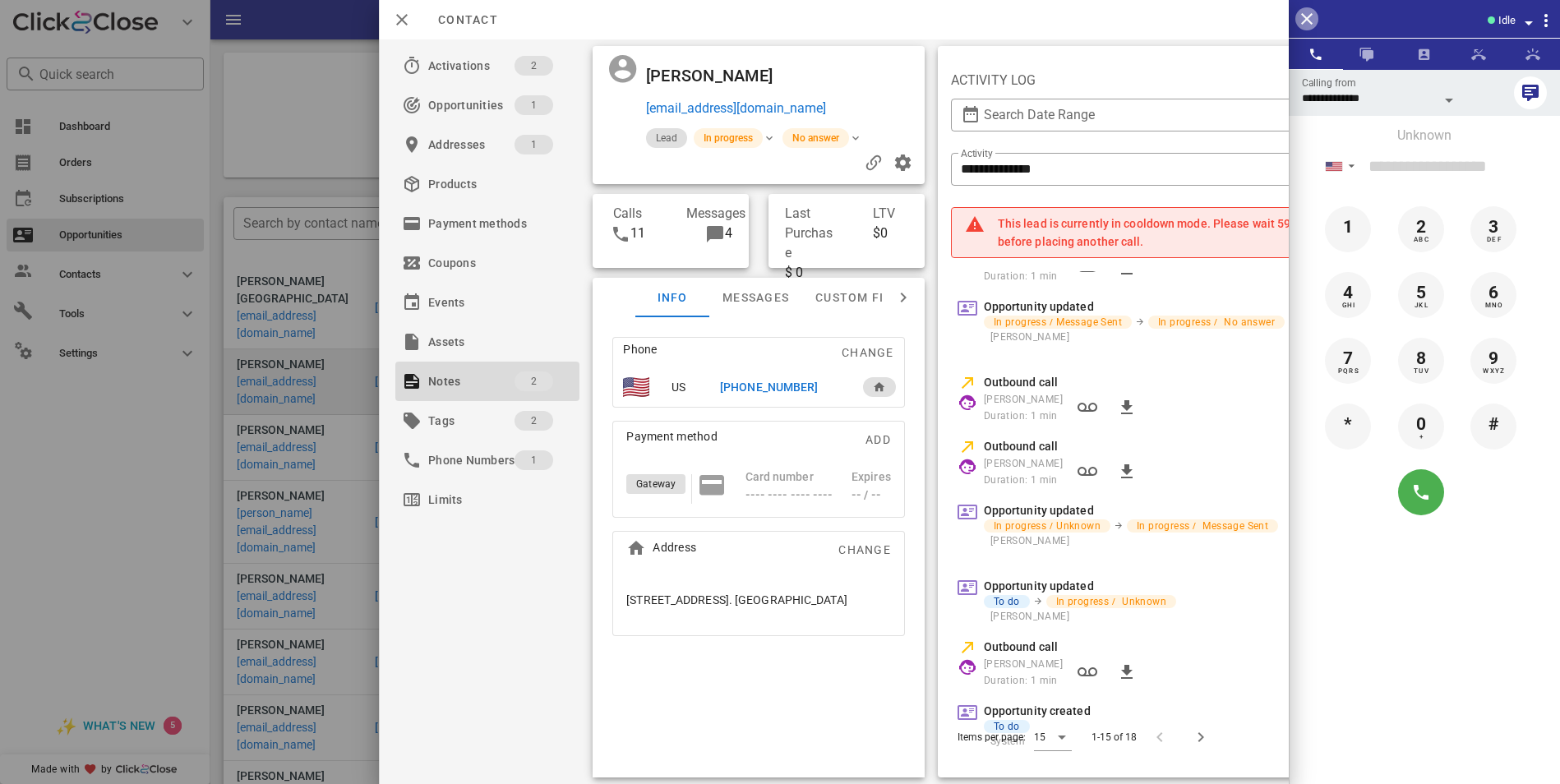 click at bounding box center [1307, 19] 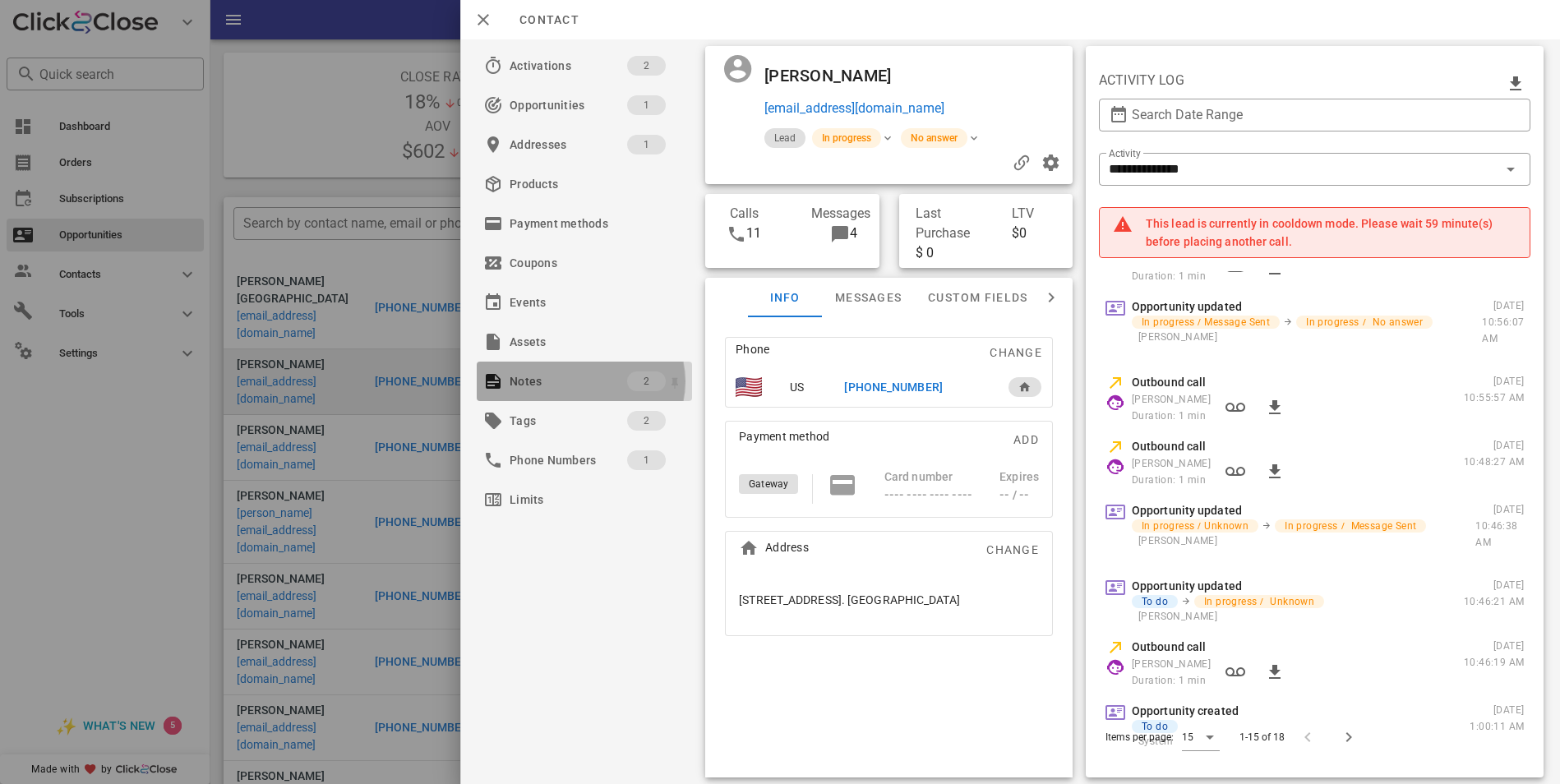 click on "Notes" at bounding box center [568, 381] 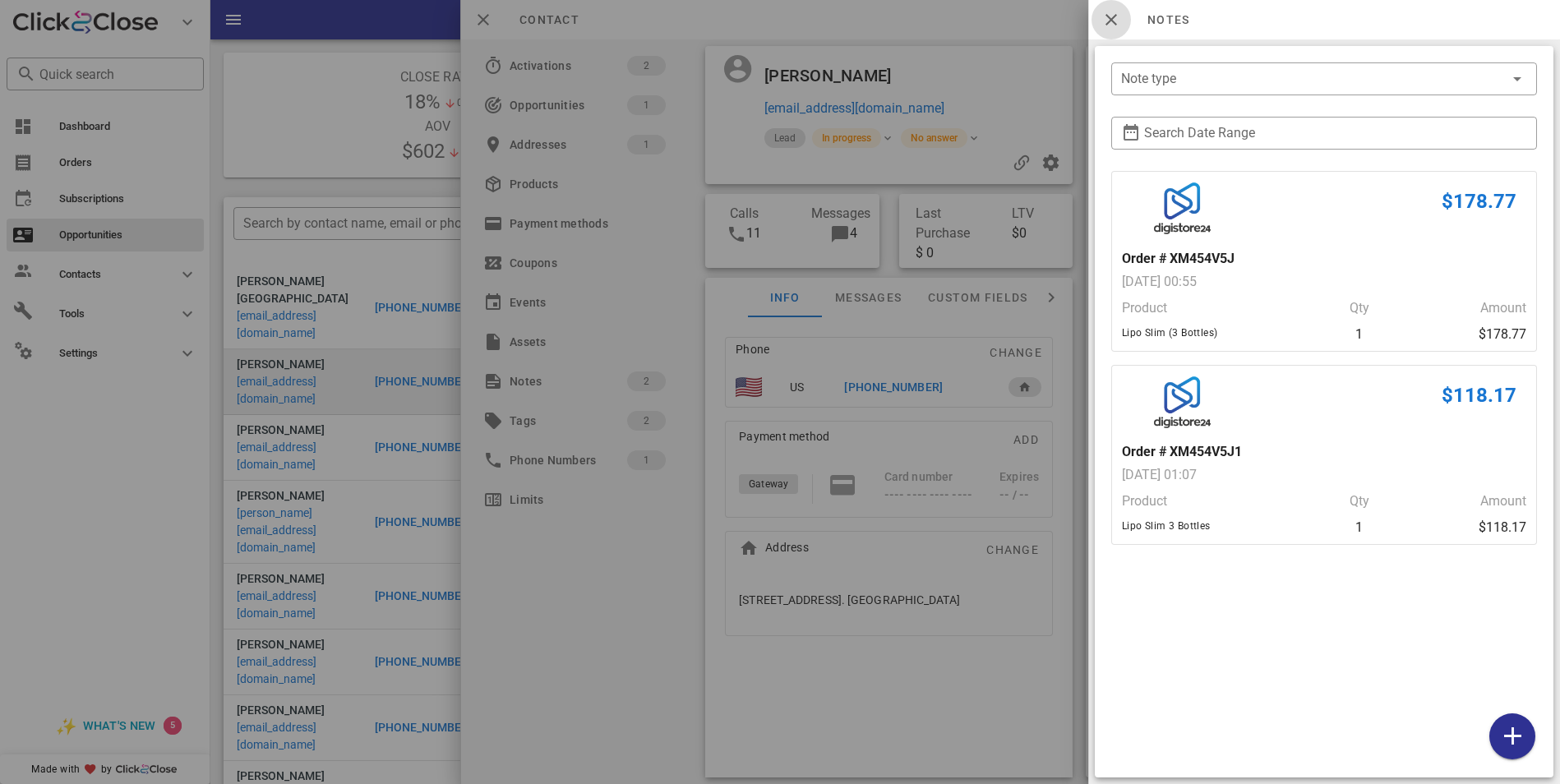click at bounding box center [1111, 20] 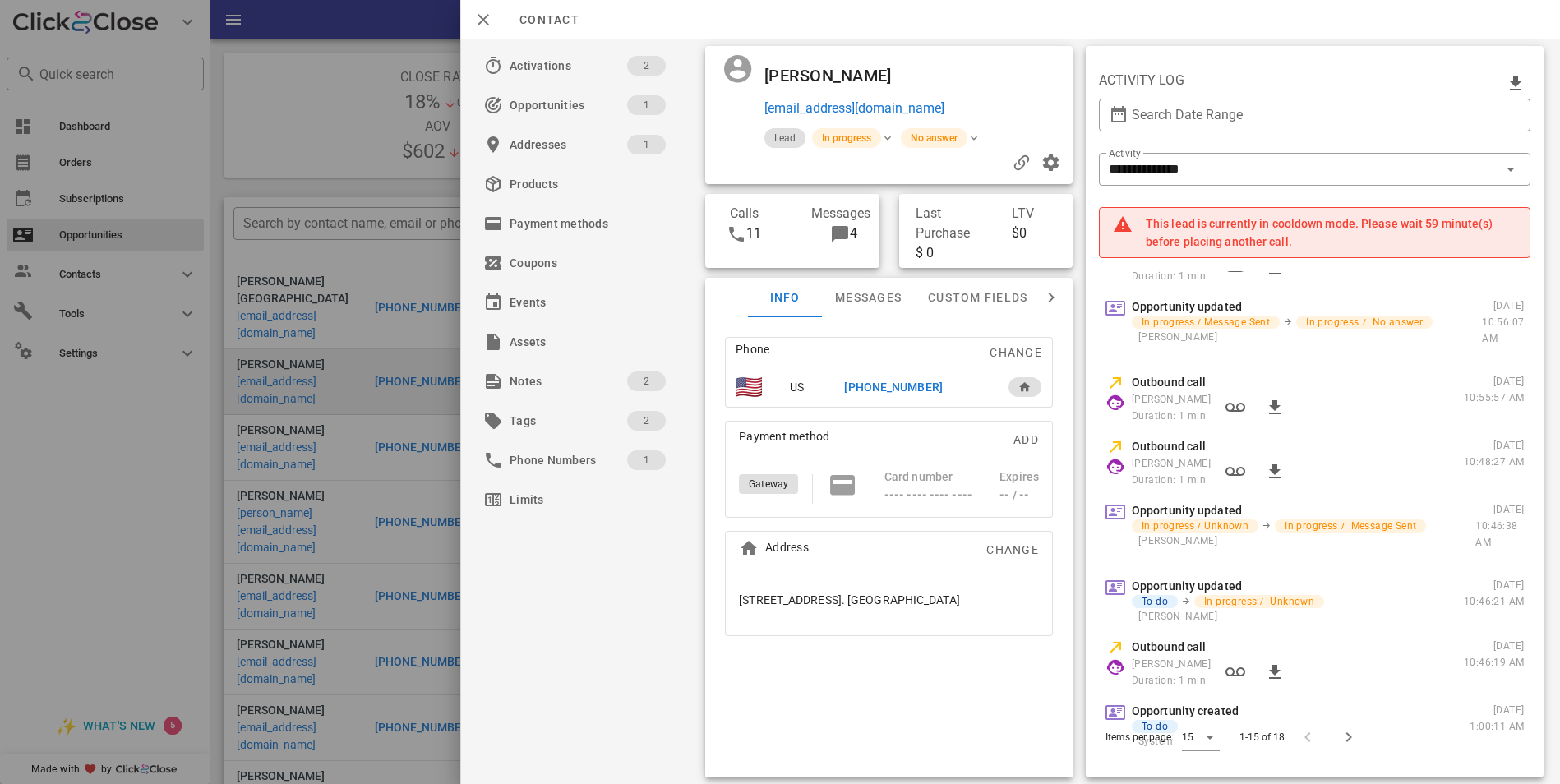 click on "**********" at bounding box center [1314, 405] 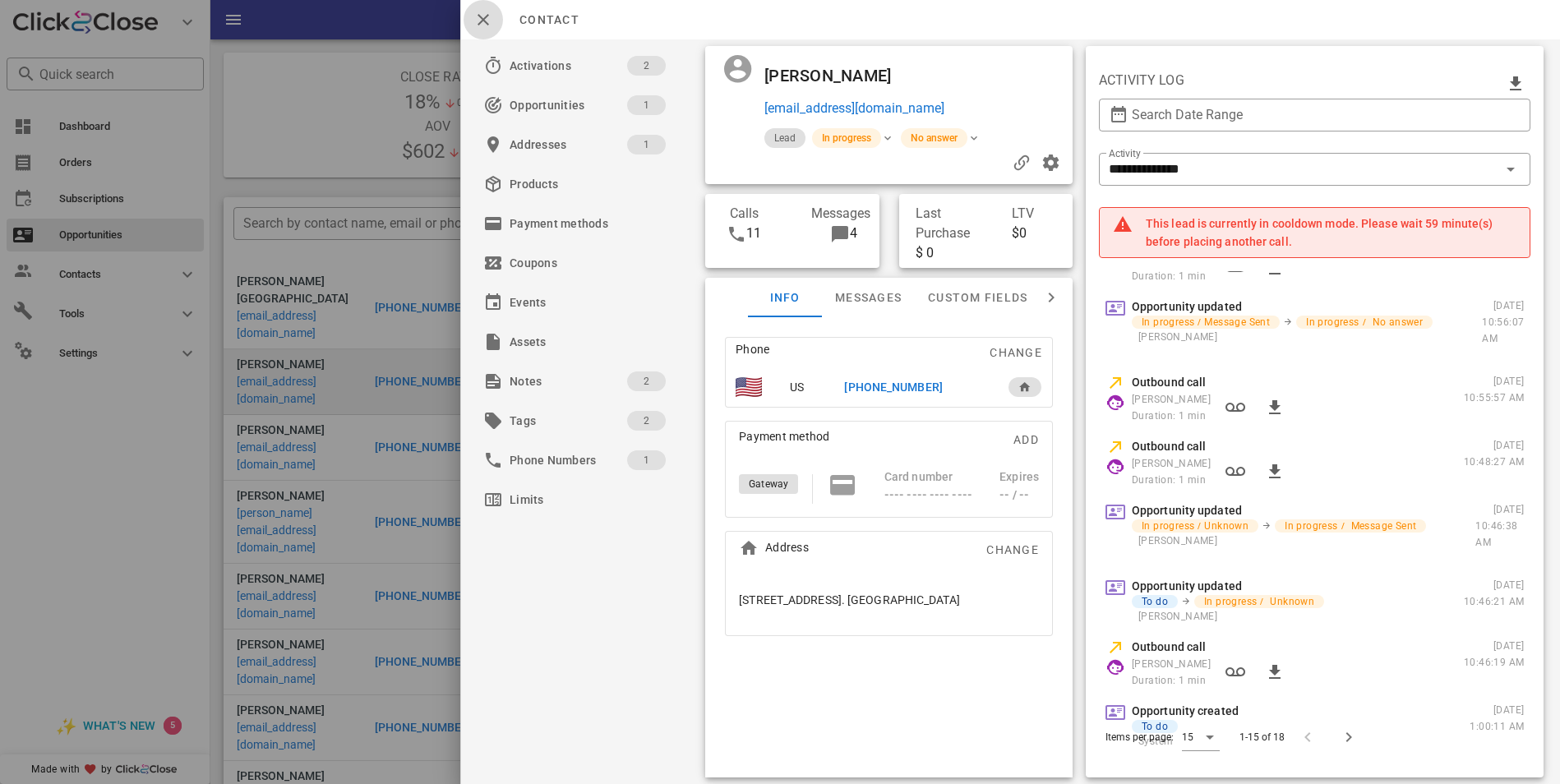 click at bounding box center [483, 20] 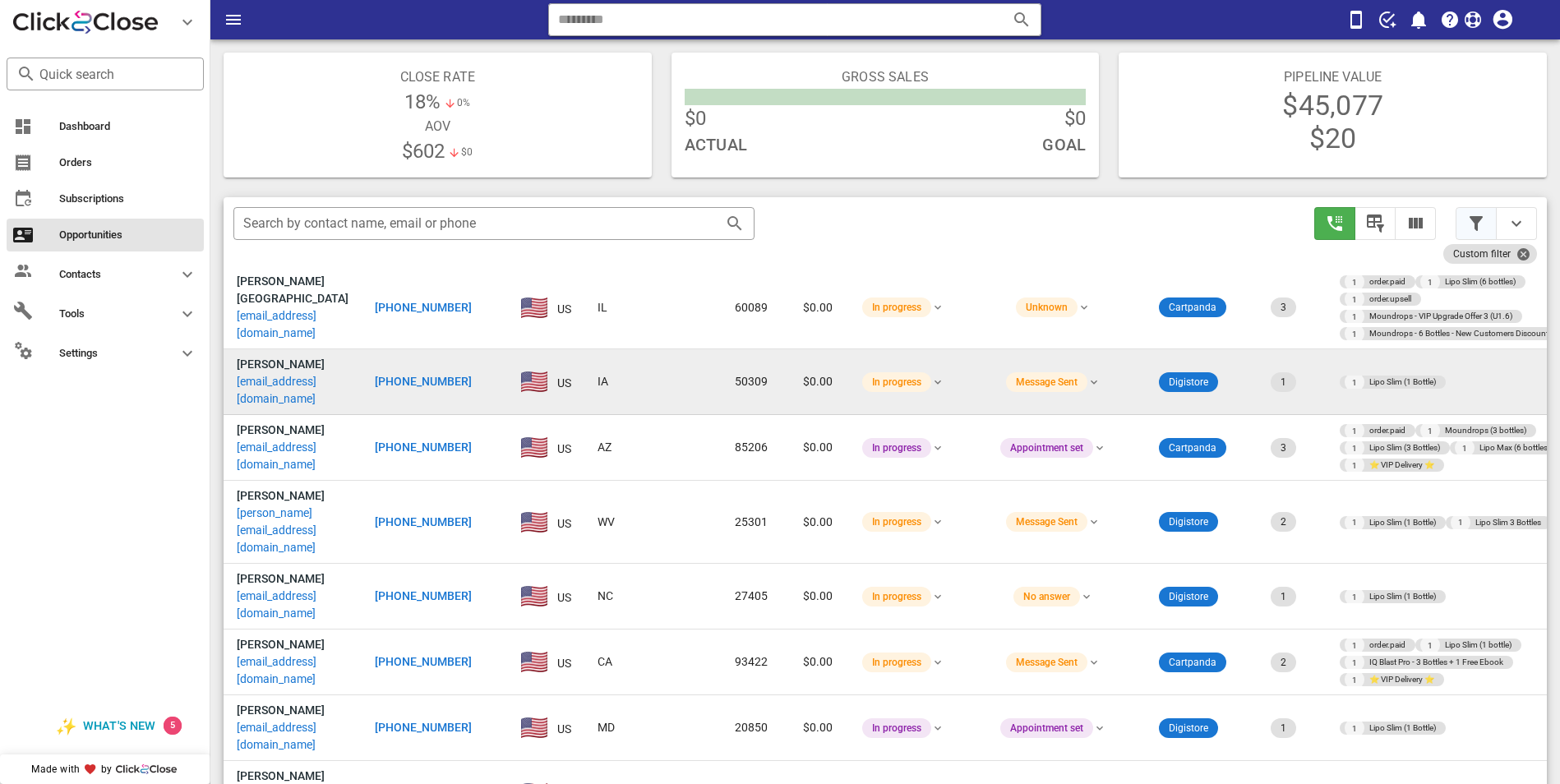 click at bounding box center (1476, 224) 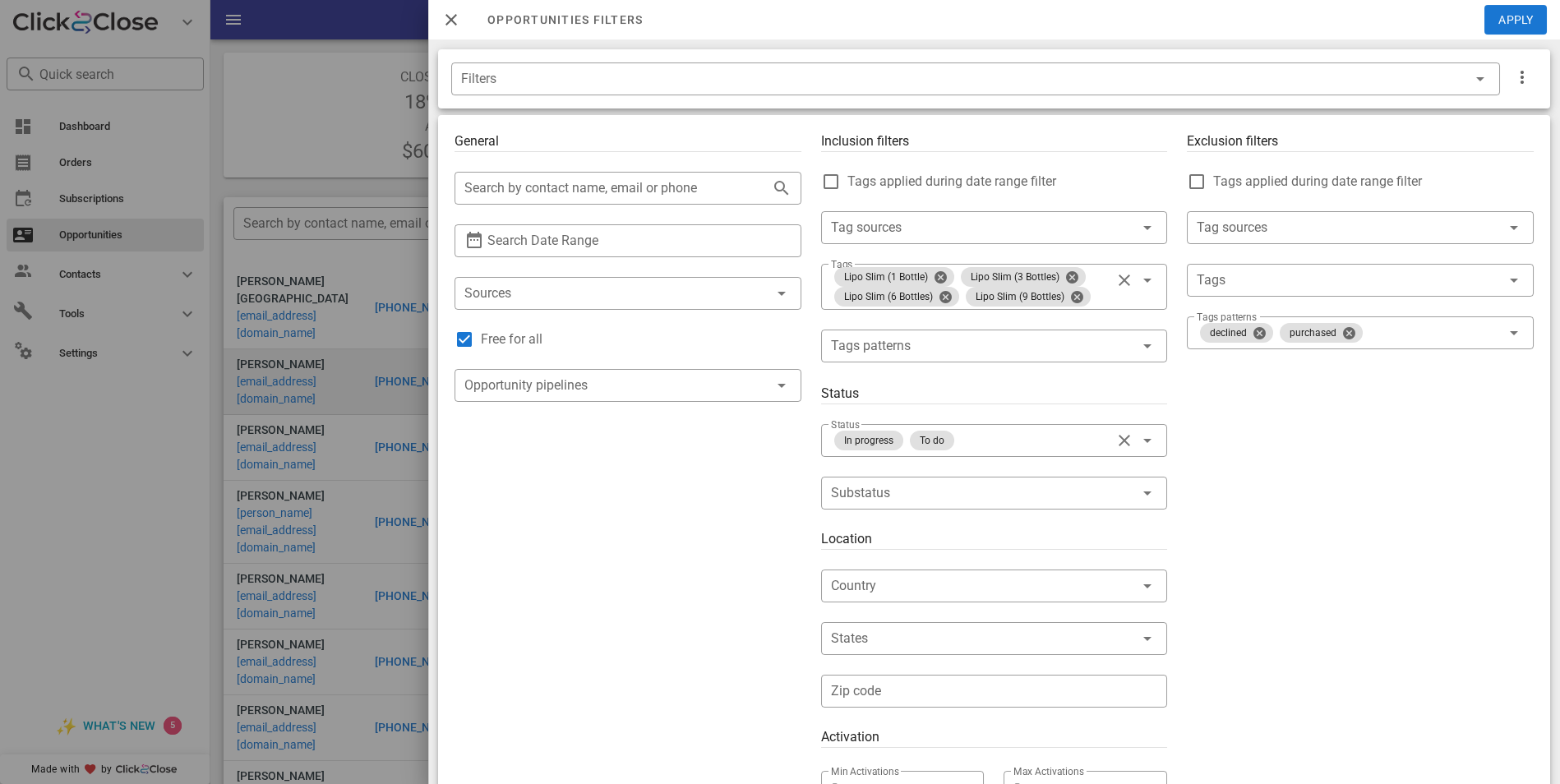 click at bounding box center [451, 20] 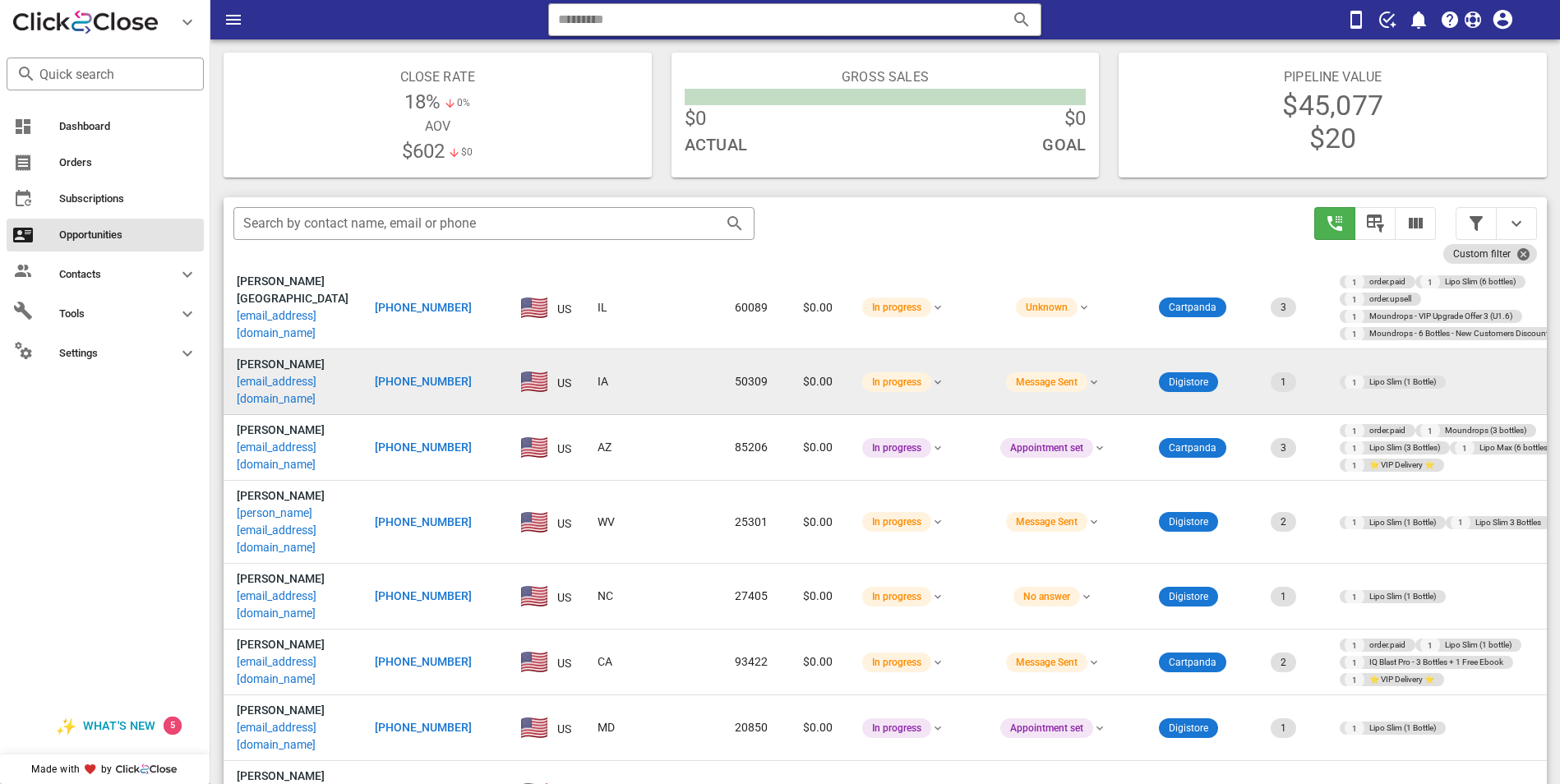 click at bounding box center [538, 892] 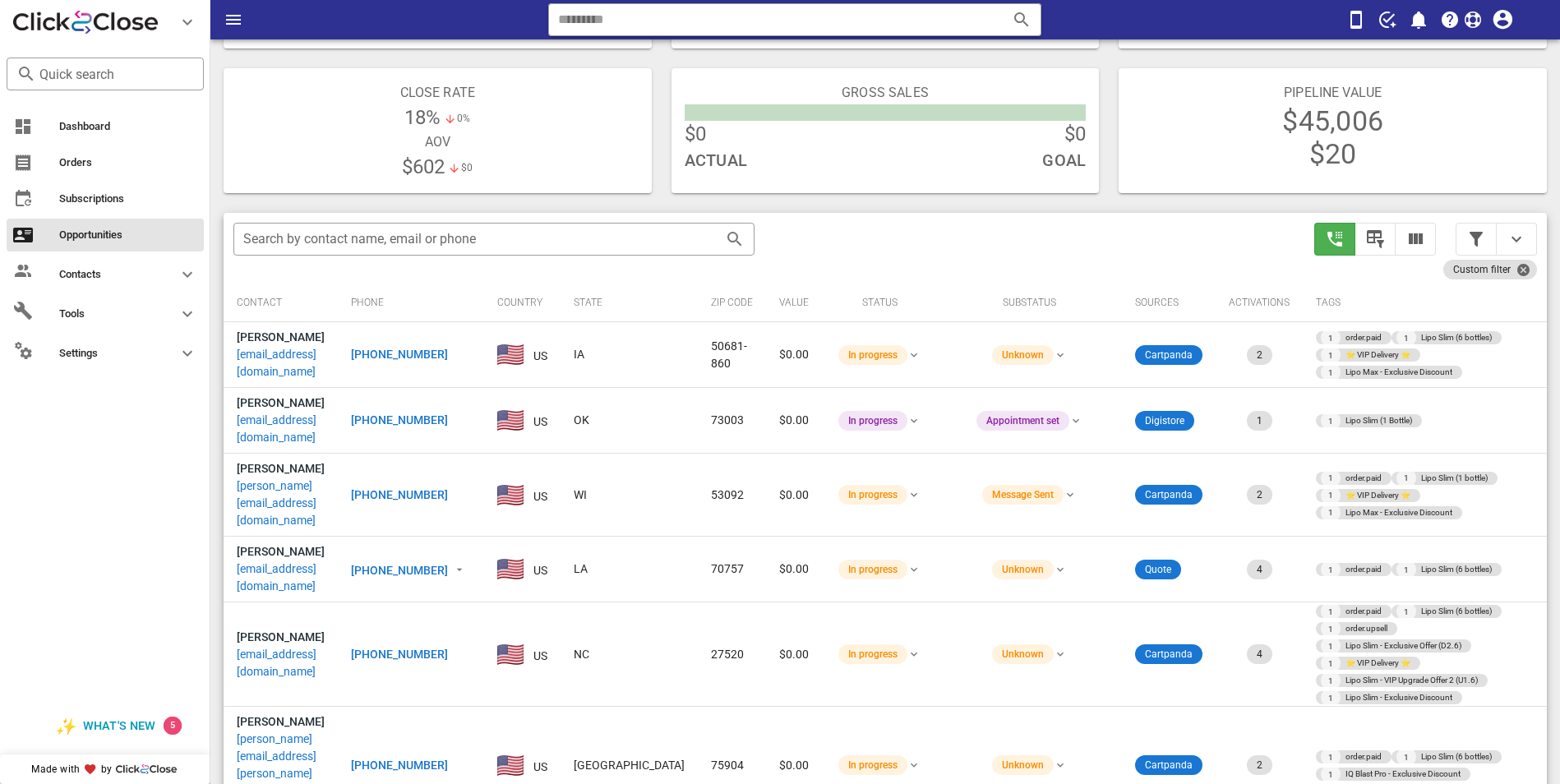 scroll, scrollTop: 167, scrollLeft: 0, axis: vertical 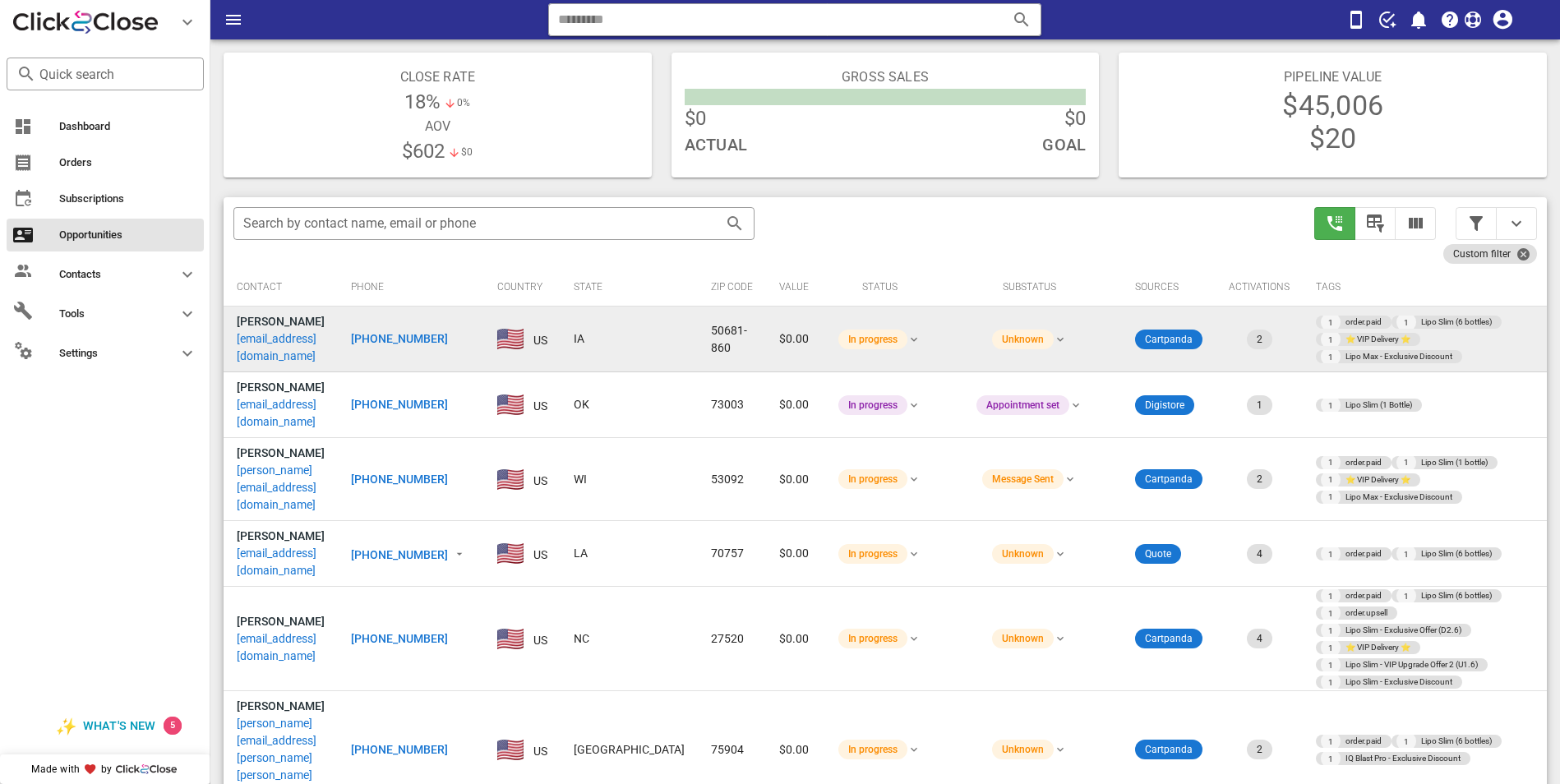 click on "[PHONE_NUMBER]" at bounding box center (399, 339) 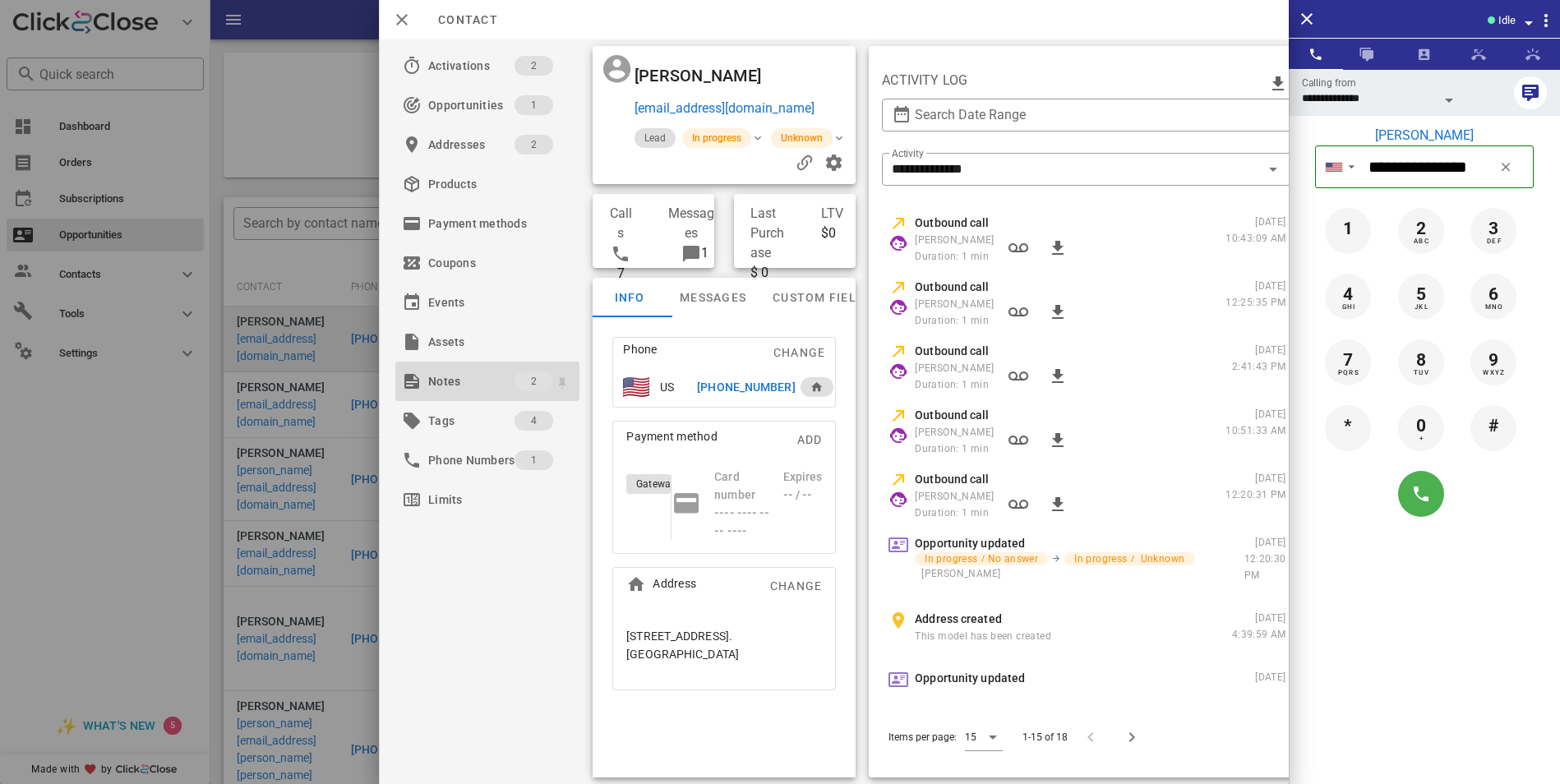 click on "Notes" at bounding box center [471, 381] 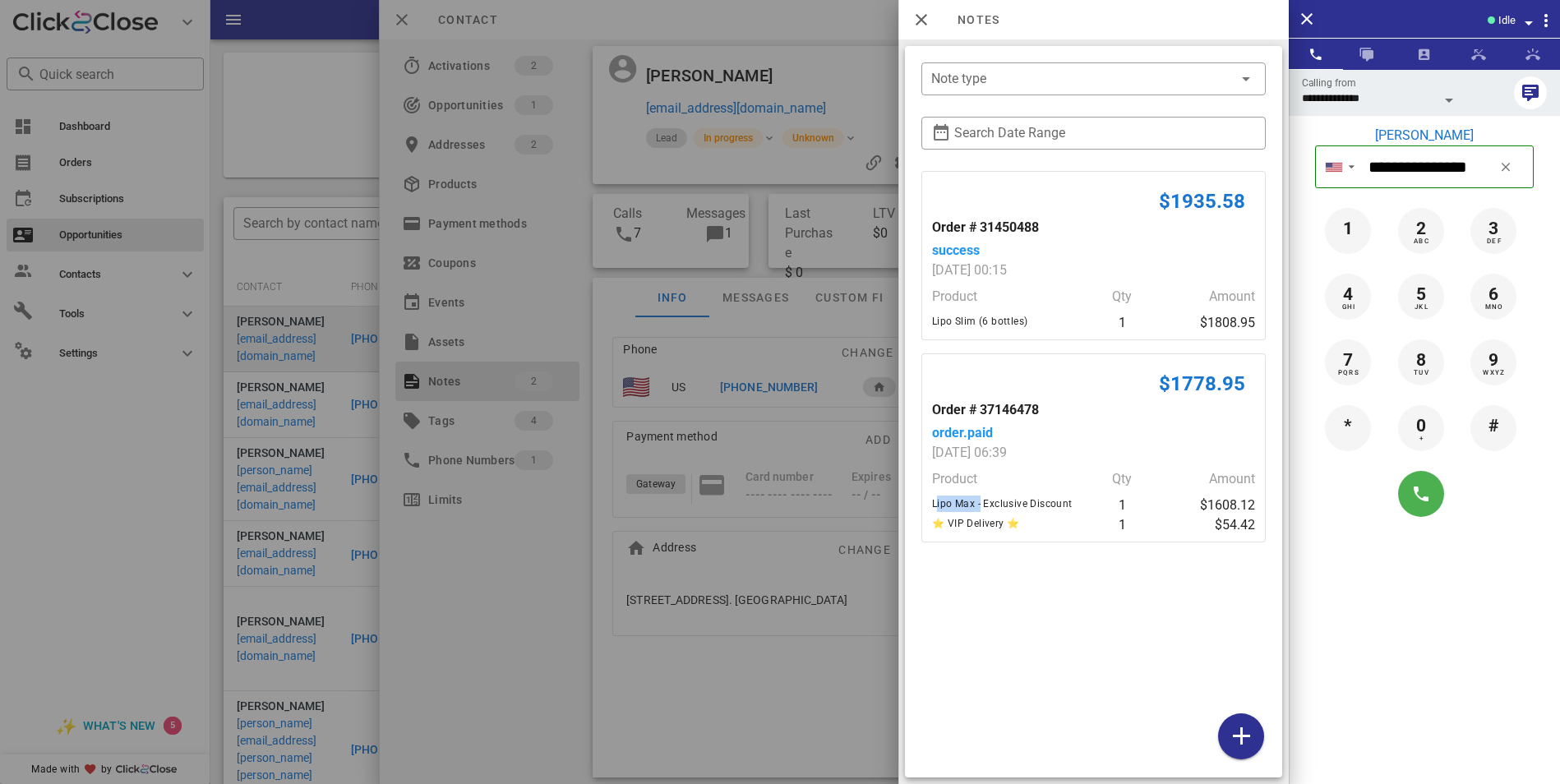 drag, startPoint x: 977, startPoint y: 502, endPoint x: 935, endPoint y: 503, distance: 42.011903 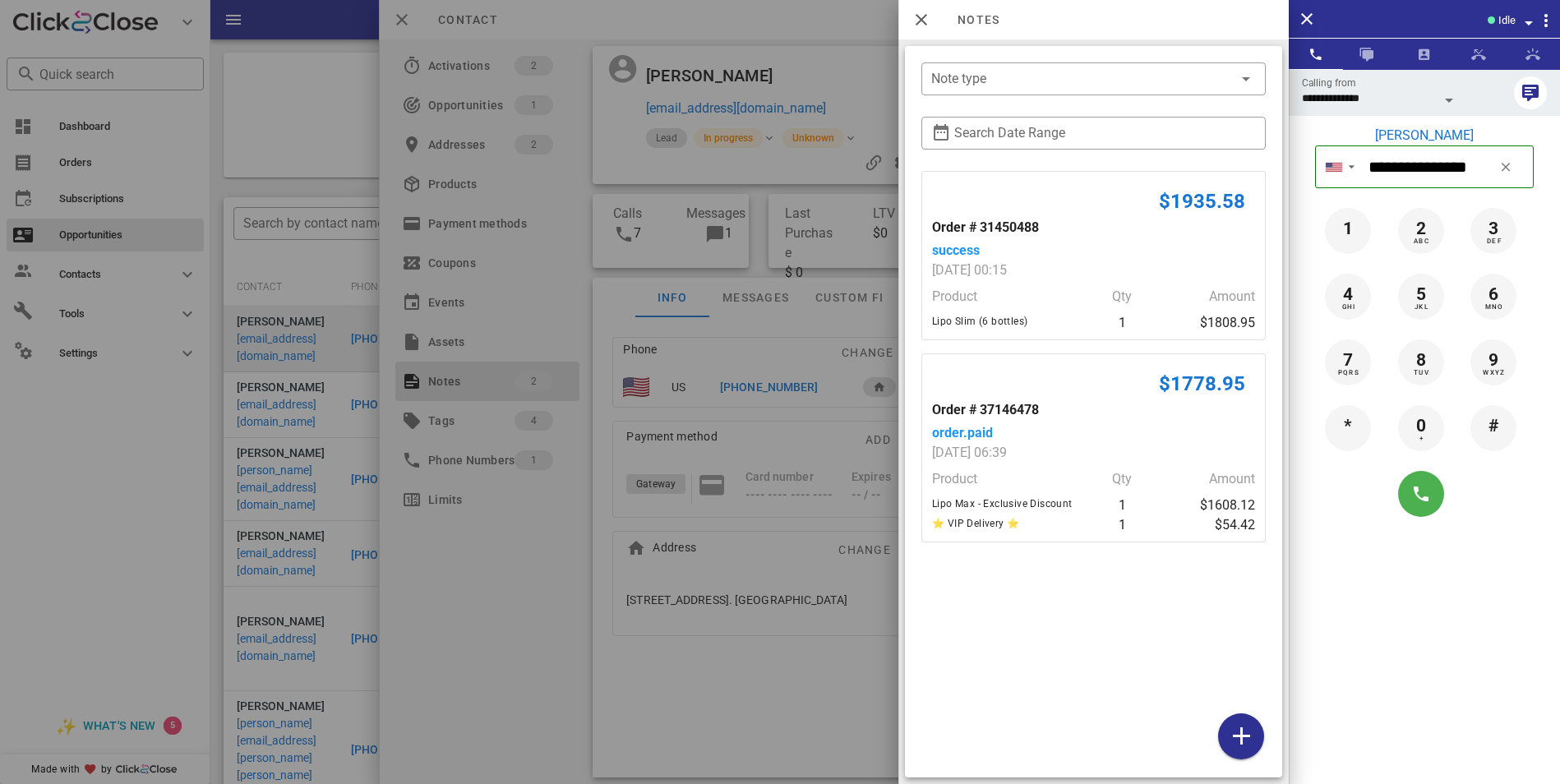 click at bounding box center (780, 392) 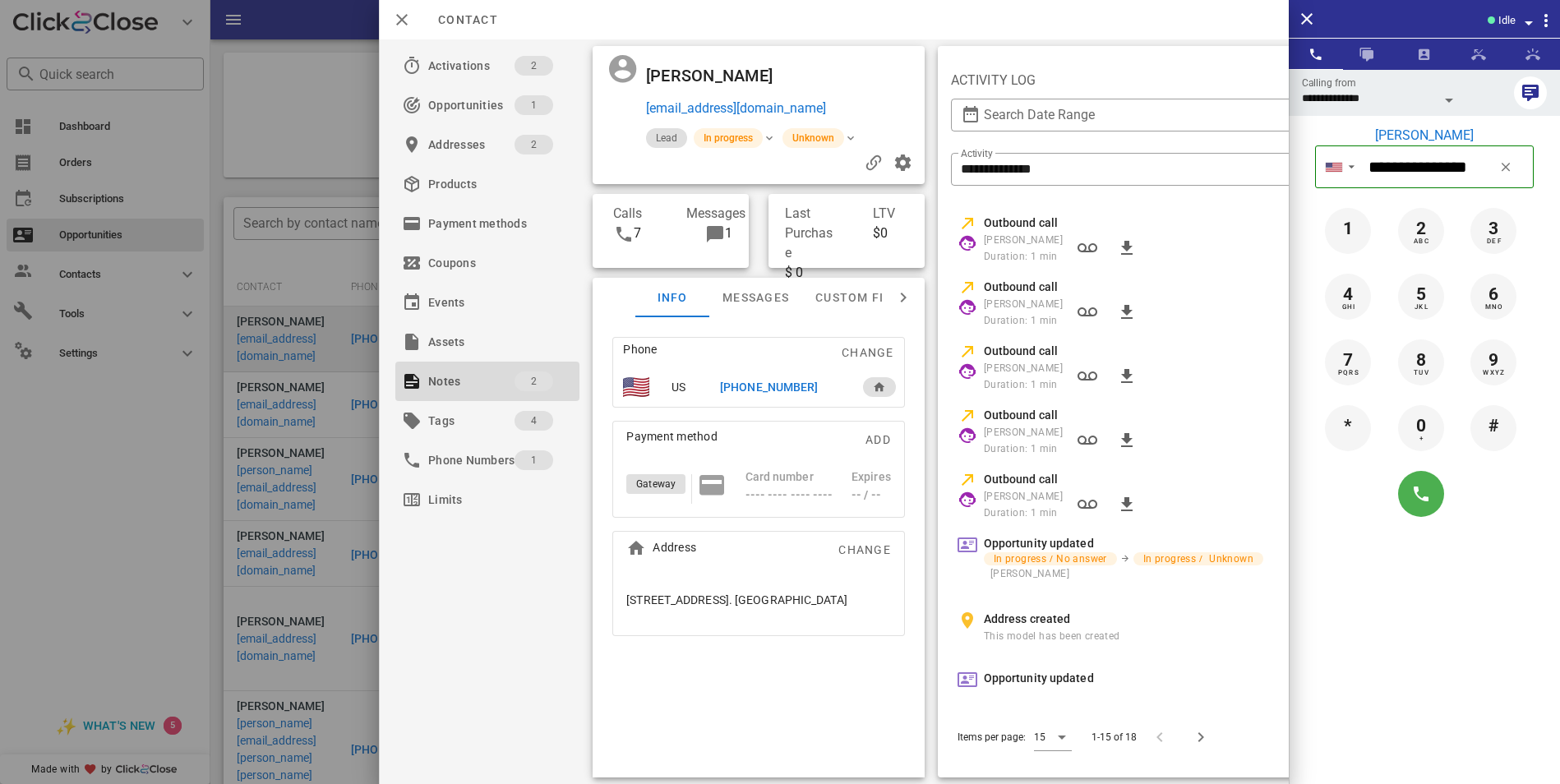 click on "Messages" at bounding box center [707, 214] 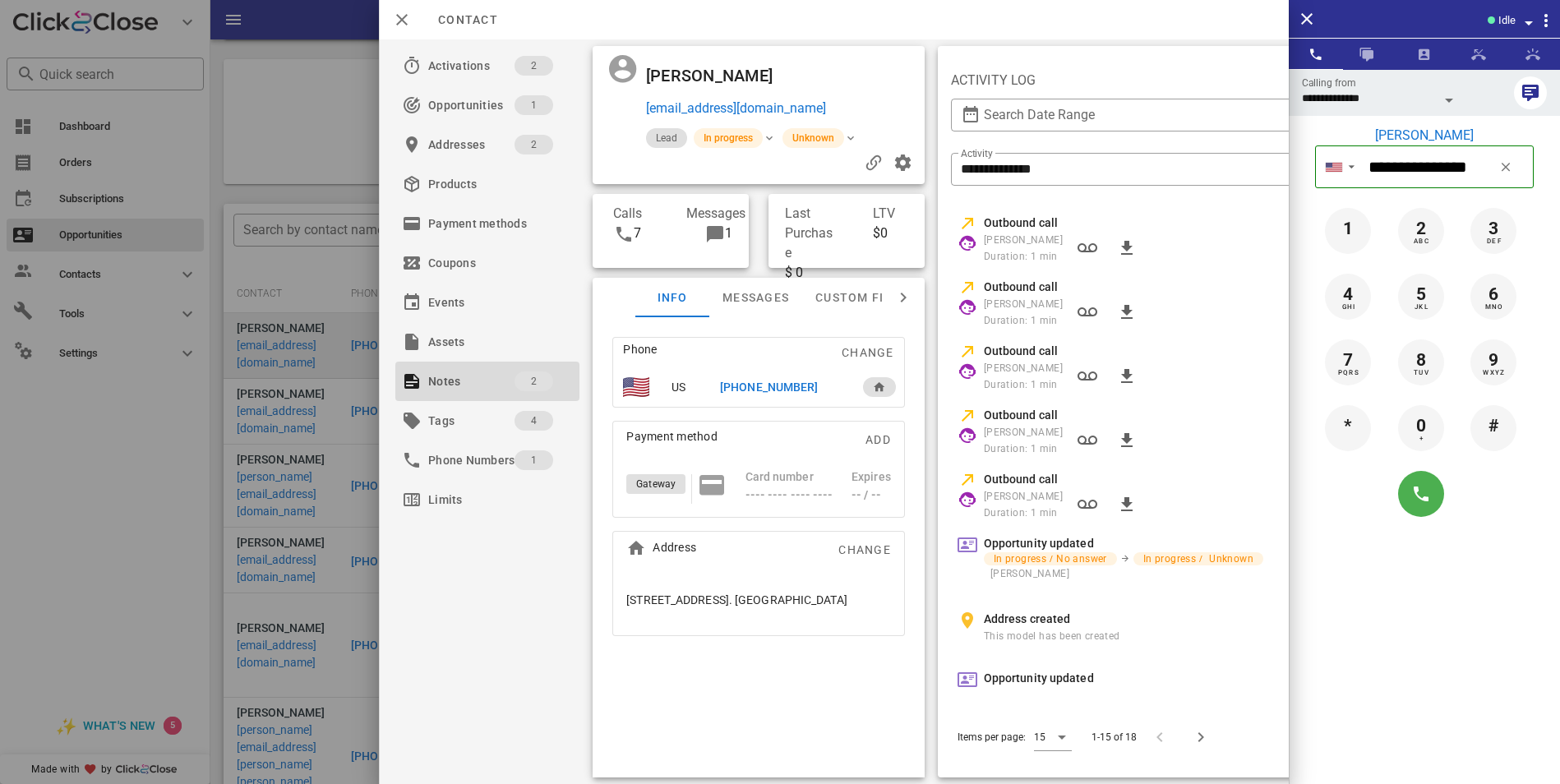 scroll, scrollTop: 167, scrollLeft: 0, axis: vertical 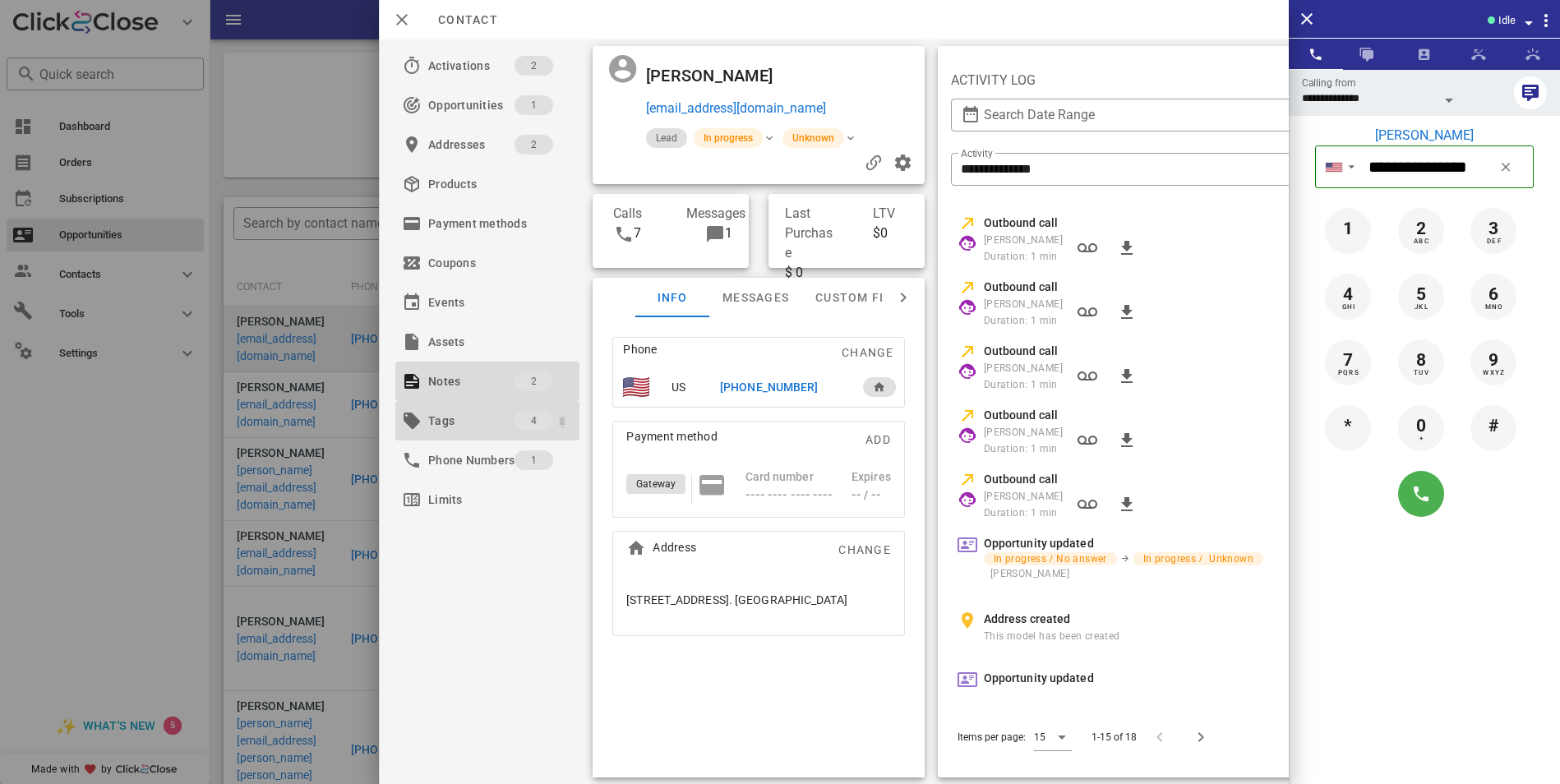 click on "Tags" at bounding box center [471, 421] 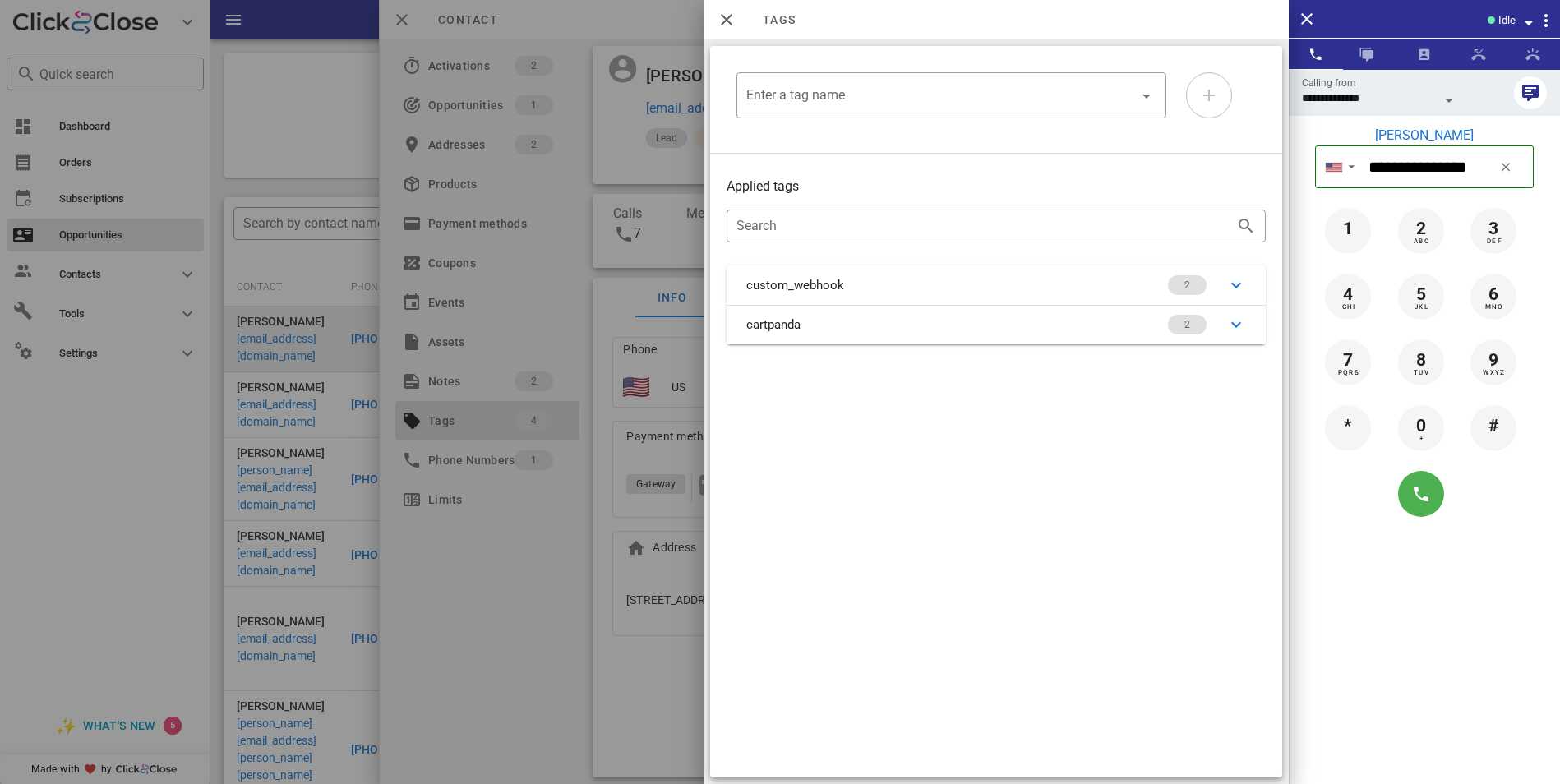 click at bounding box center (780, 392) 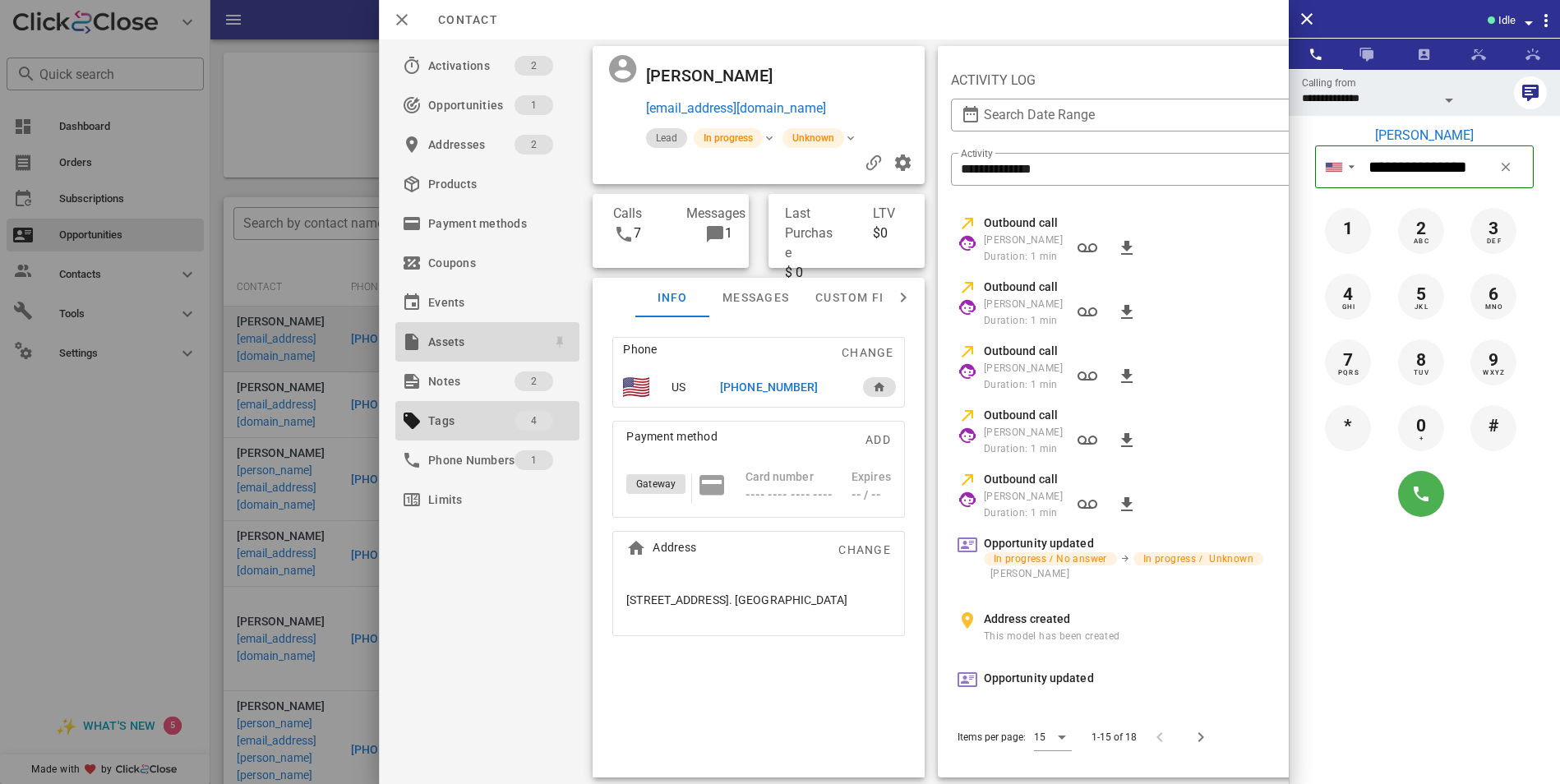 click on "Assets" at bounding box center (484, 342) 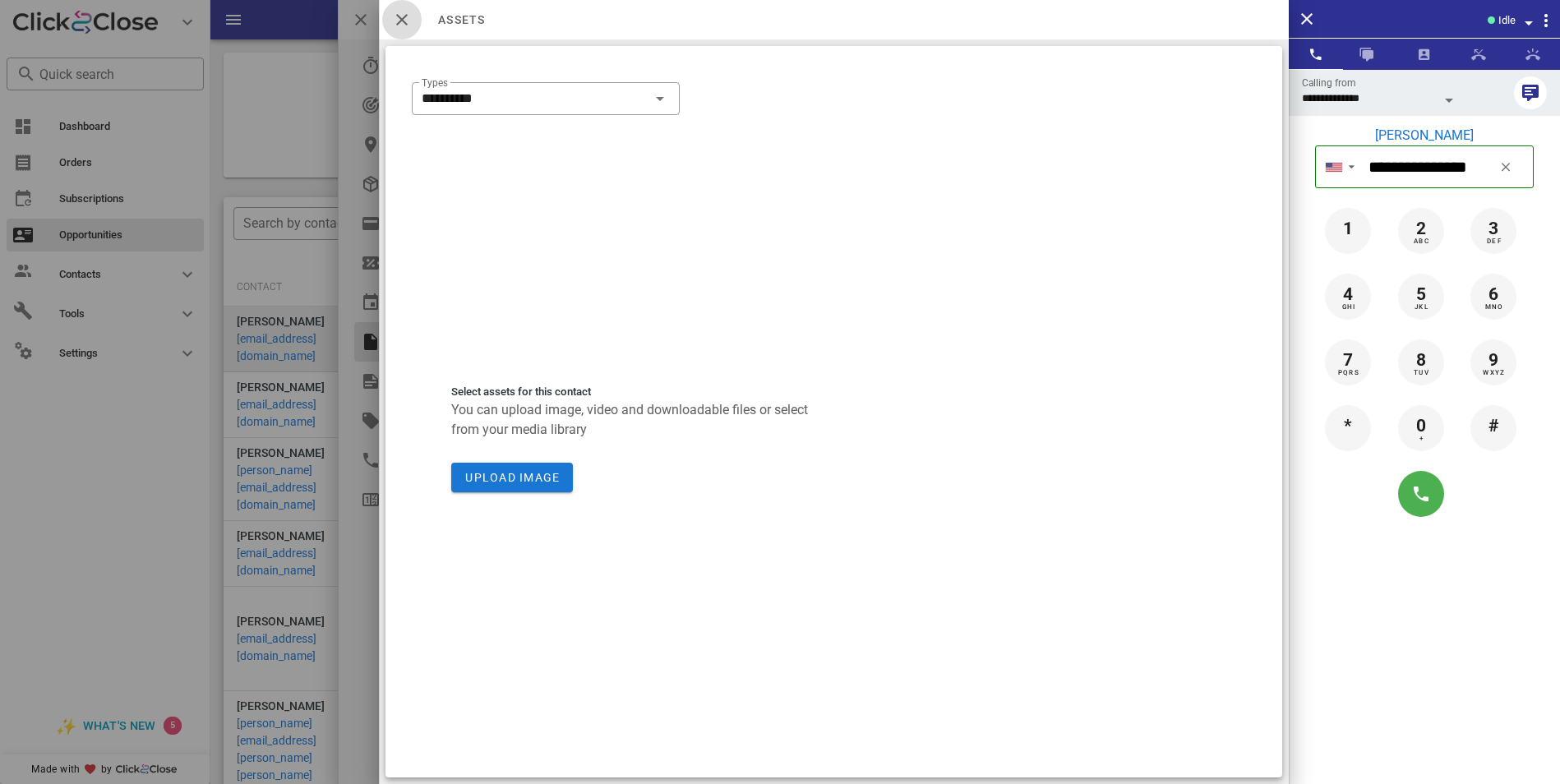click at bounding box center (402, 20) 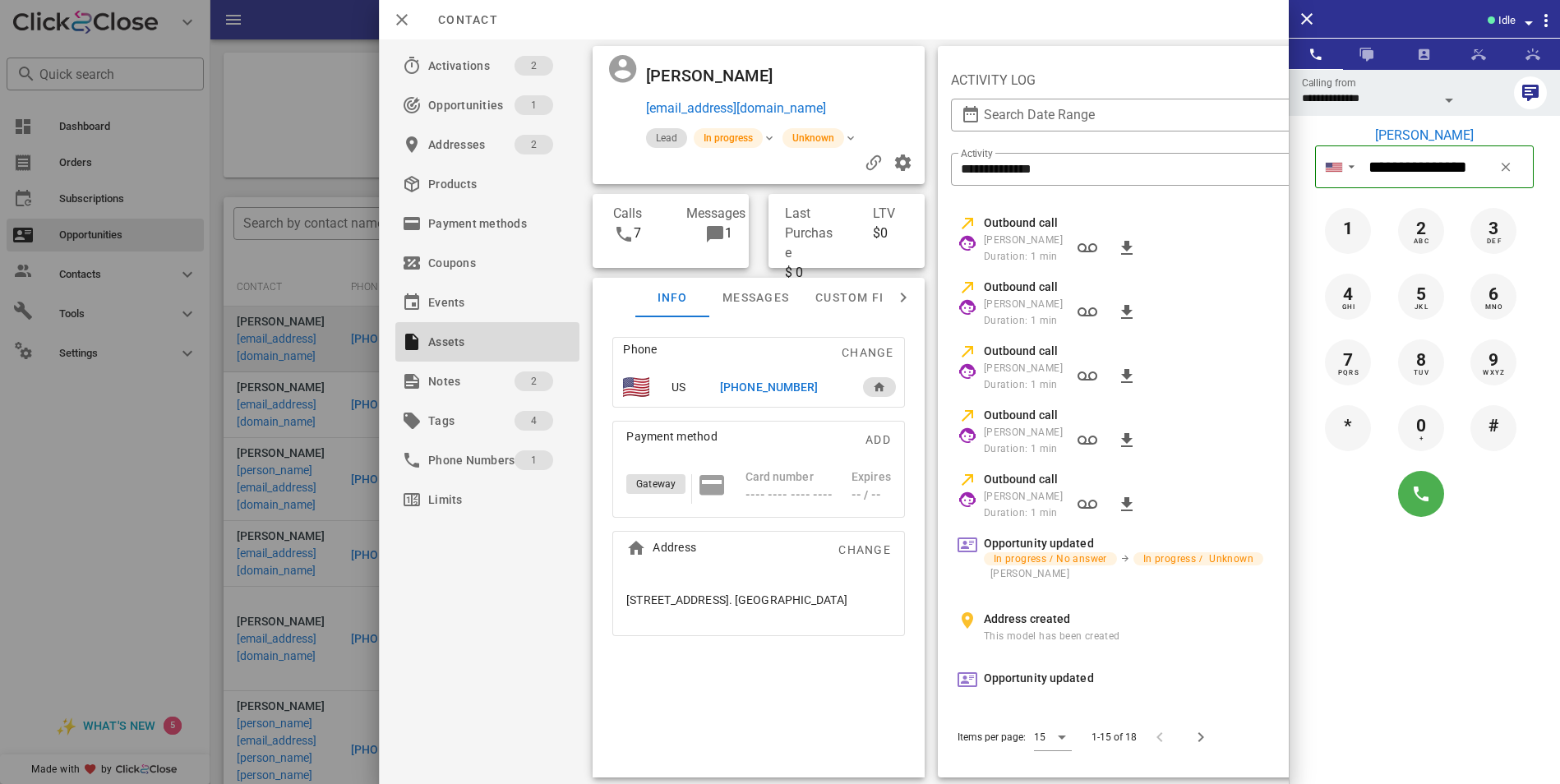 click at bounding box center (624, 234) 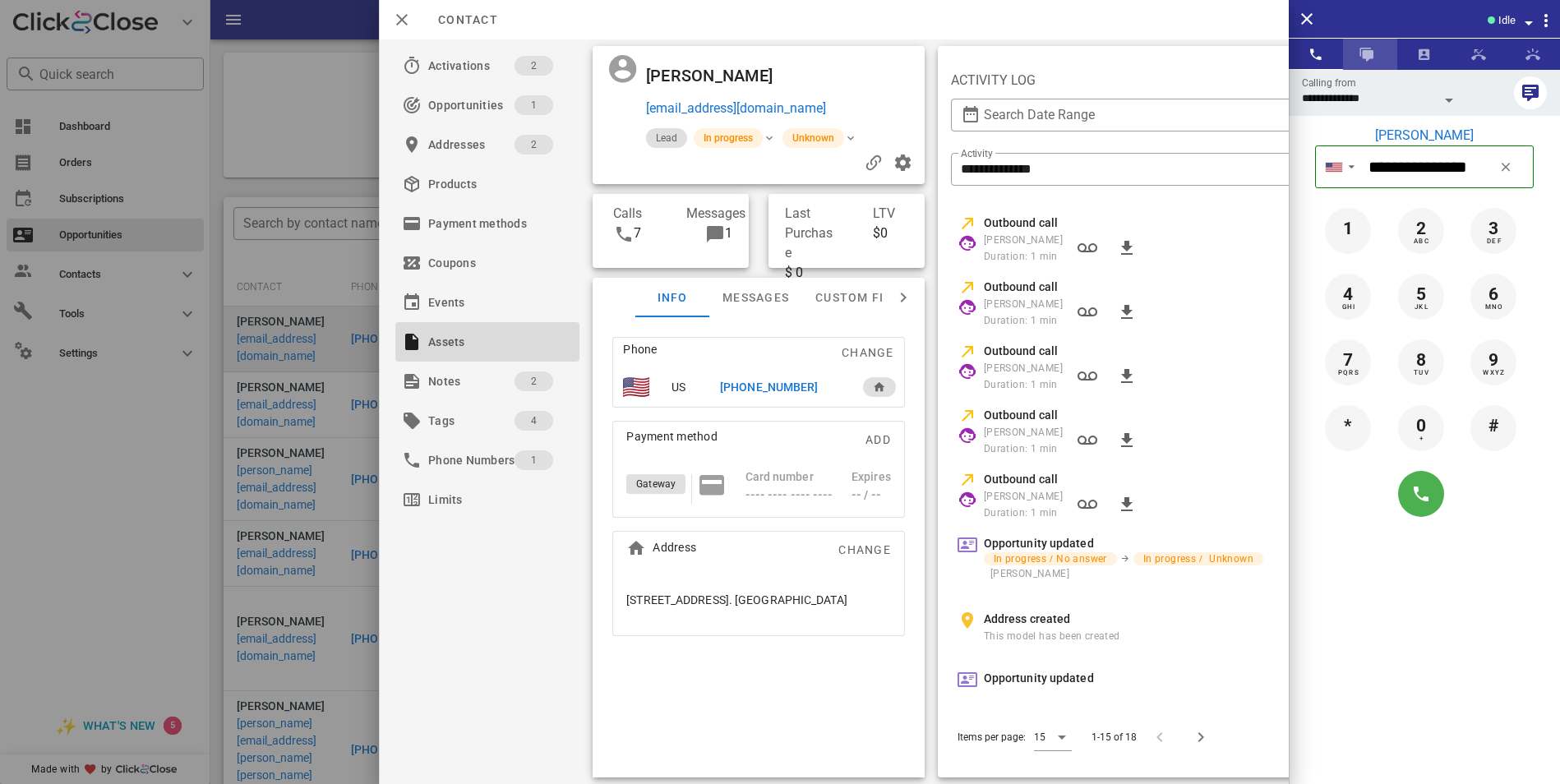 click at bounding box center (1367, 54) 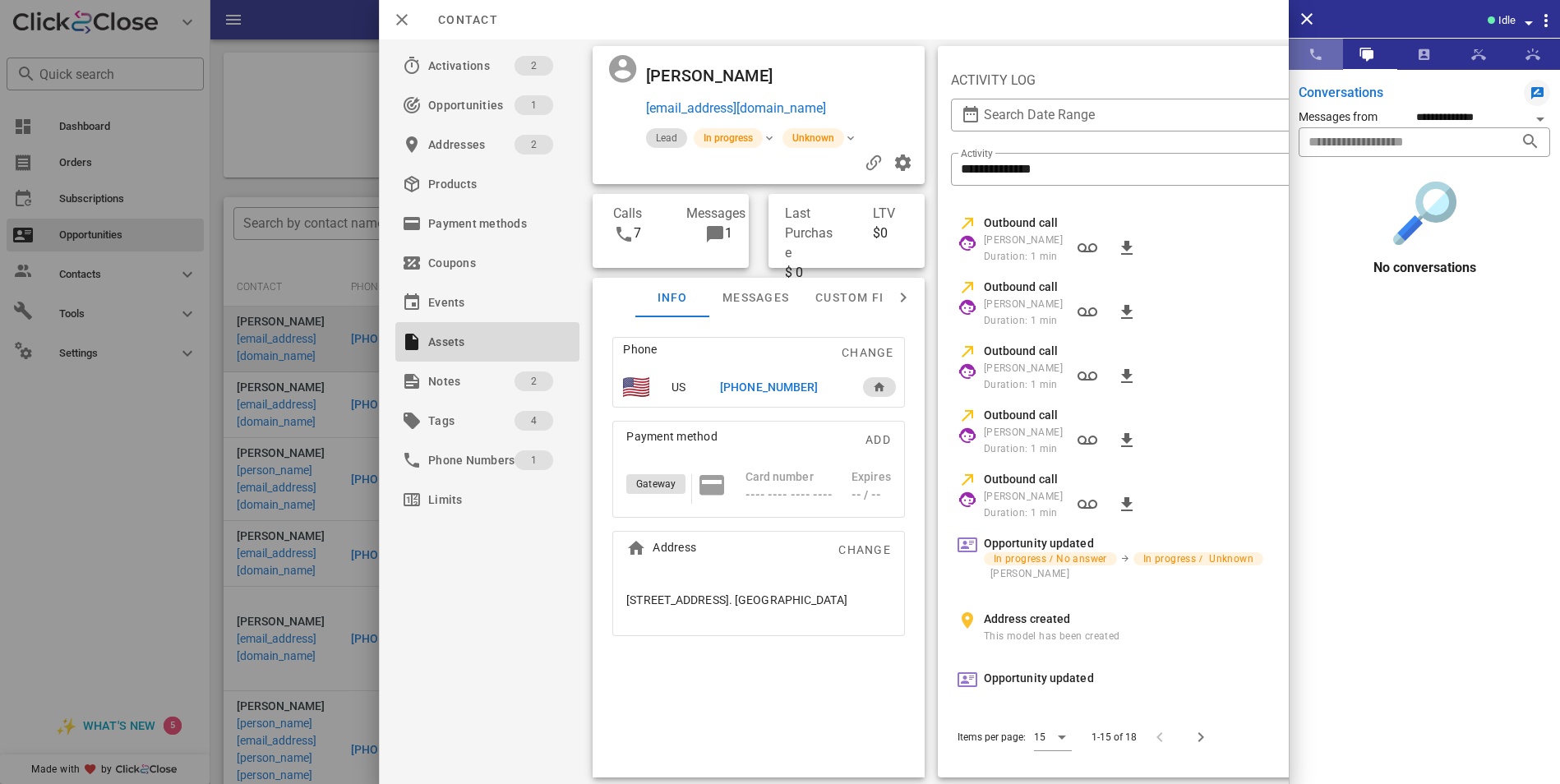 click at bounding box center [1316, 54] 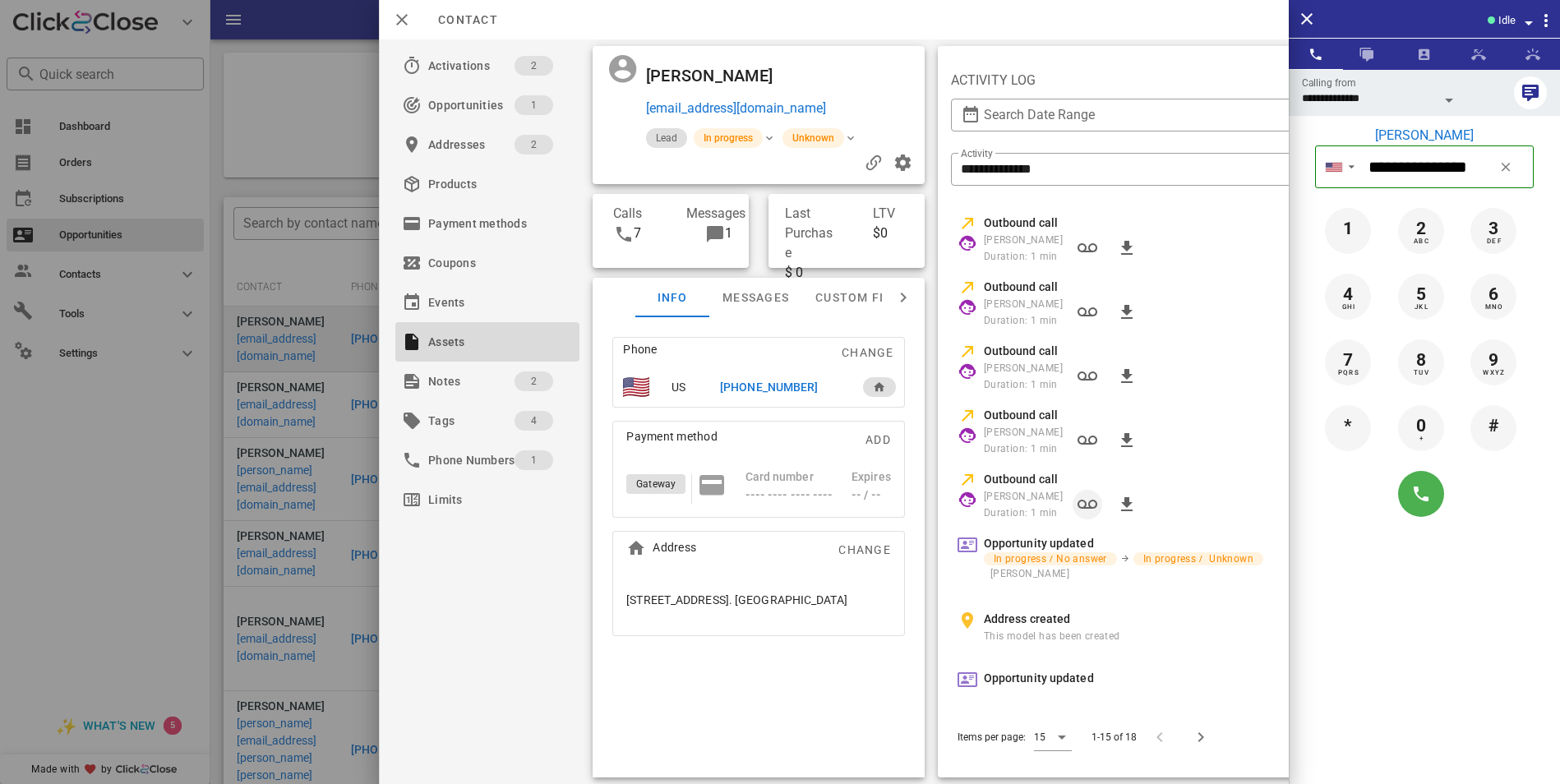 scroll, scrollTop: 417, scrollLeft: 0, axis: vertical 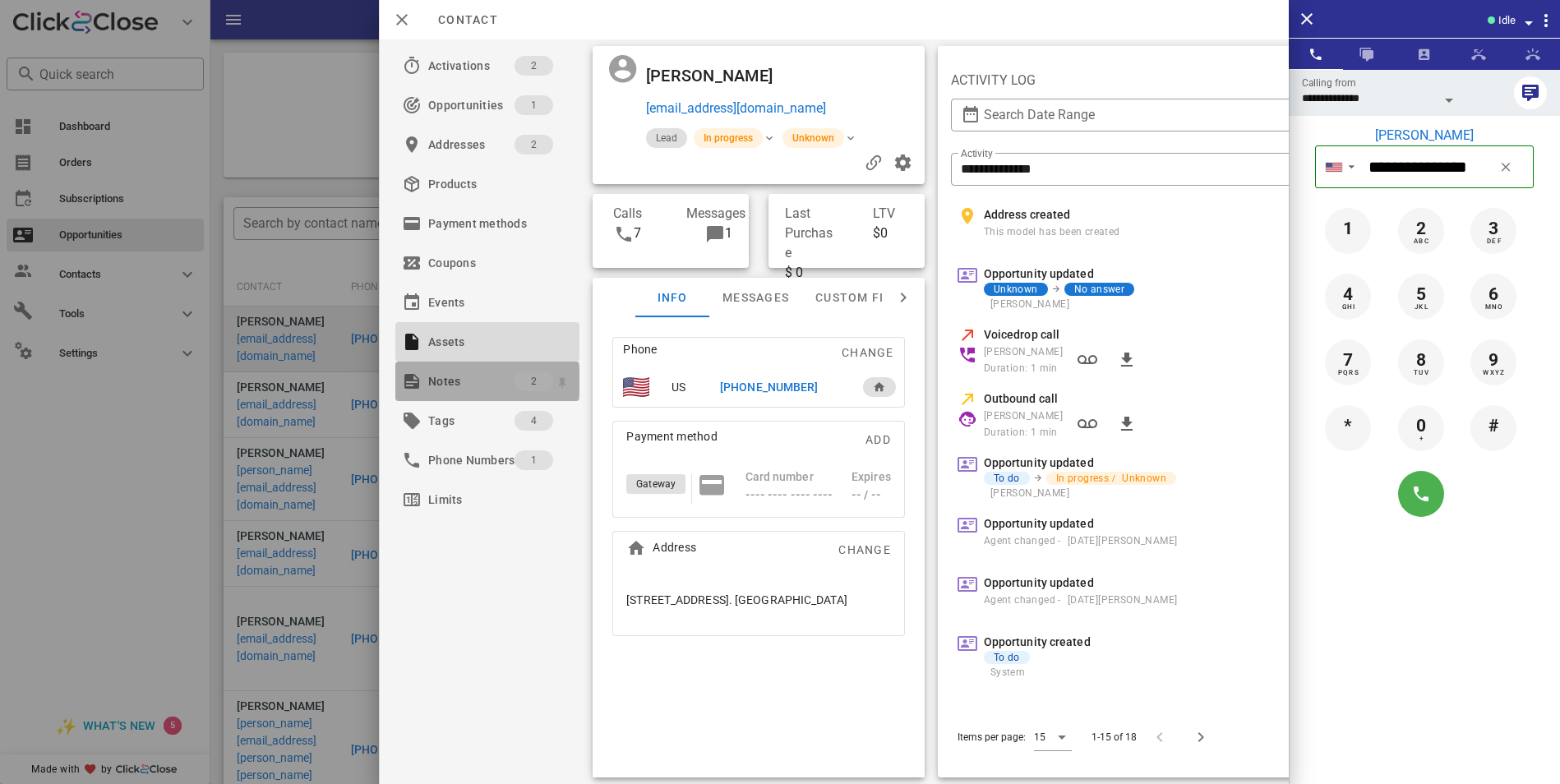 click on "Notes" at bounding box center [471, 381] 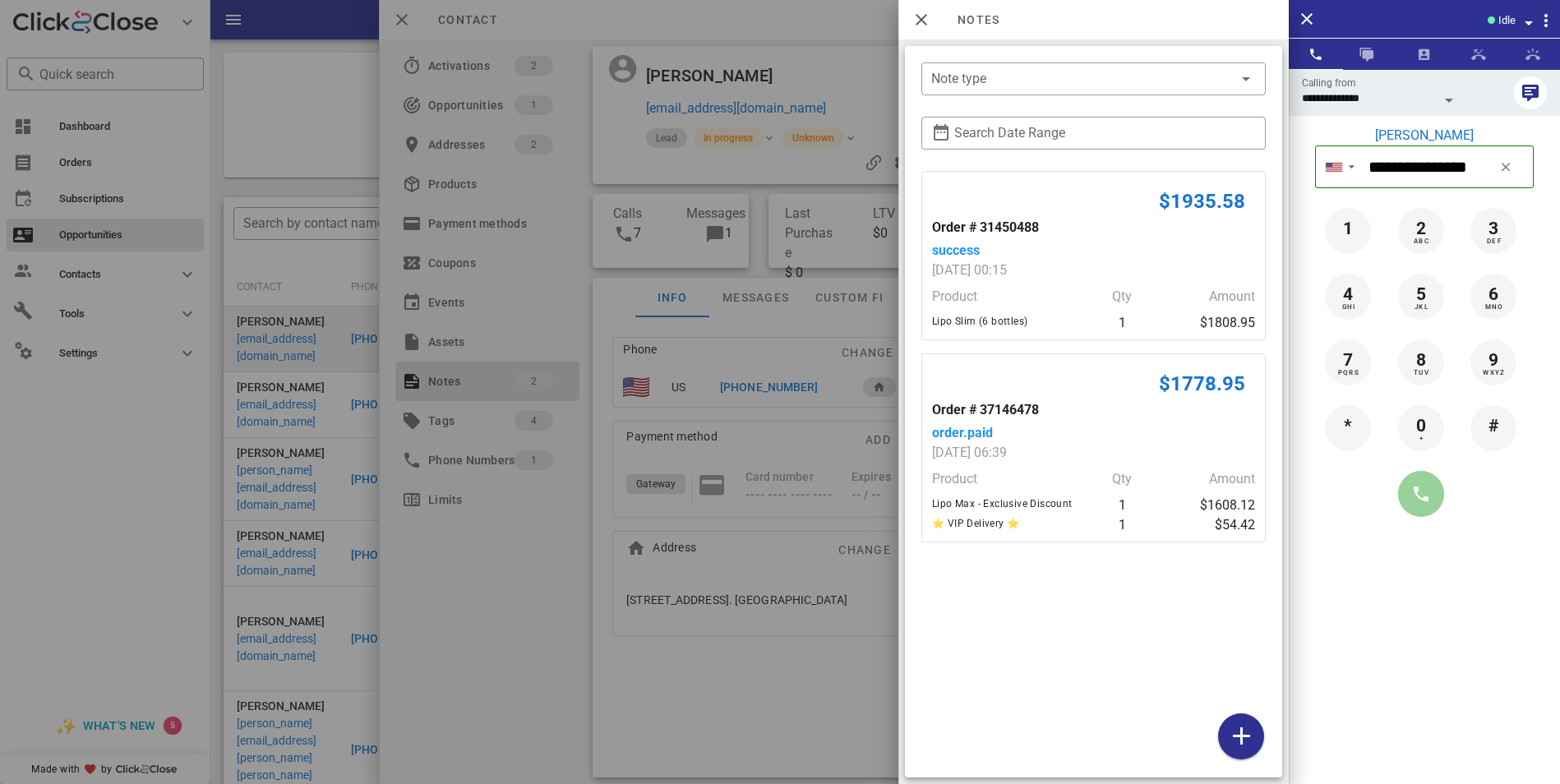 click at bounding box center [1421, 494] 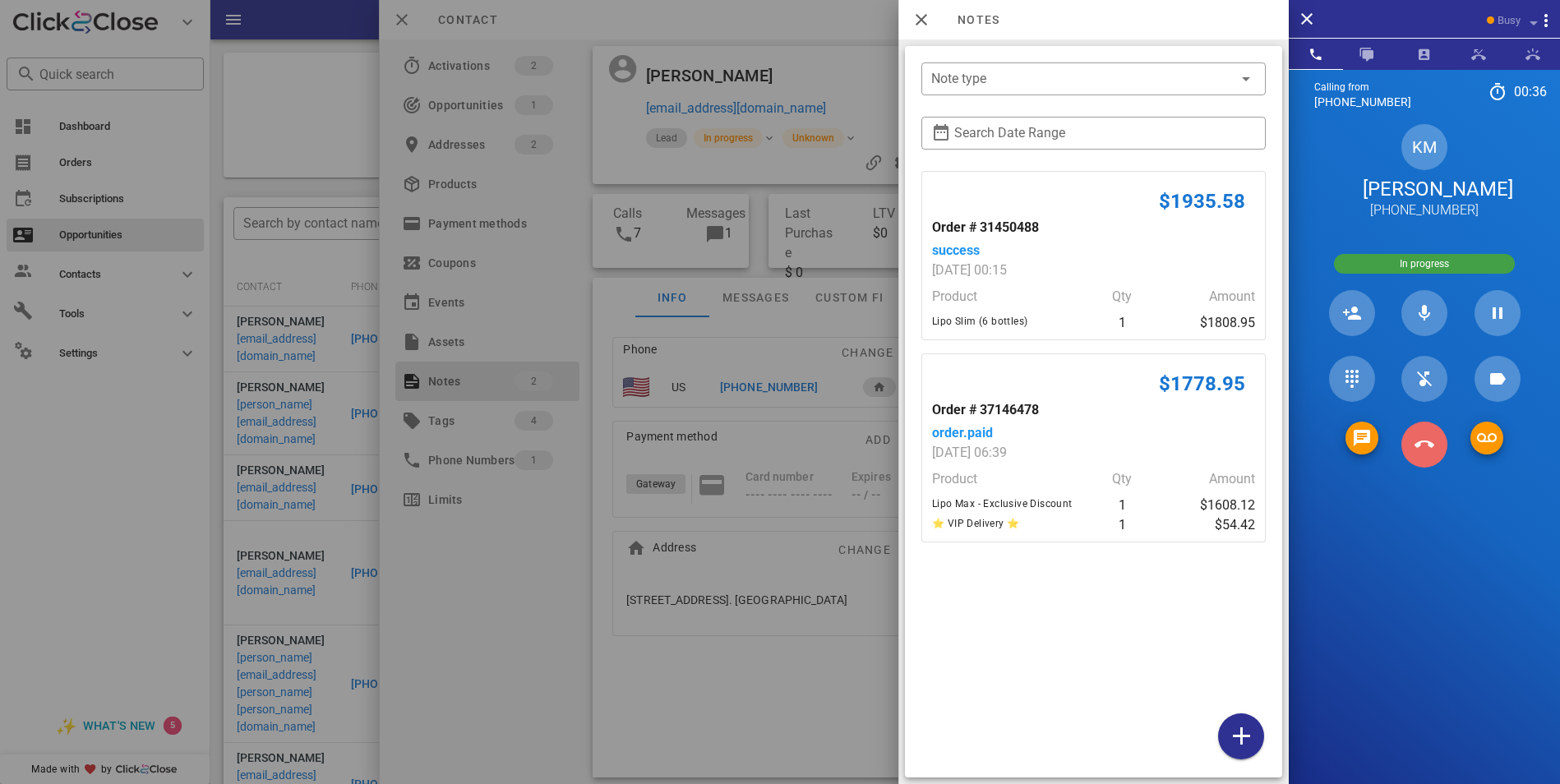 click at bounding box center (1424, 445) 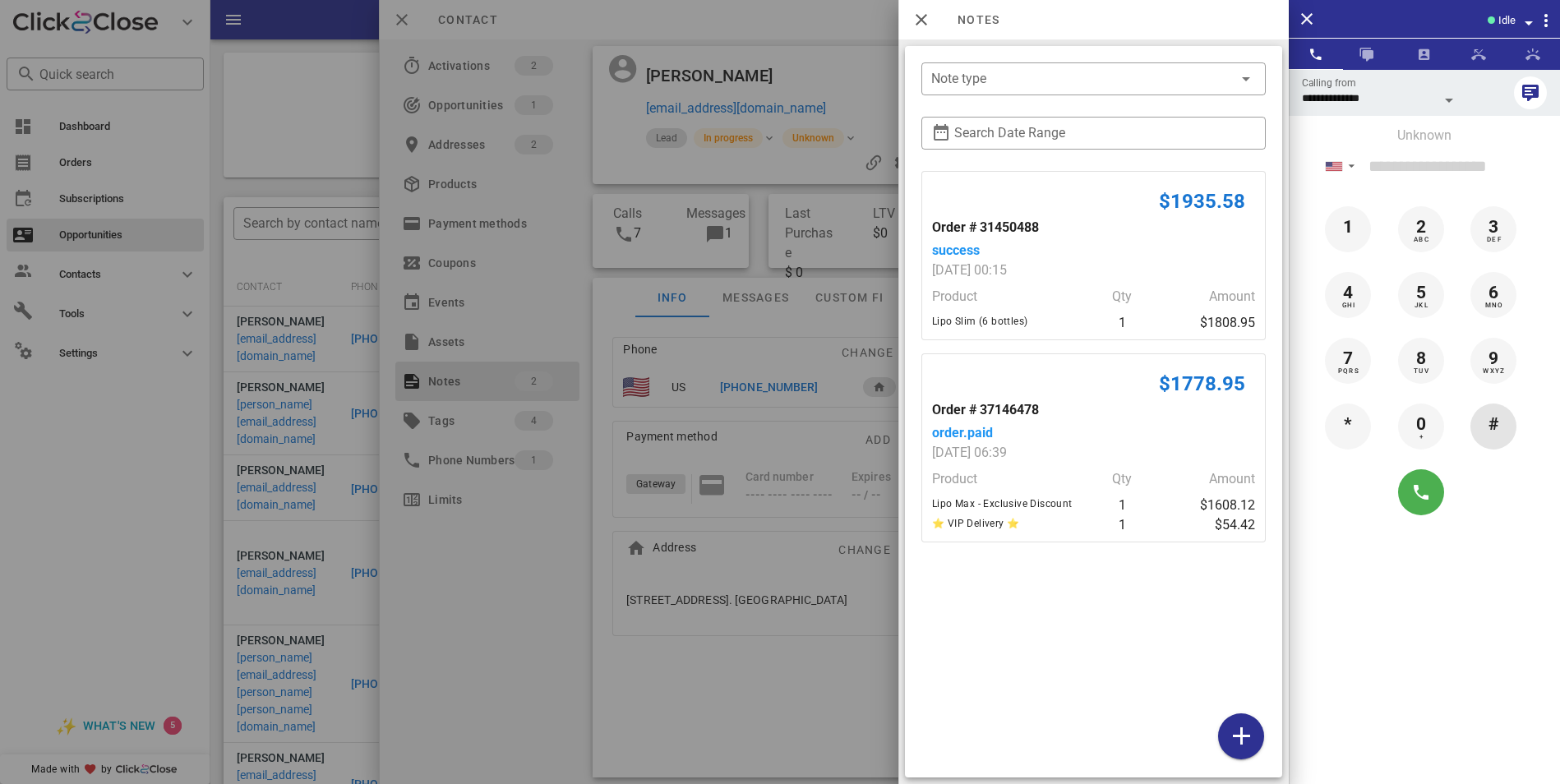 drag, startPoint x: 1415, startPoint y: 467, endPoint x: 1493, endPoint y: 426, distance: 88.11924 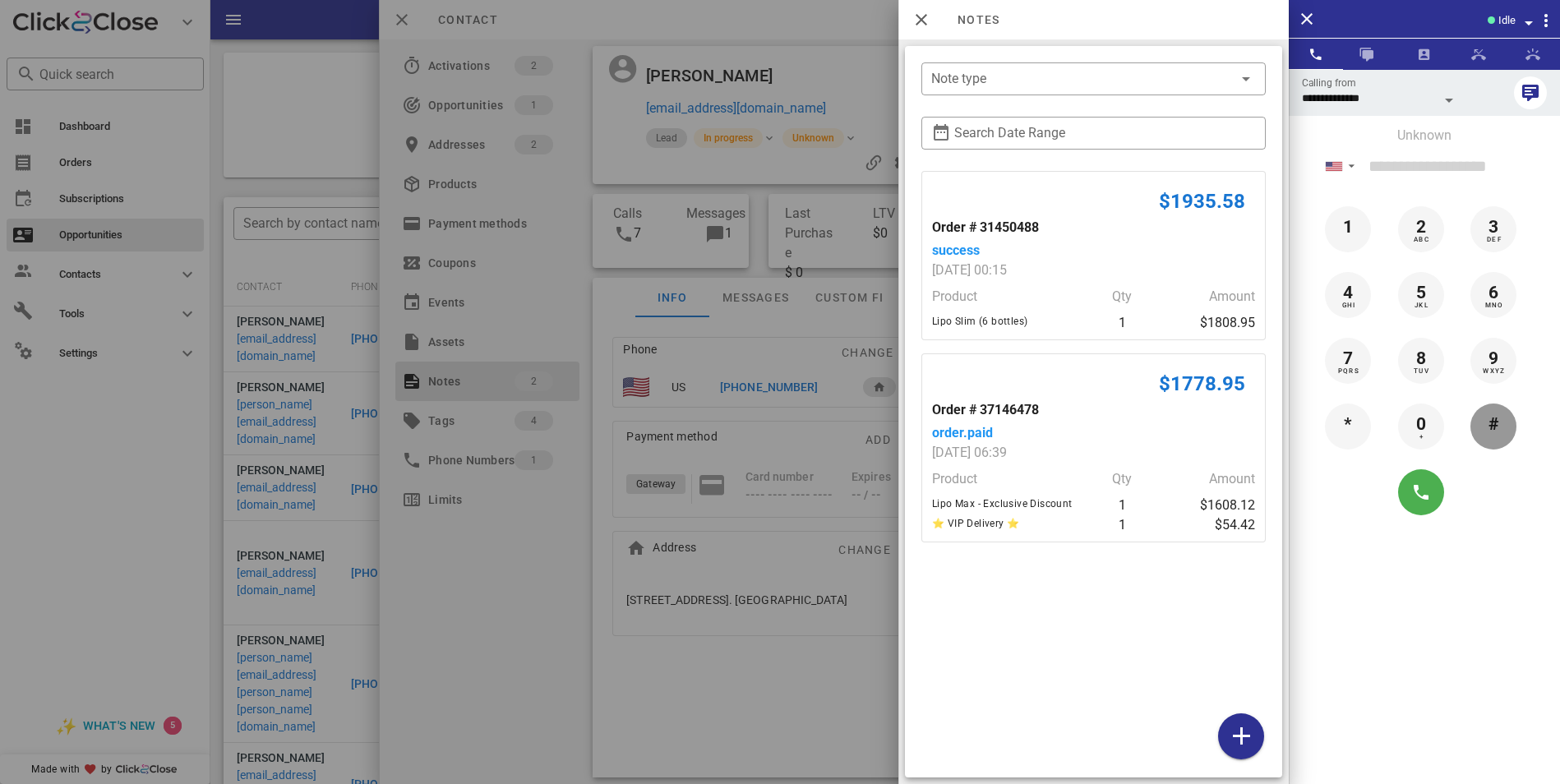 click on "#" at bounding box center [1493, 425] 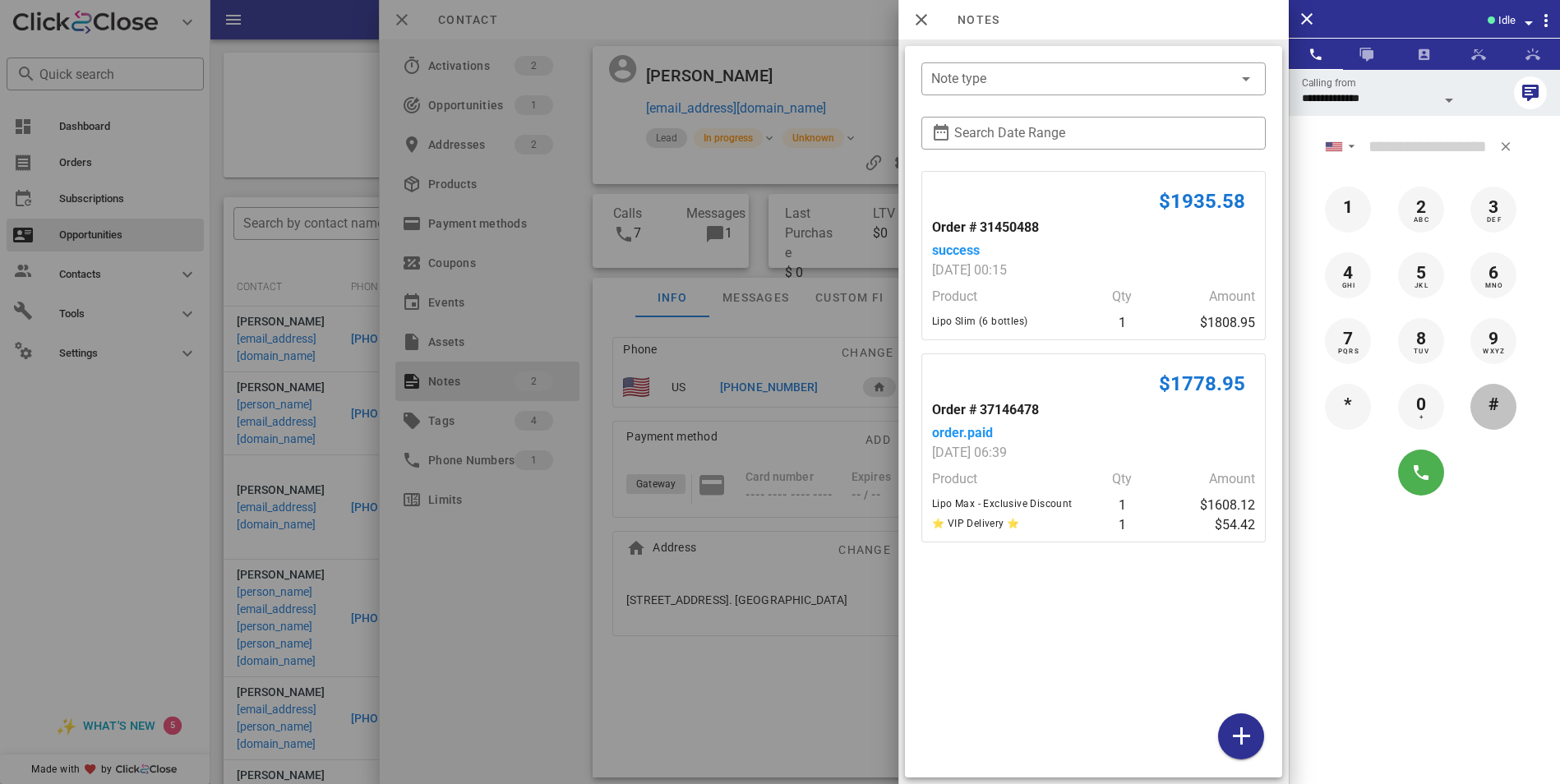 click on "#" at bounding box center [1493, 407] 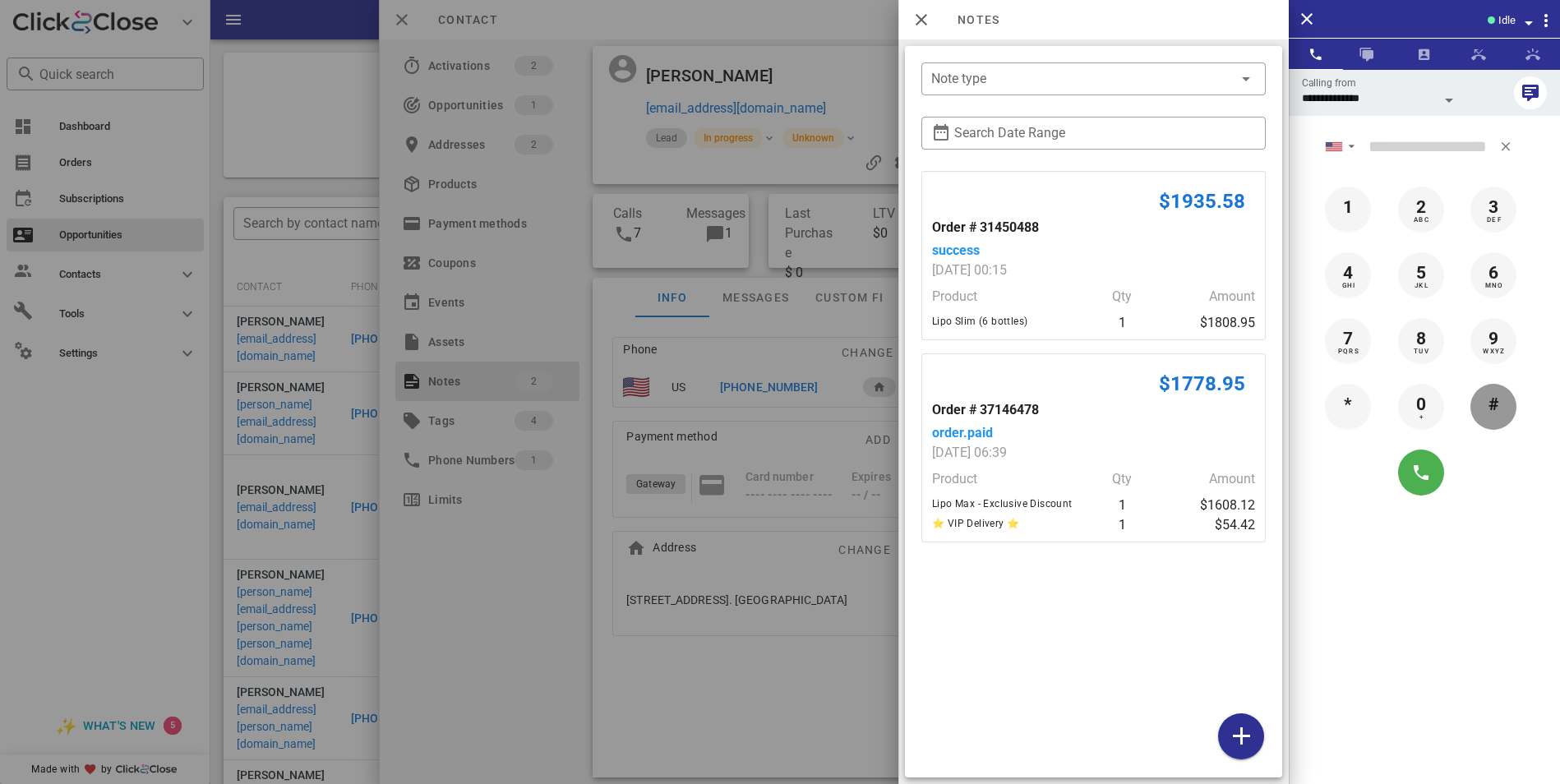 click on "#" at bounding box center (1493, 407) 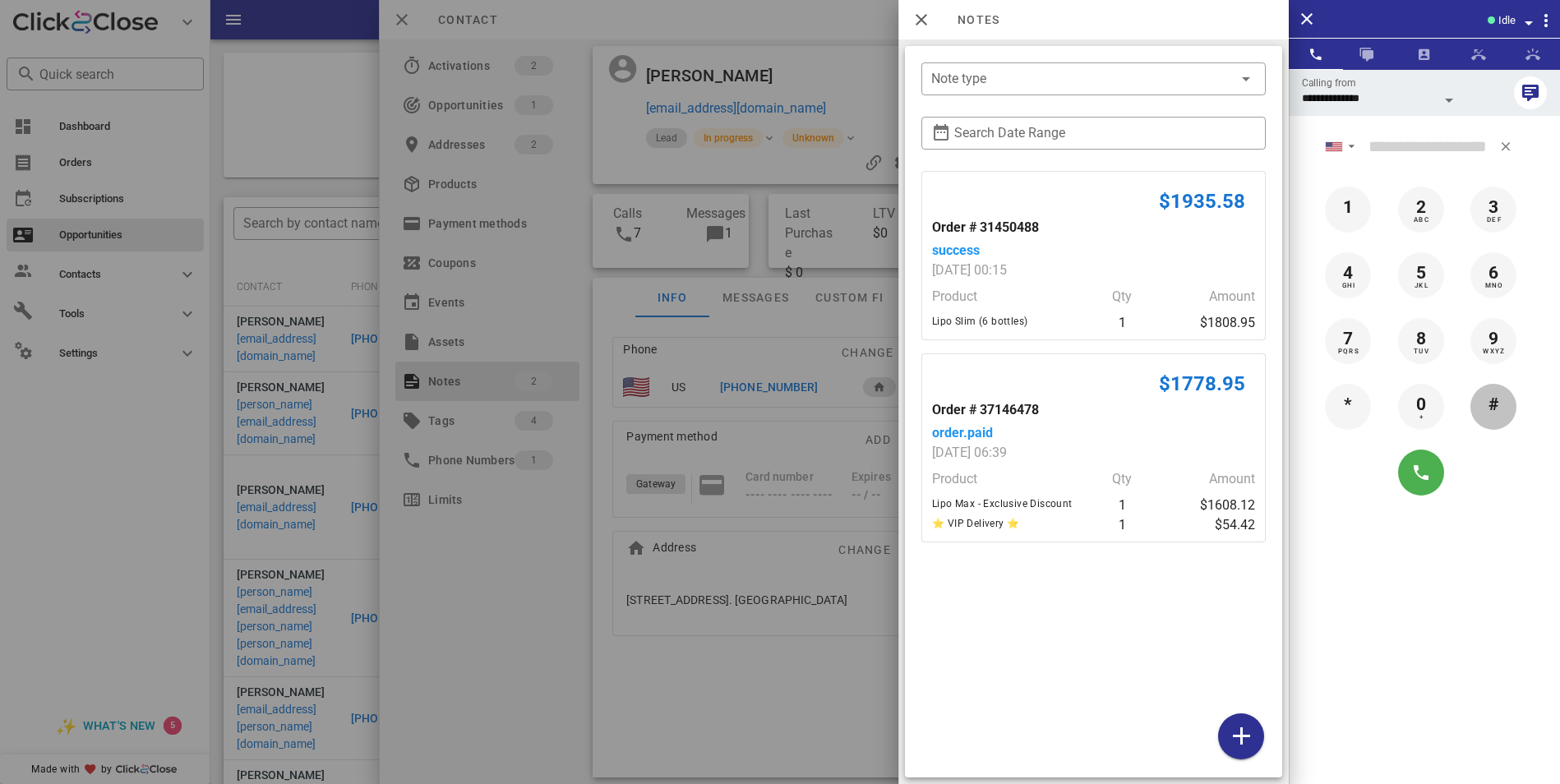 click on "#" at bounding box center (1493, 407) 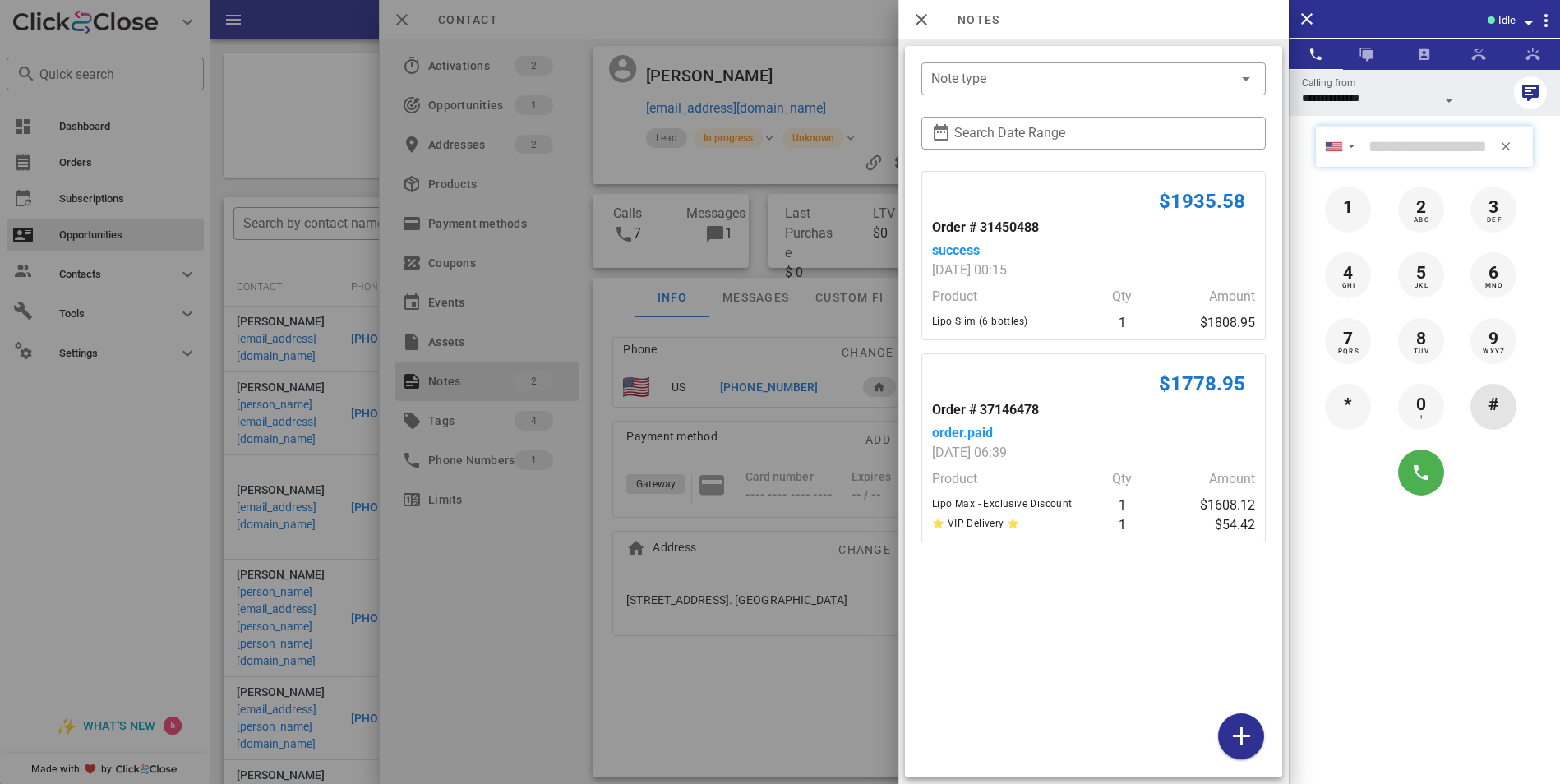 type 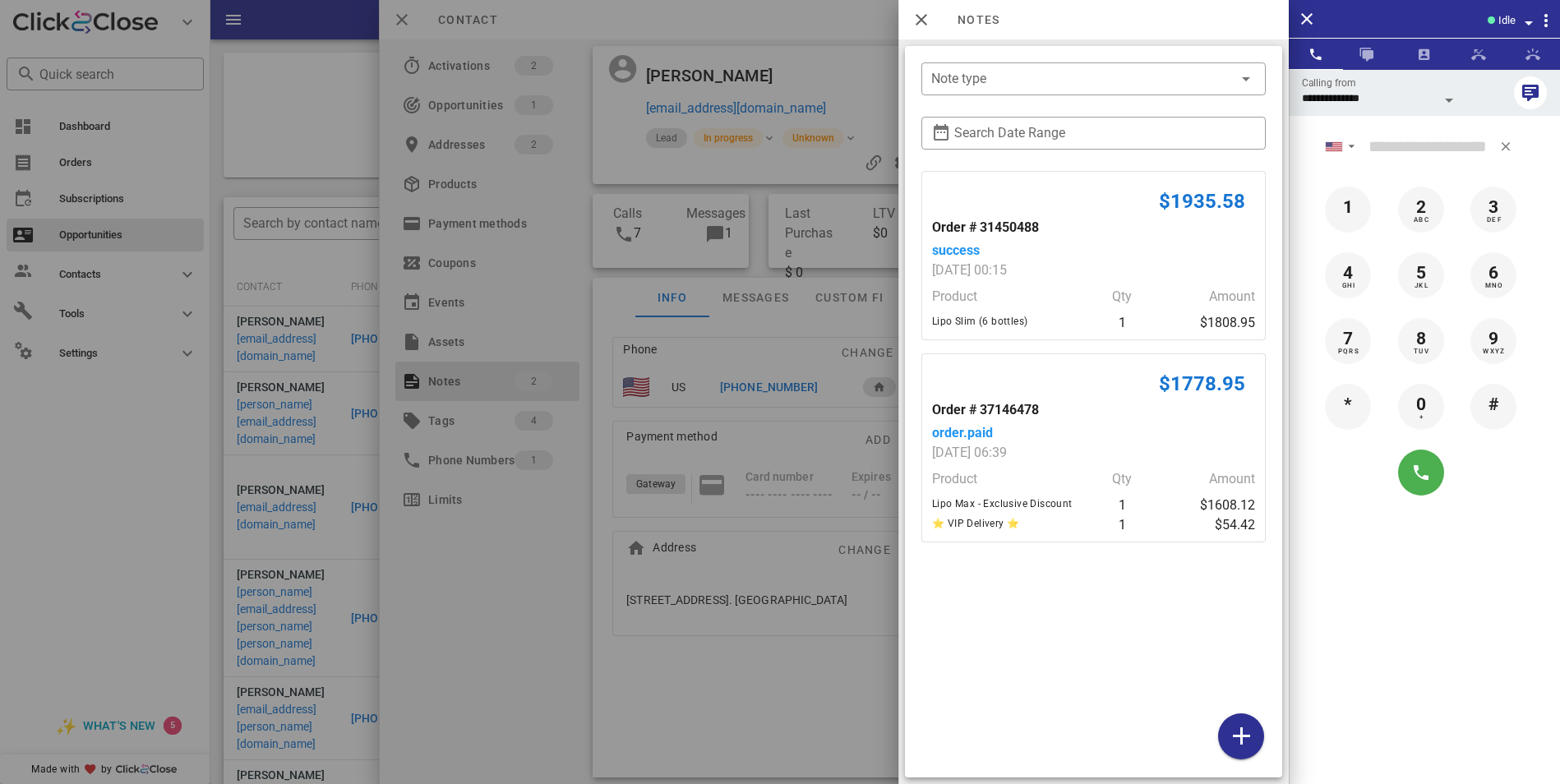 click at bounding box center (1041, 376) 